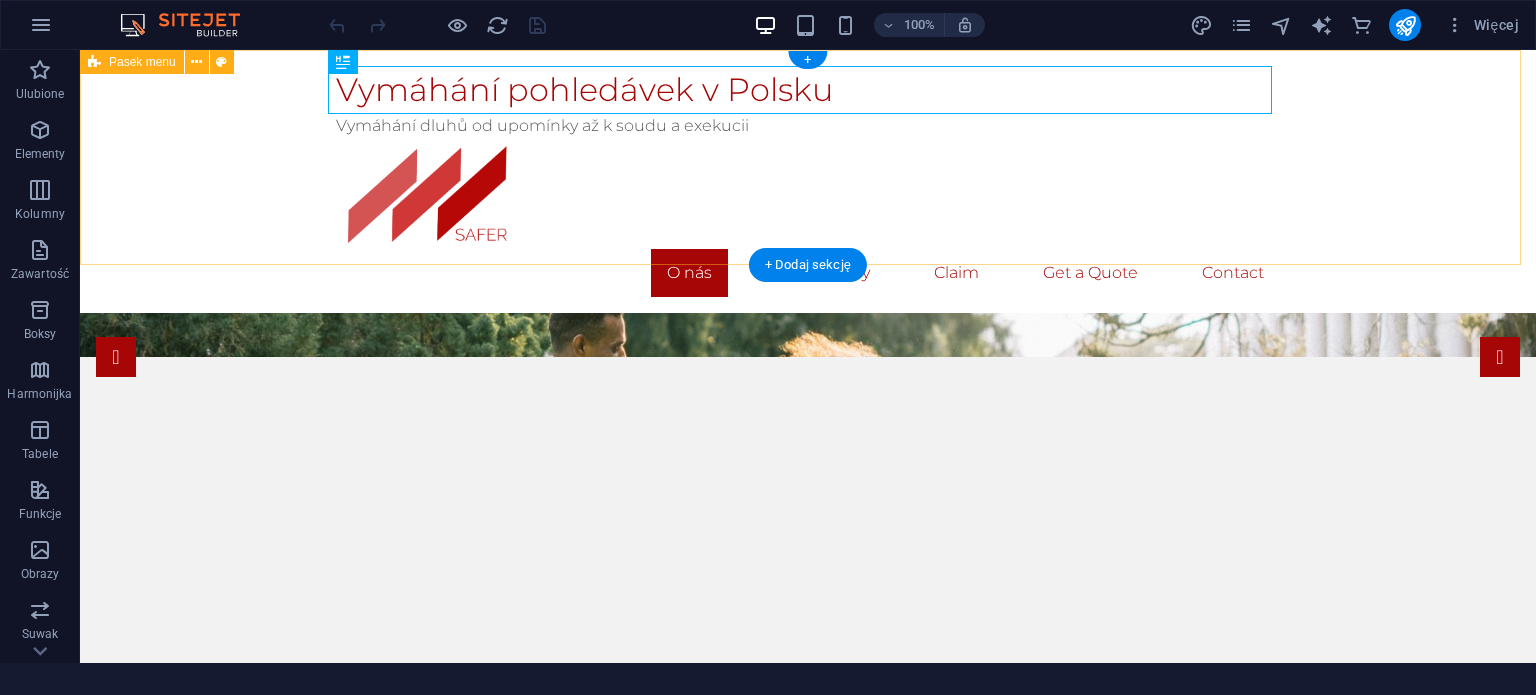 scroll, scrollTop: 0, scrollLeft: 0, axis: both 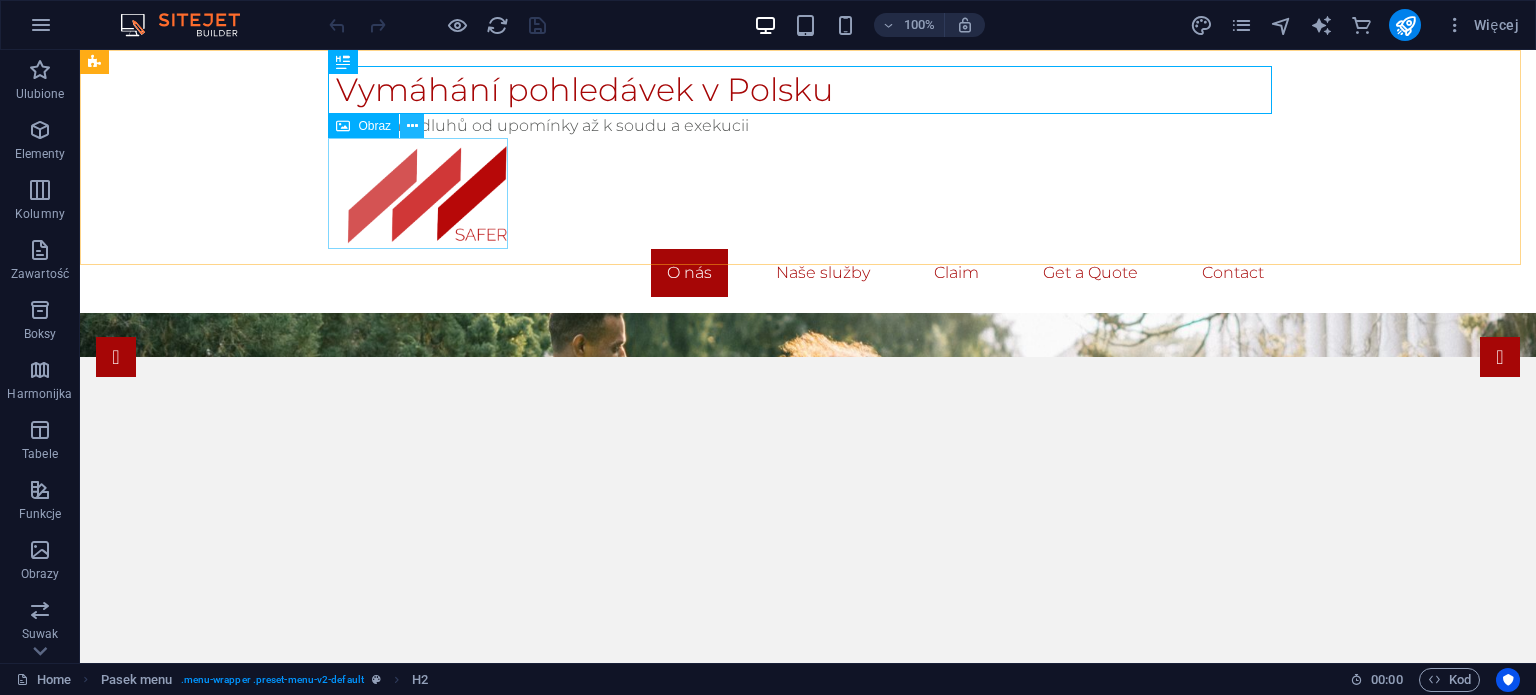 click at bounding box center [412, 126] 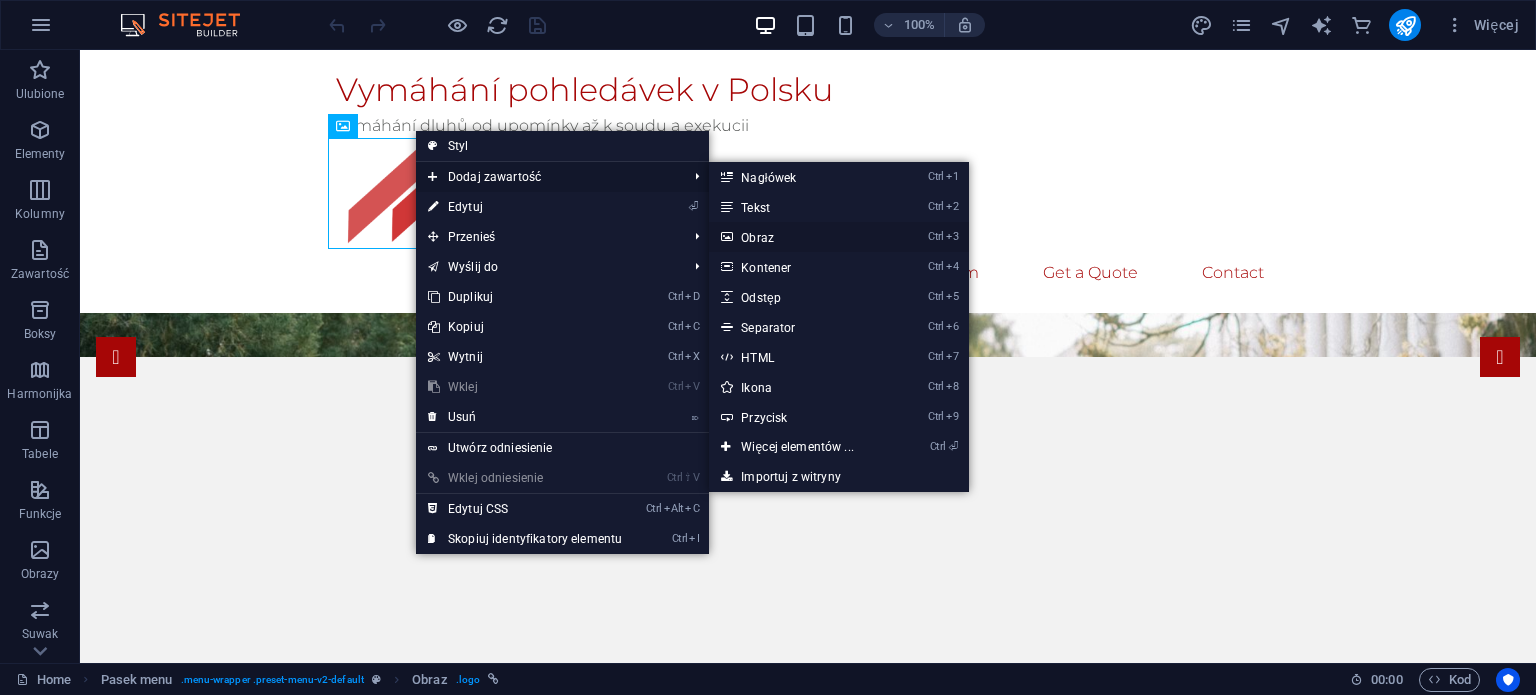 click on "Ctrl 3  Obraz" at bounding box center (801, 237) 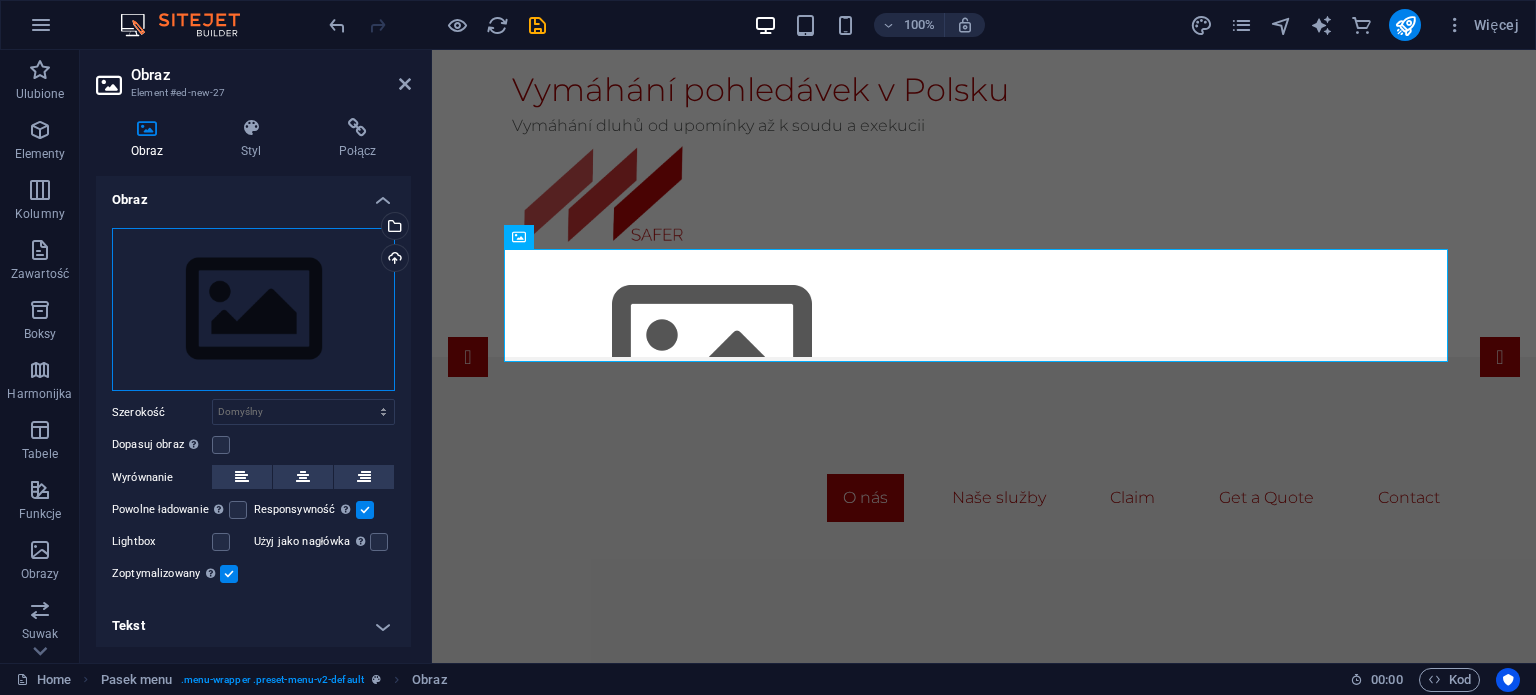 click on "Przeciągnij pliki tutaj, kliknij, aby wybrać pliki lub wybierz pliki z Plików lub naszych bezpłatnych zdjęć i filmów" at bounding box center [253, 310] 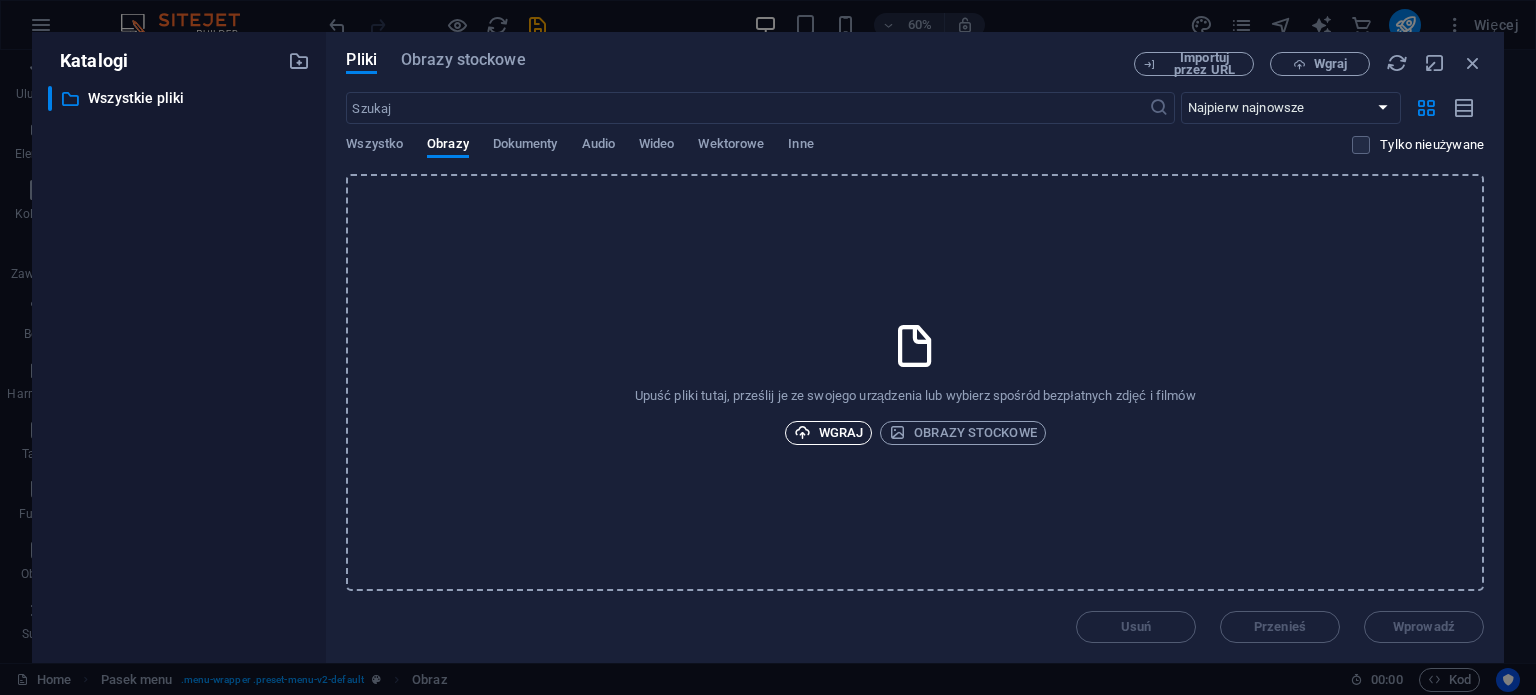 click on "Wgraj" at bounding box center (829, 433) 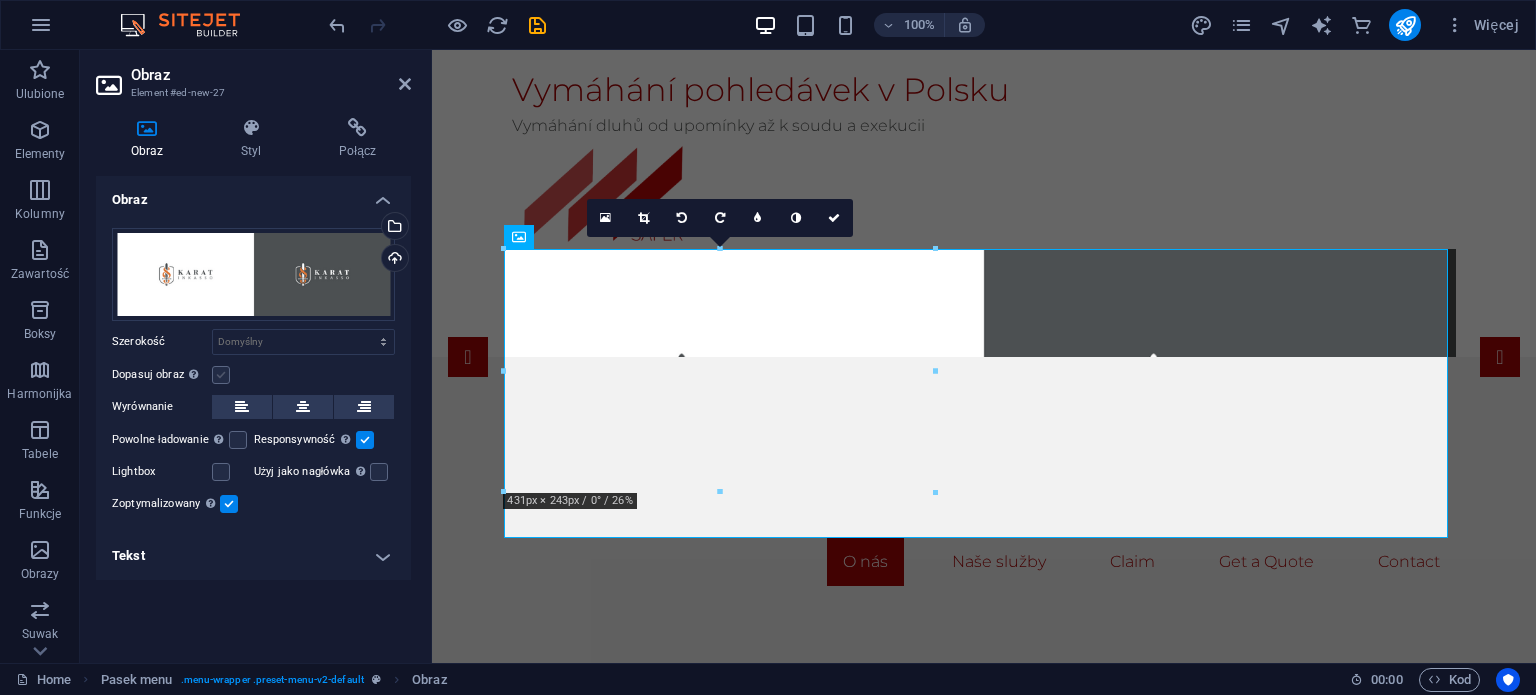 click at bounding box center (221, 375) 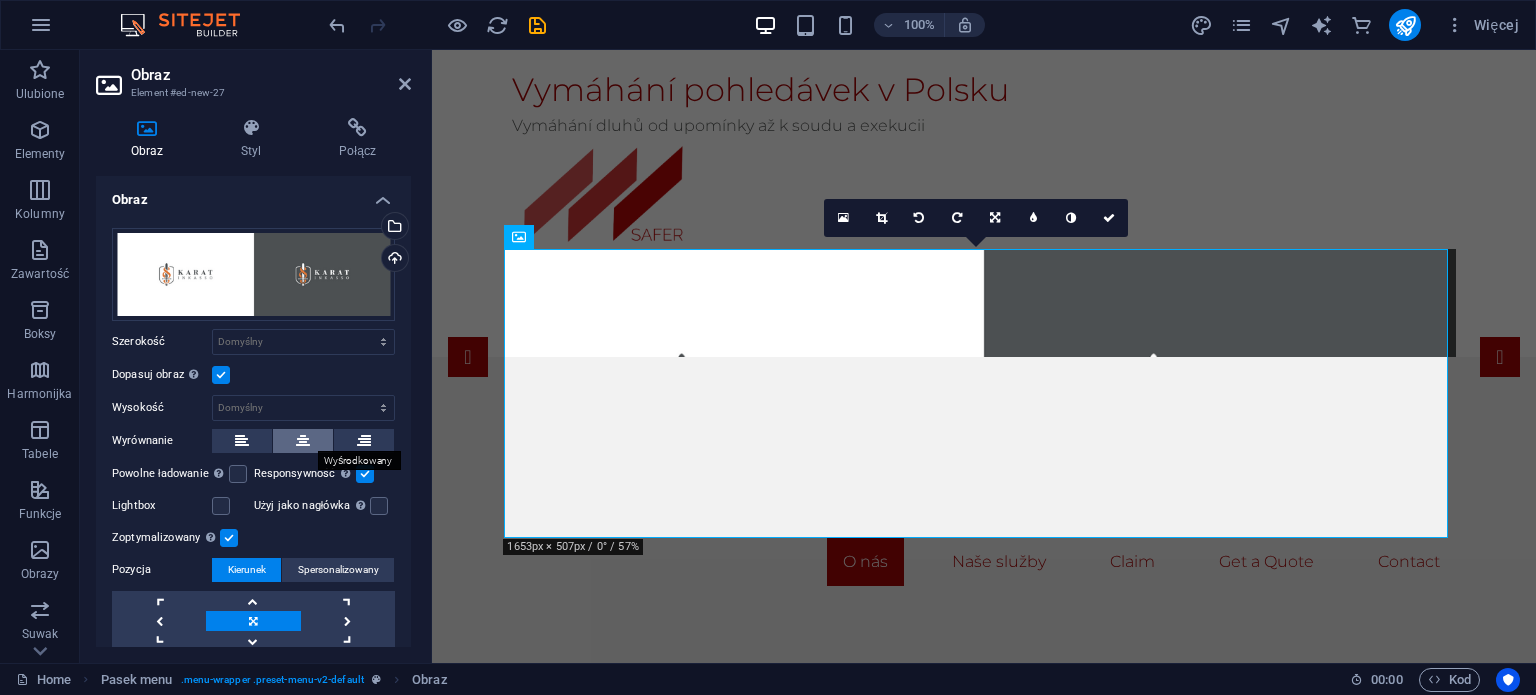 click at bounding box center (303, 441) 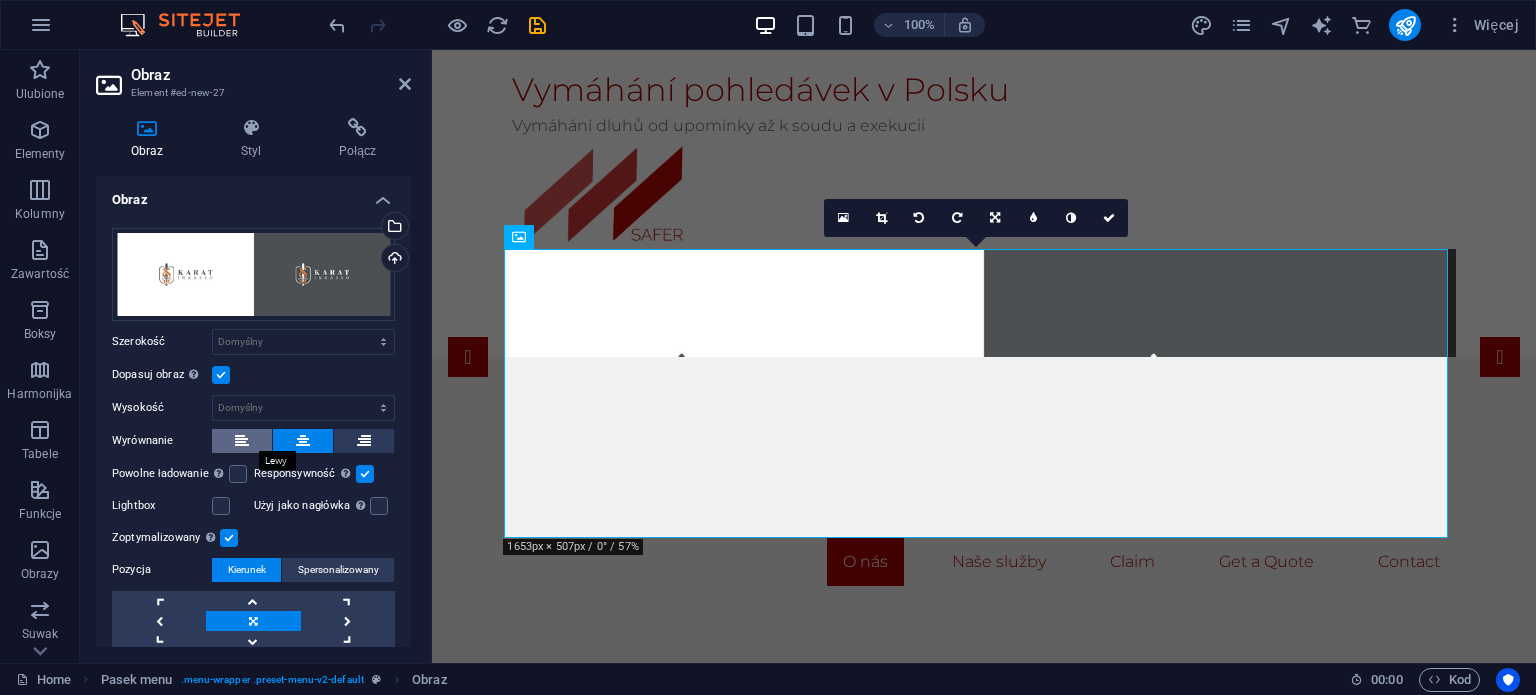 click at bounding box center (242, 441) 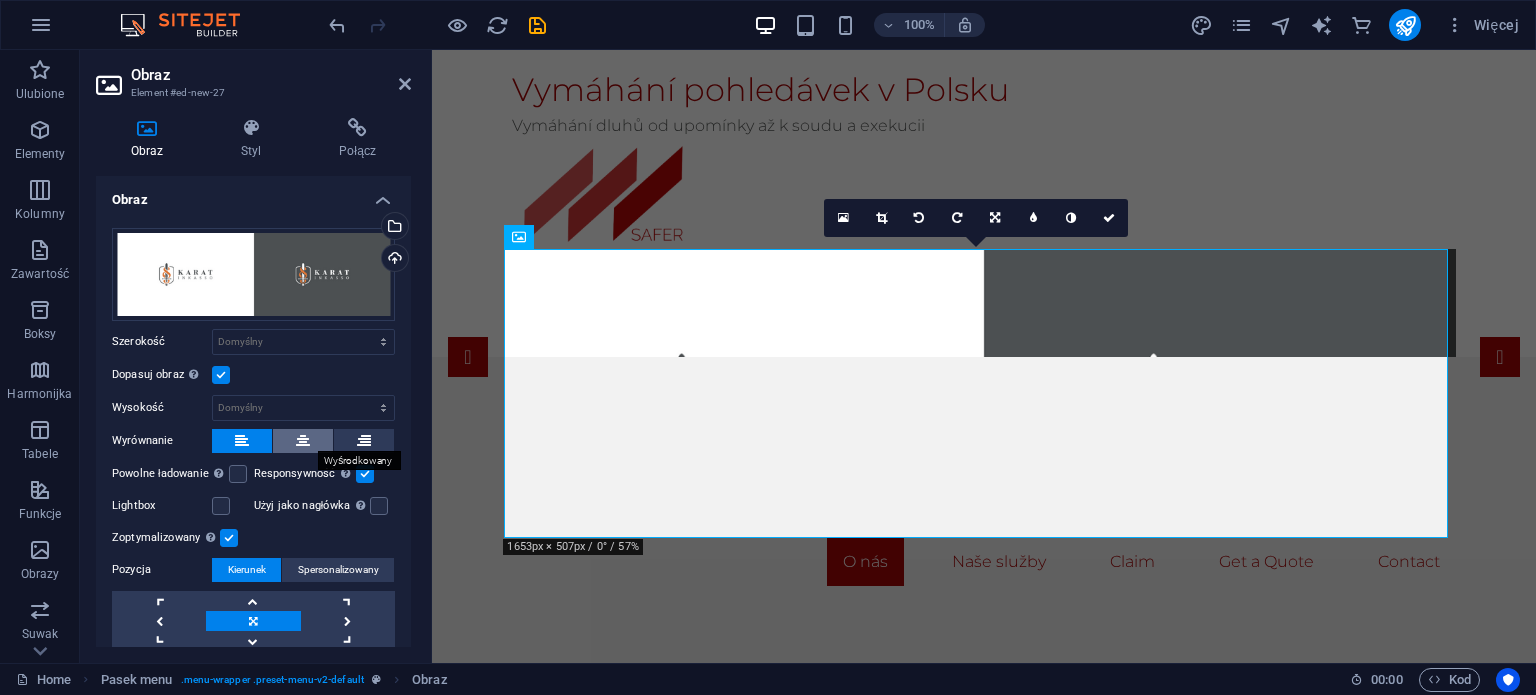 click at bounding box center [303, 441] 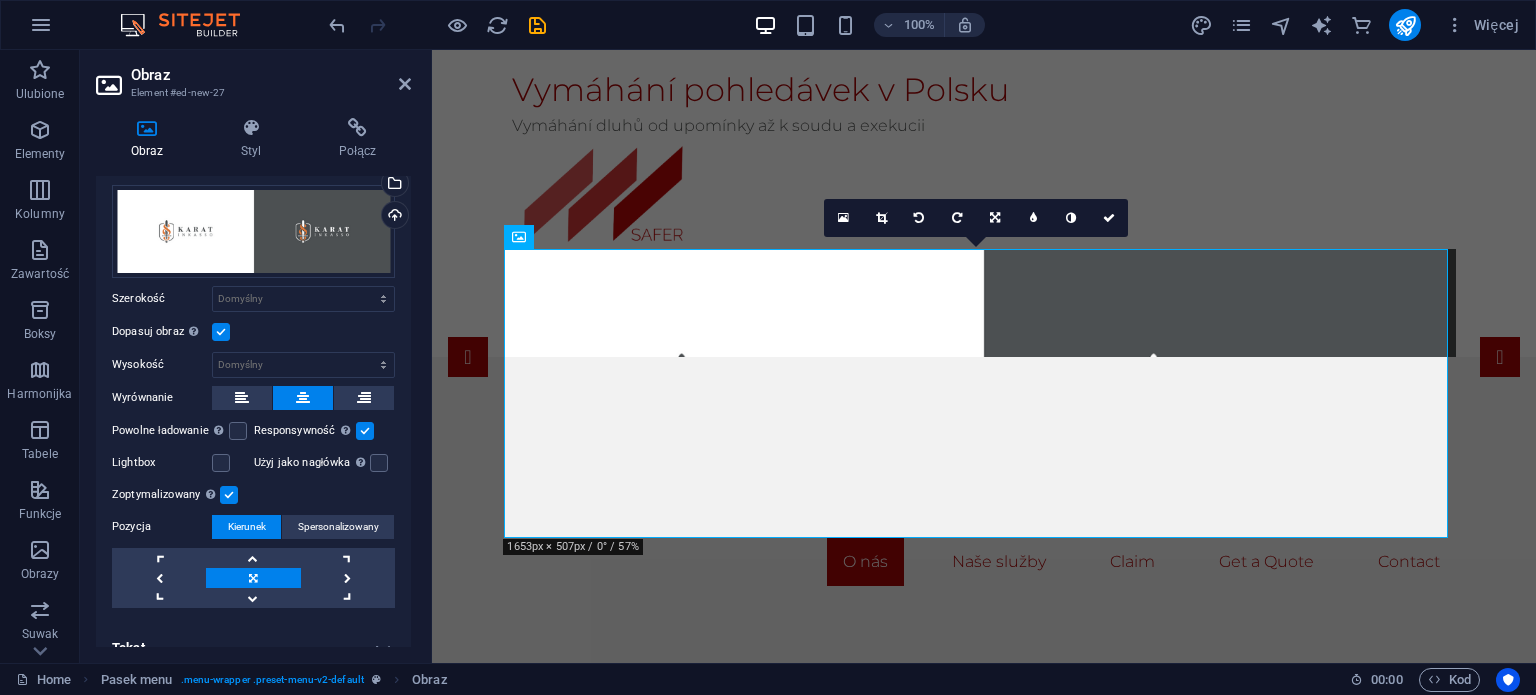 scroll, scrollTop: 65, scrollLeft: 0, axis: vertical 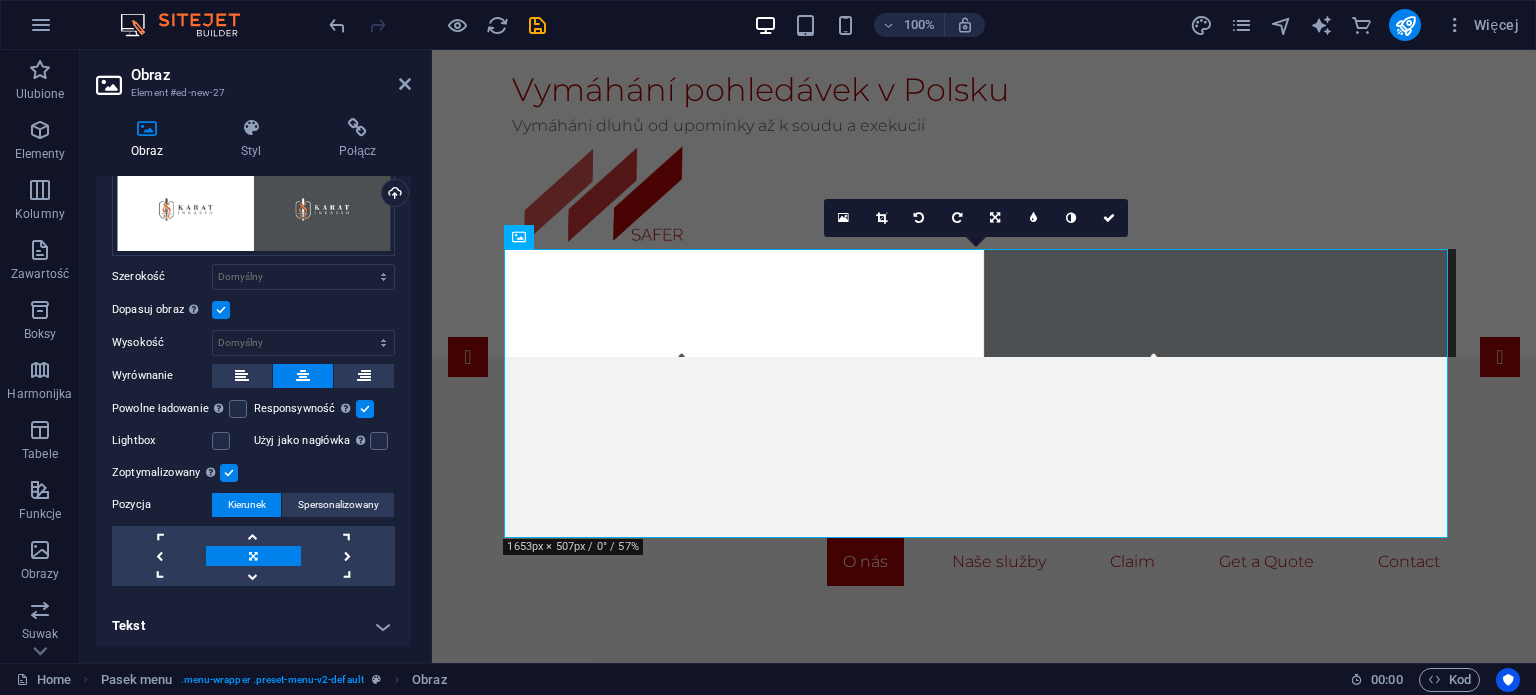 click on "Tekst" at bounding box center (253, 626) 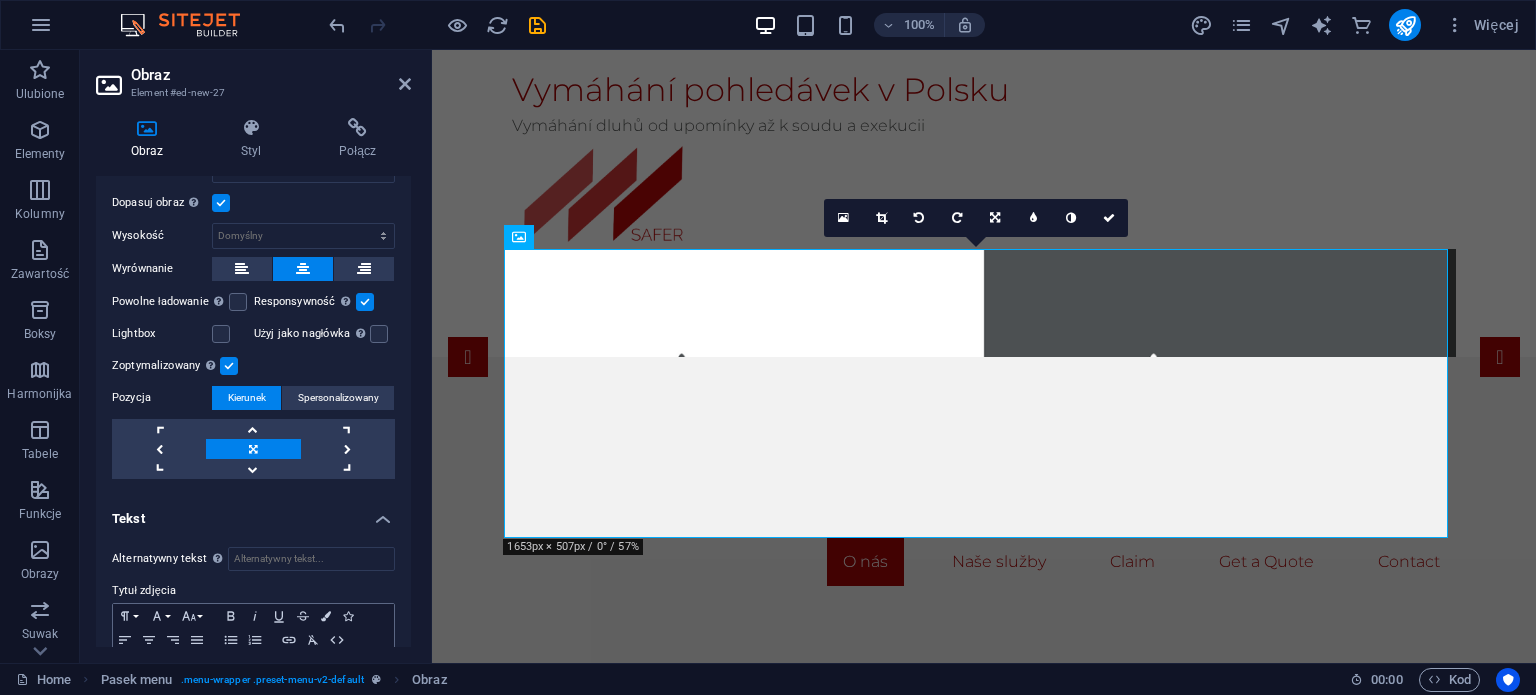 scroll, scrollTop: 252, scrollLeft: 0, axis: vertical 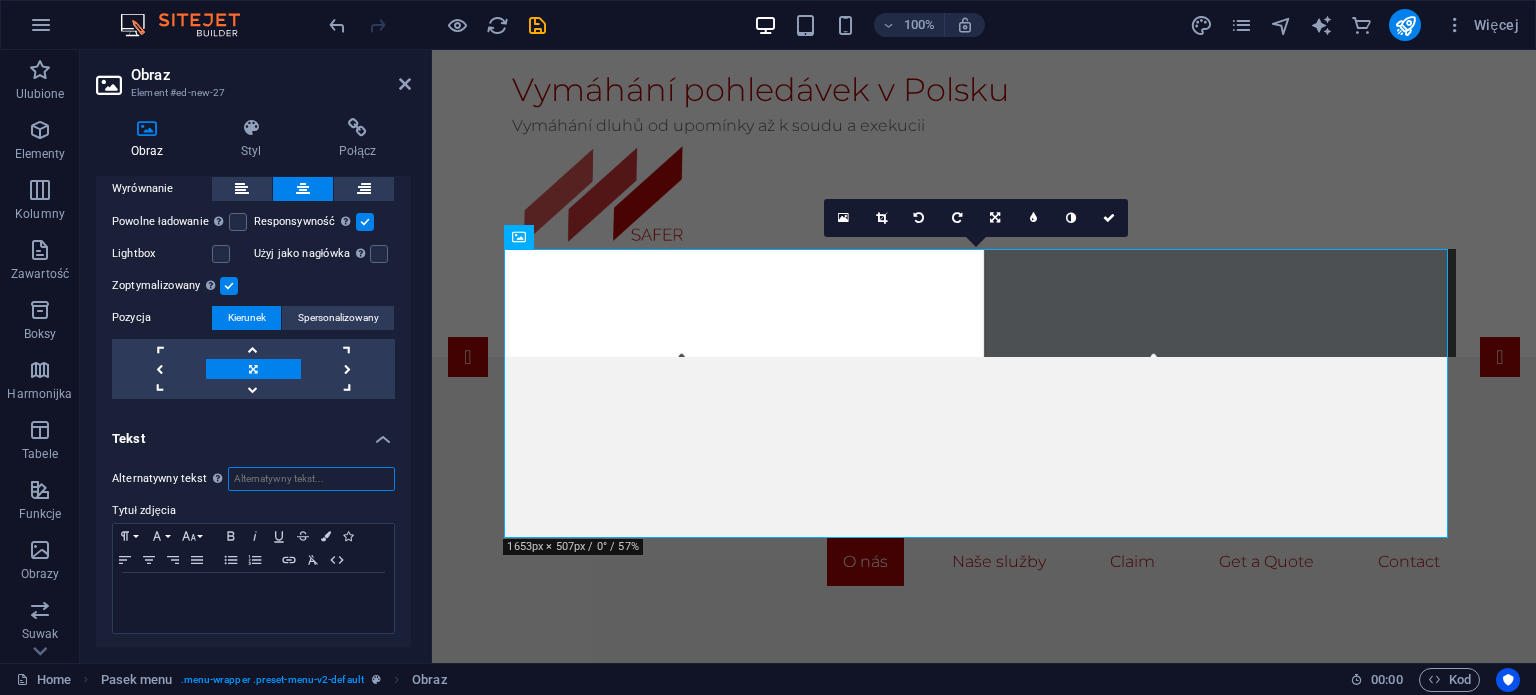 click on "Alternatywny tekst Tekst alternatywny jest używany przez urządzenia, które nie mogą wyświetlać obrazów (np. wyszukiwarki obrazów) i powinien być dodany do każdego obrazu, aby poprawić dostępność strony." at bounding box center (311, 479) 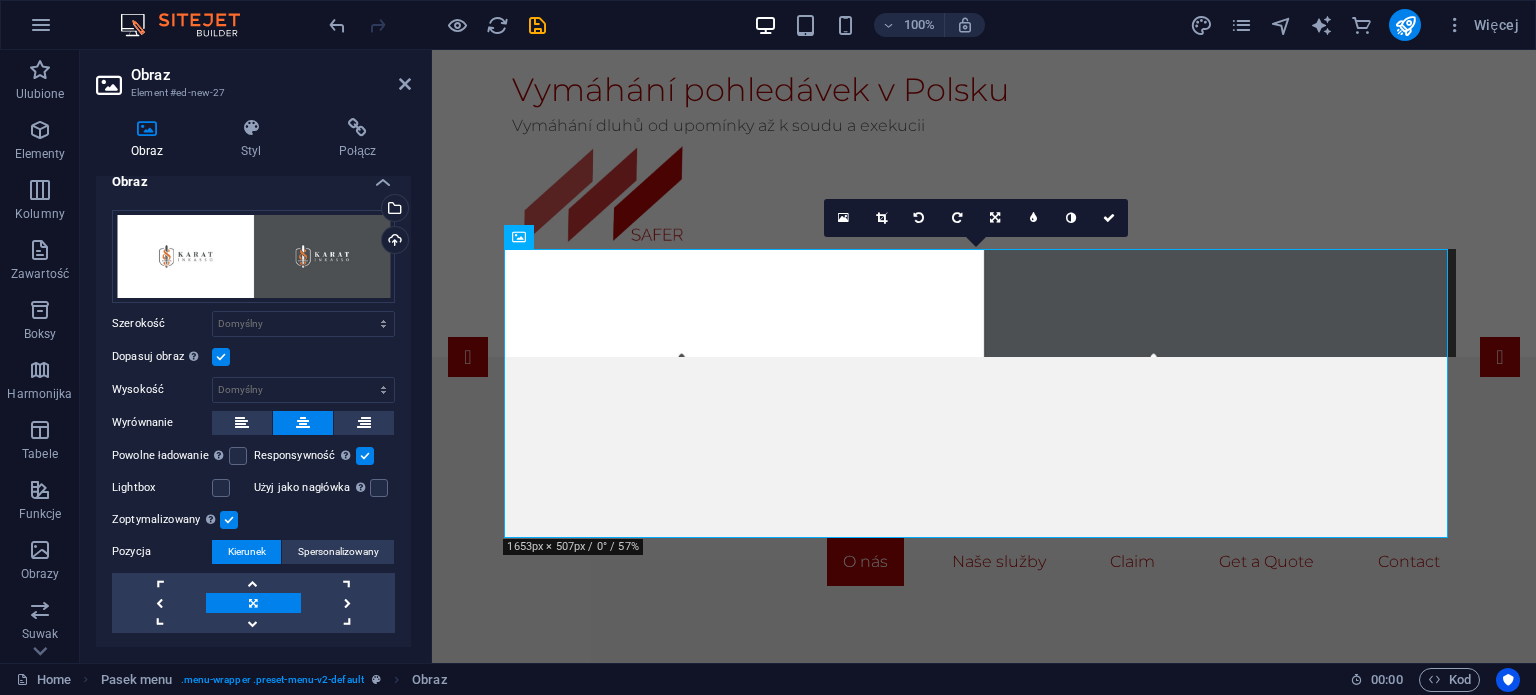 scroll, scrollTop: 0, scrollLeft: 0, axis: both 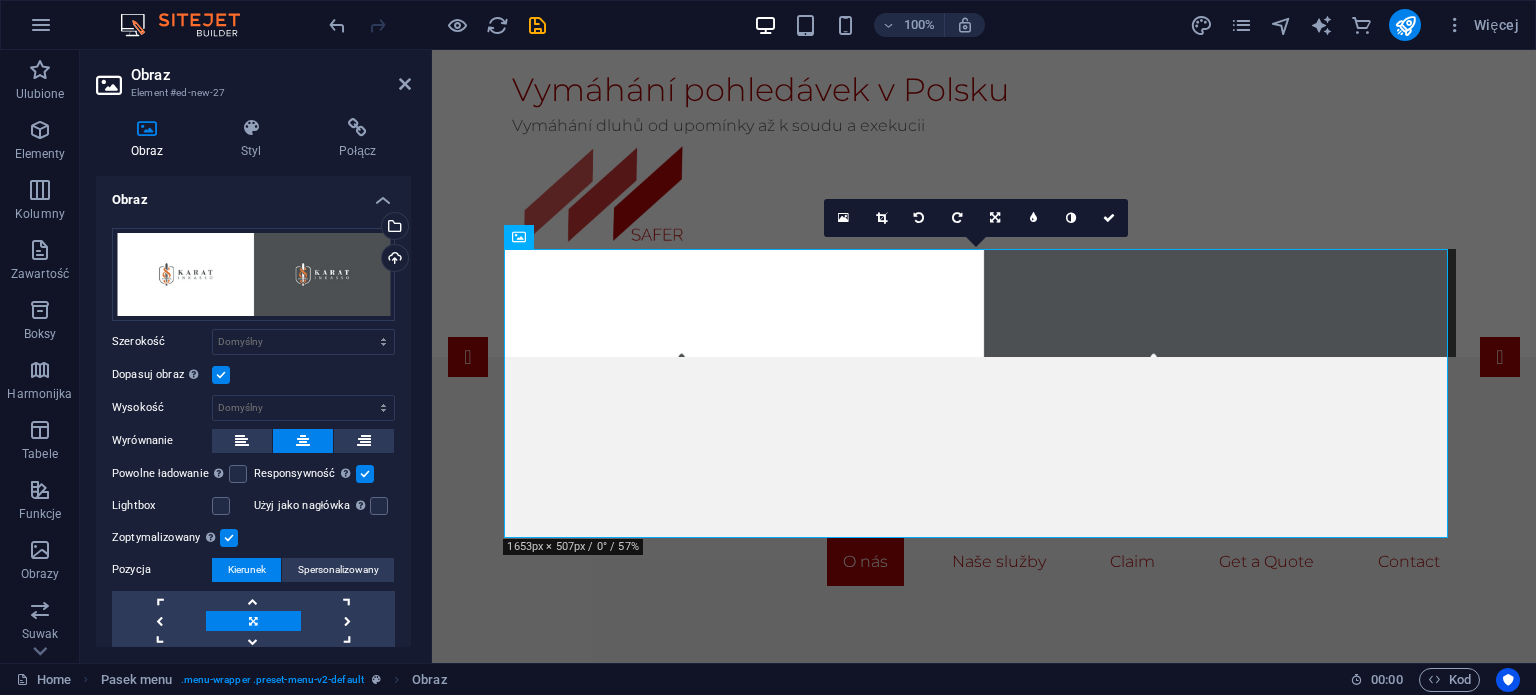 type on "KARAT logo" 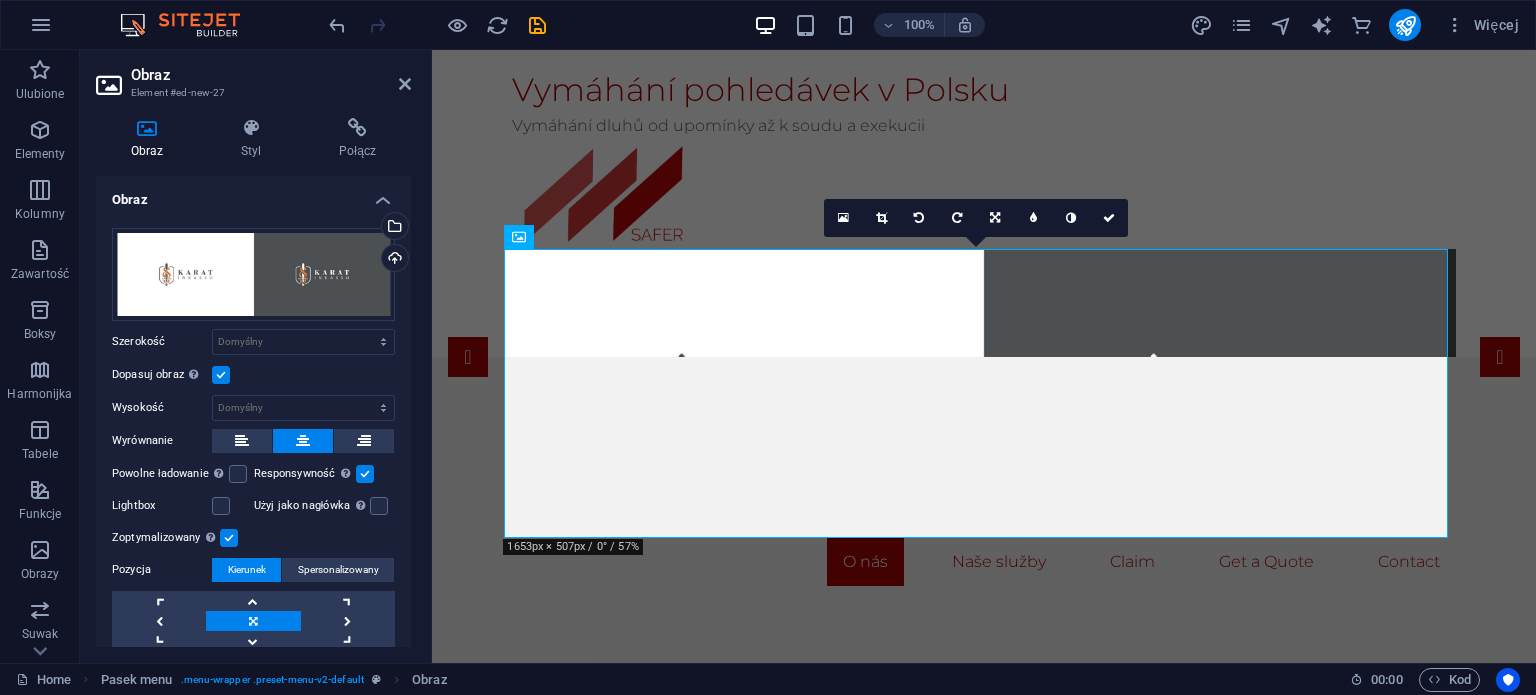 click on "Obraz" at bounding box center (253, 194) 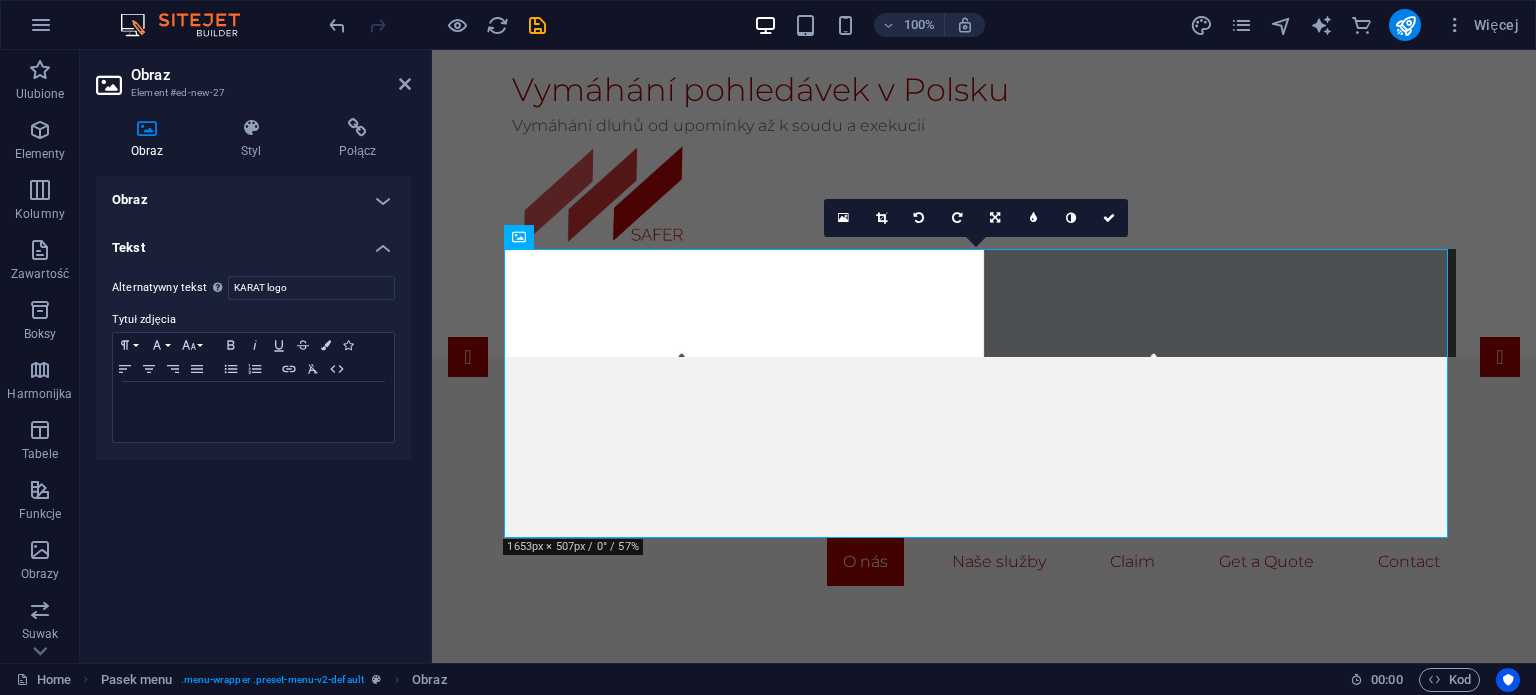 click on "Obraz" at bounding box center (253, 200) 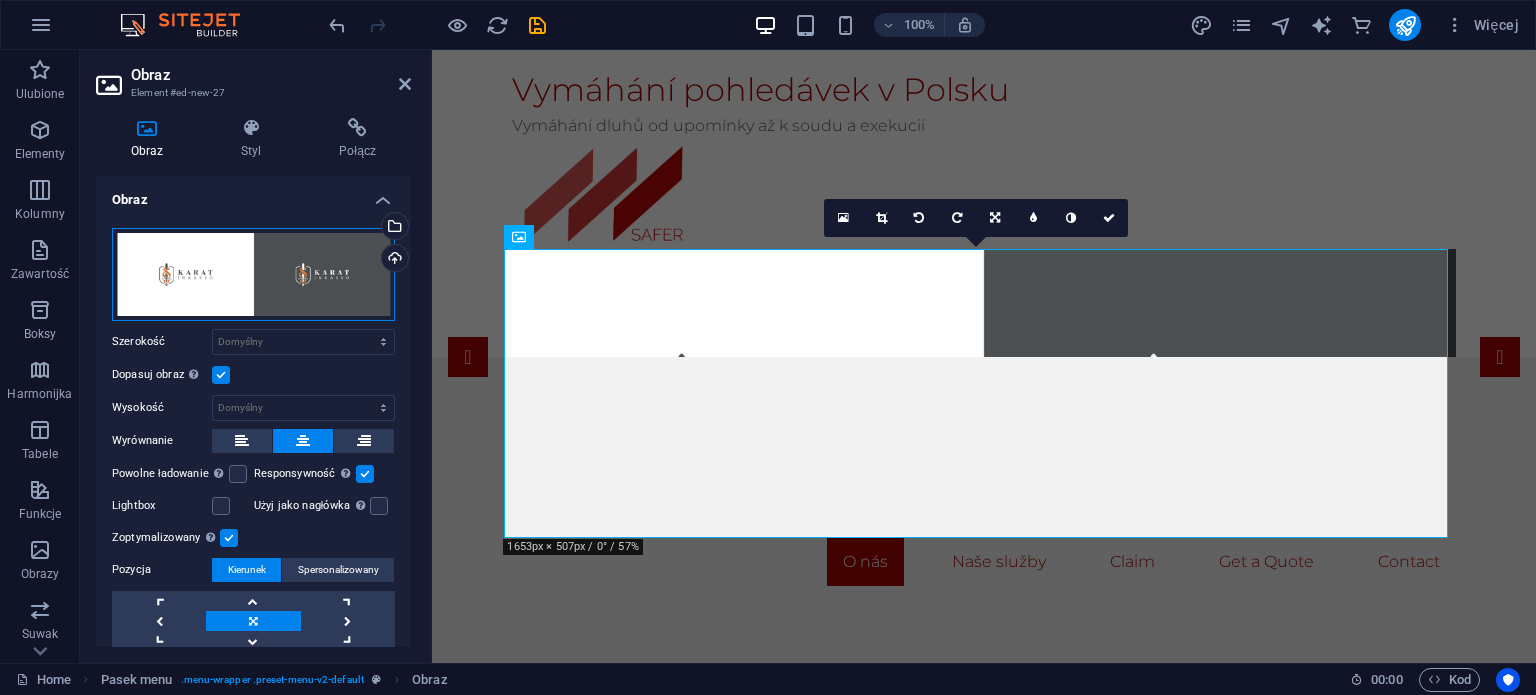 click on "Przeciągnij pliki tutaj, kliknij, aby wybrać pliki lub wybierz pliki z Plików lub naszych bezpłatnych zdjęć i filmów" at bounding box center [253, 274] 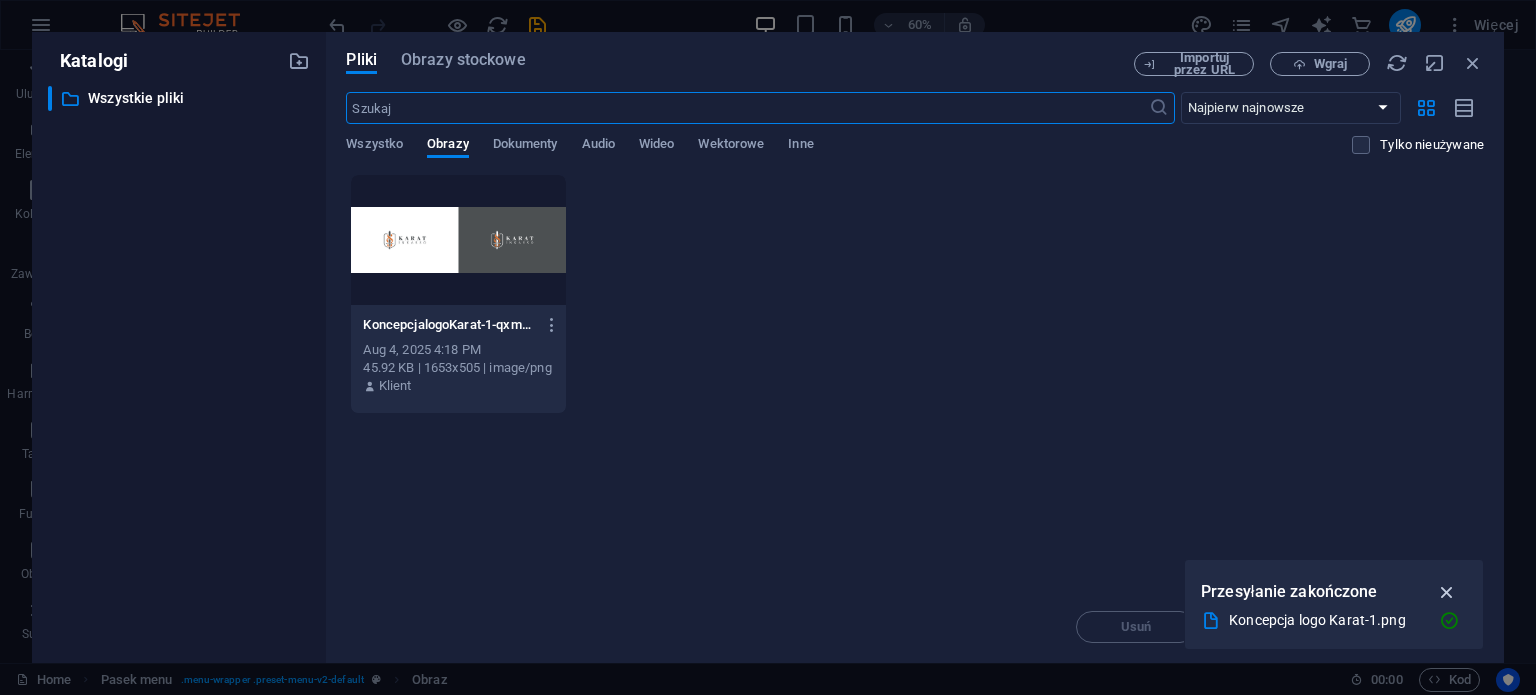 click at bounding box center (1447, 592) 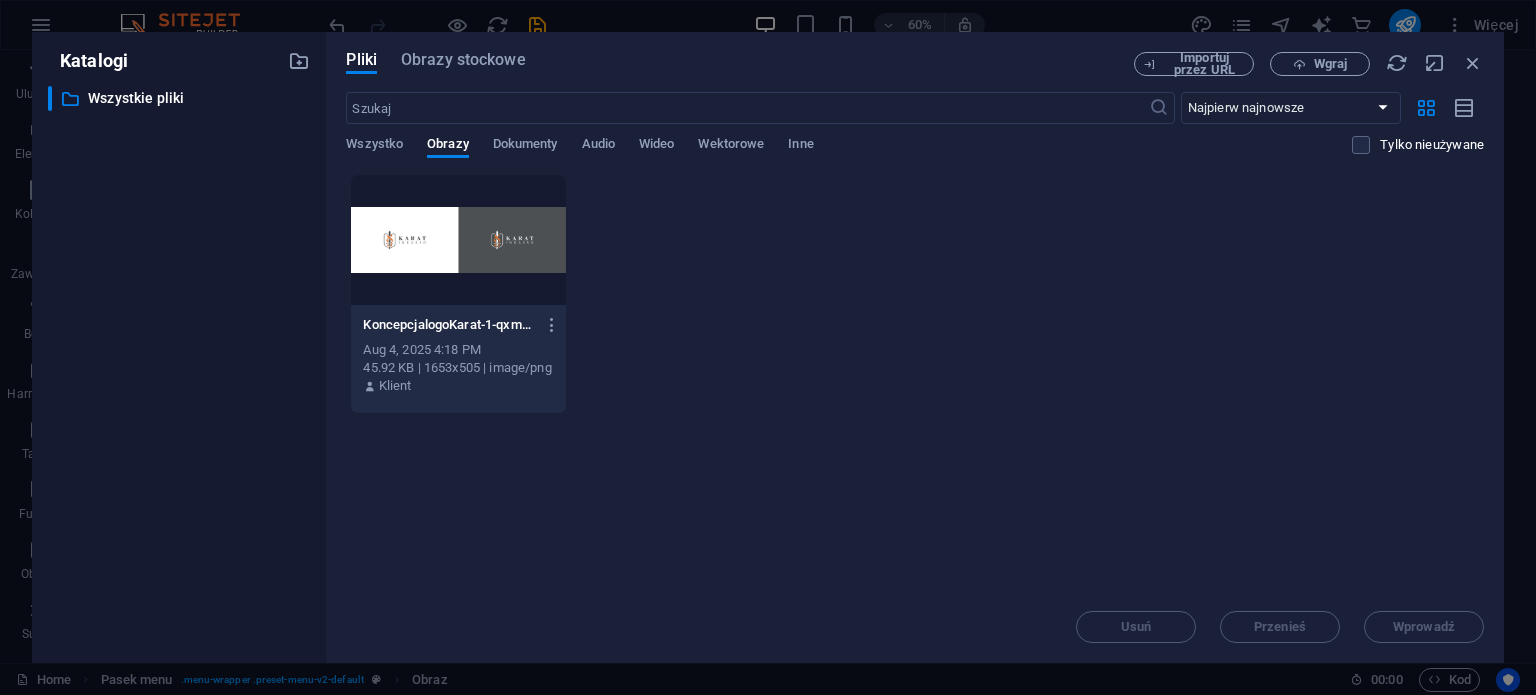 click on "KoncepcjalogoKarat-1-qxmpvKNW_Zehzb09LhmSSg.png KoncepcjalogoKarat-1-qxmpvKNW_Zehzb09LhmSSg.png Aug 4, 2025 4:18 PM 45.92 KB | 1653x505 | image/png Klient" at bounding box center (915, 294) 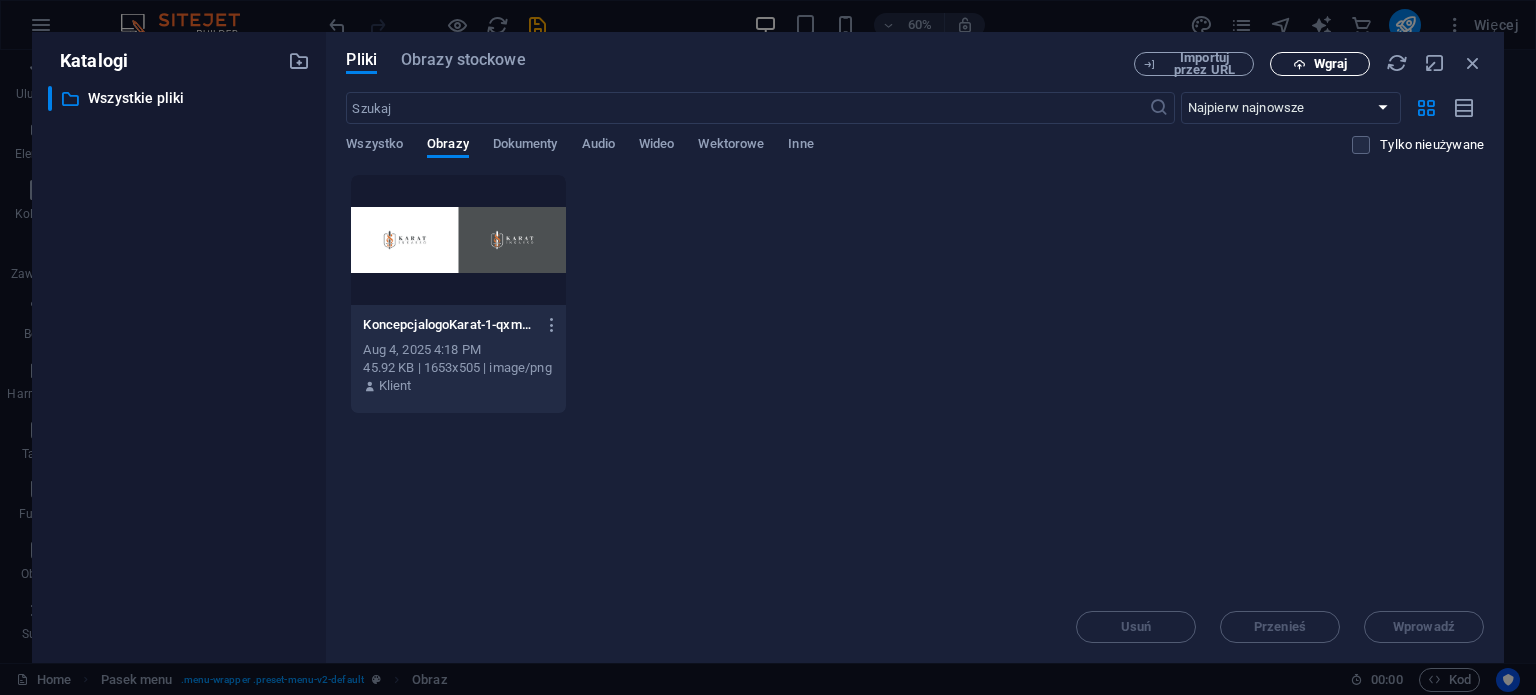 click on "Wgraj" at bounding box center [1320, 64] 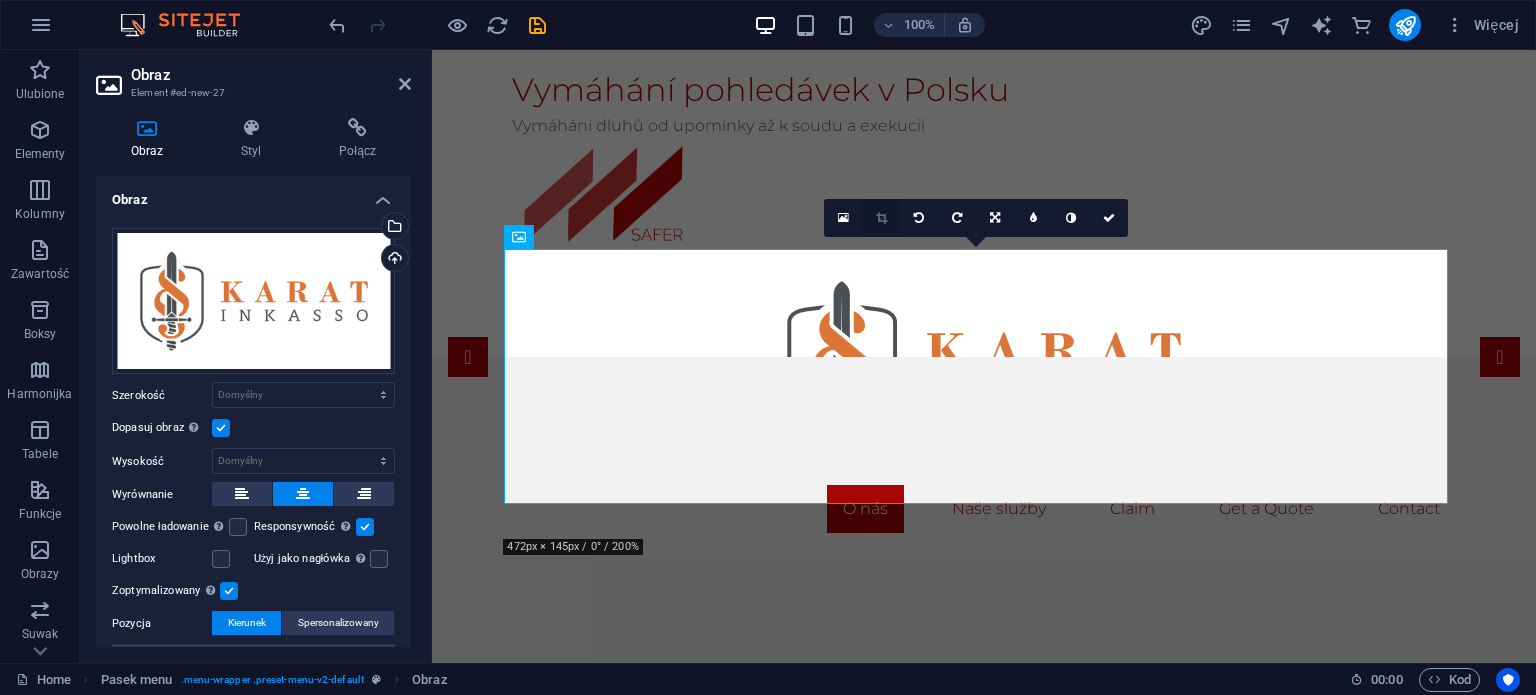 click at bounding box center [881, 218] 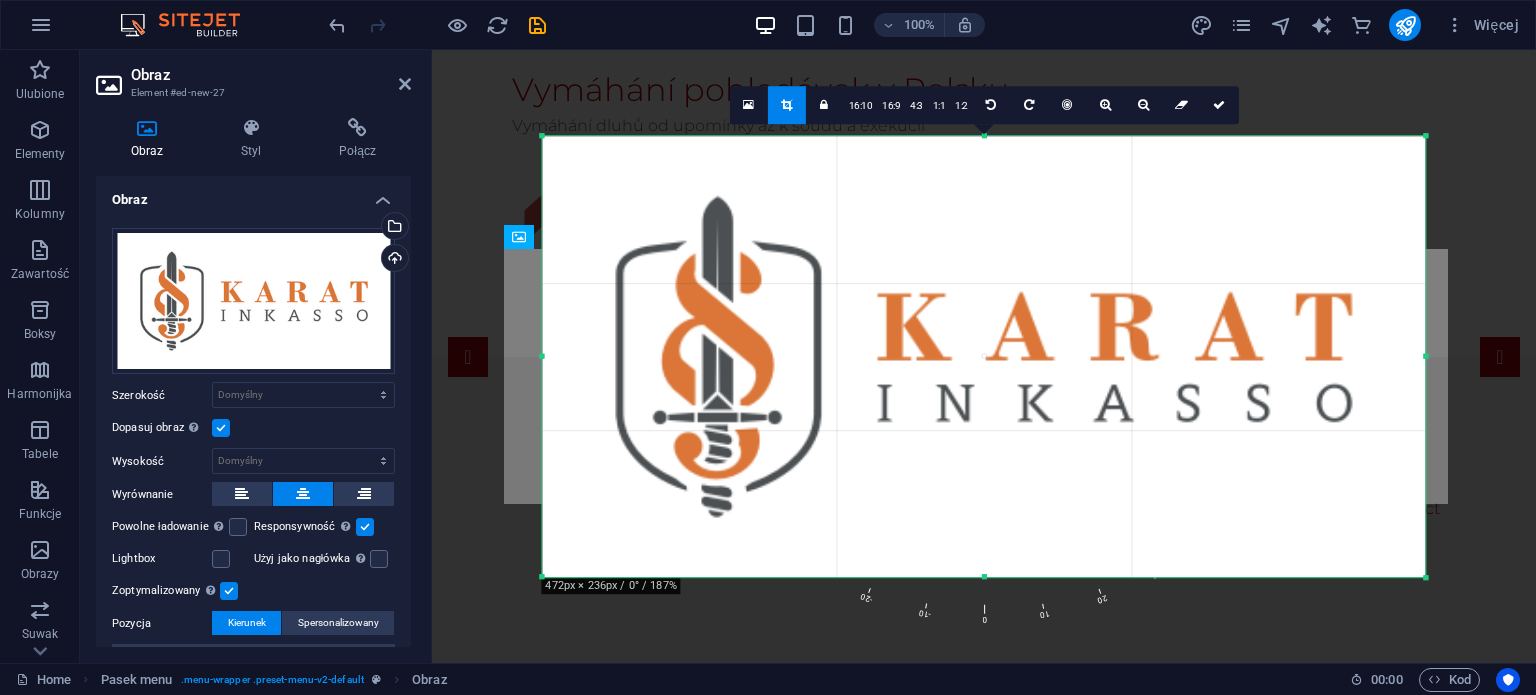 click at bounding box center (787, 105) 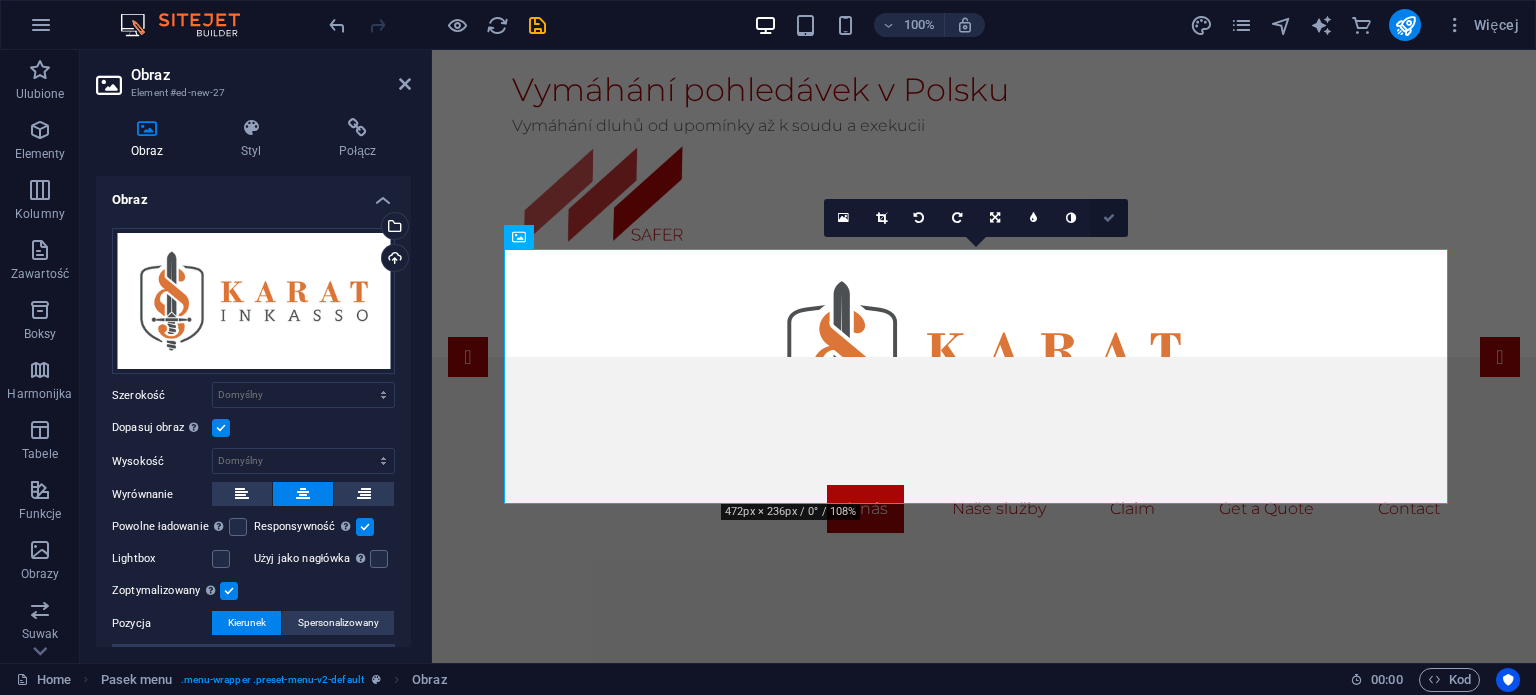 click at bounding box center (1109, 218) 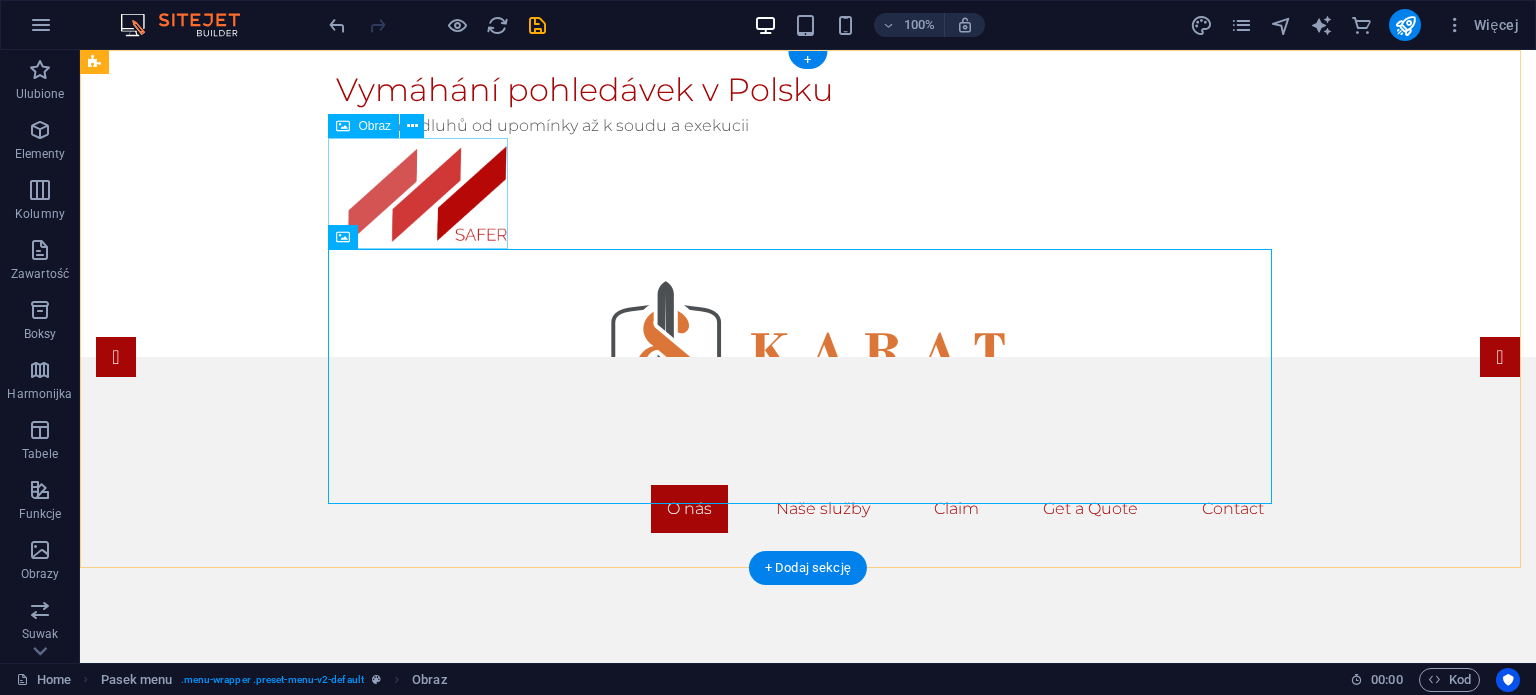 click at bounding box center [808, 193] 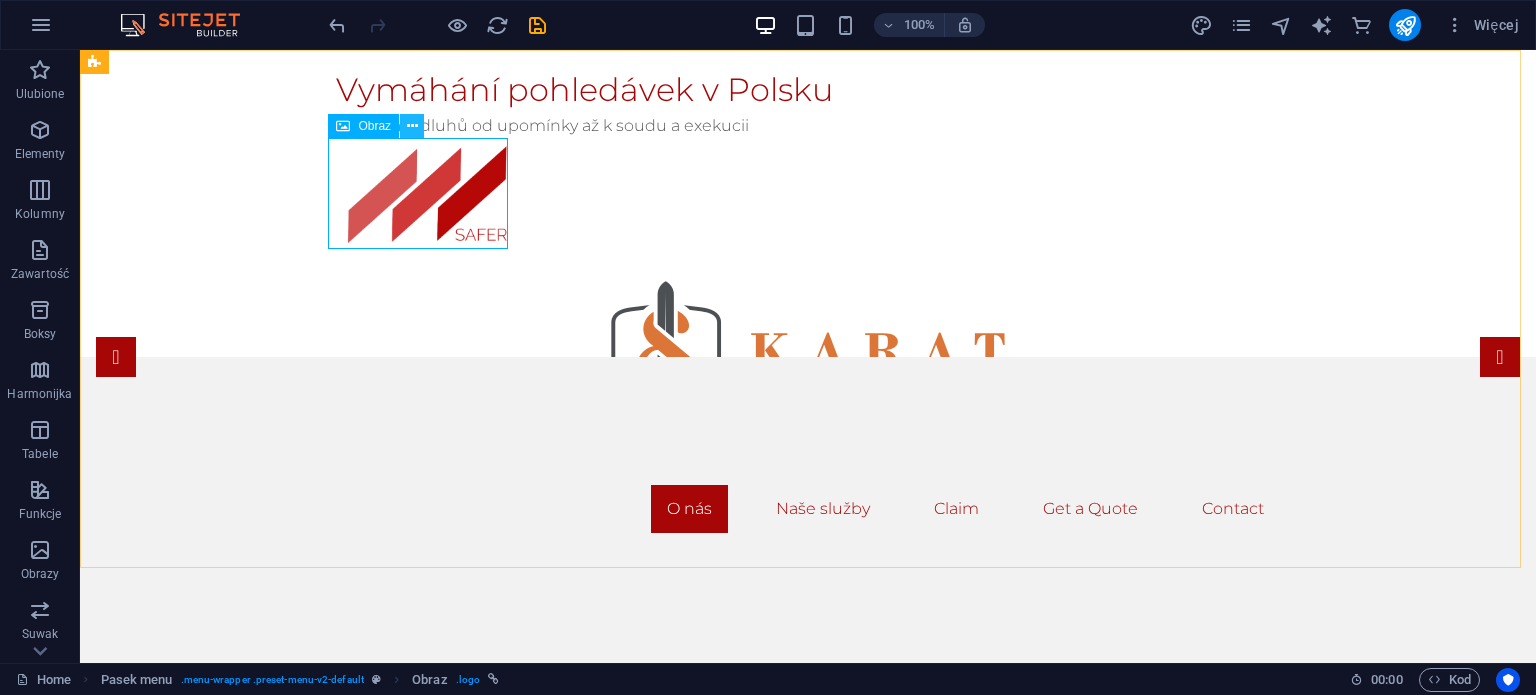 click at bounding box center [412, 126] 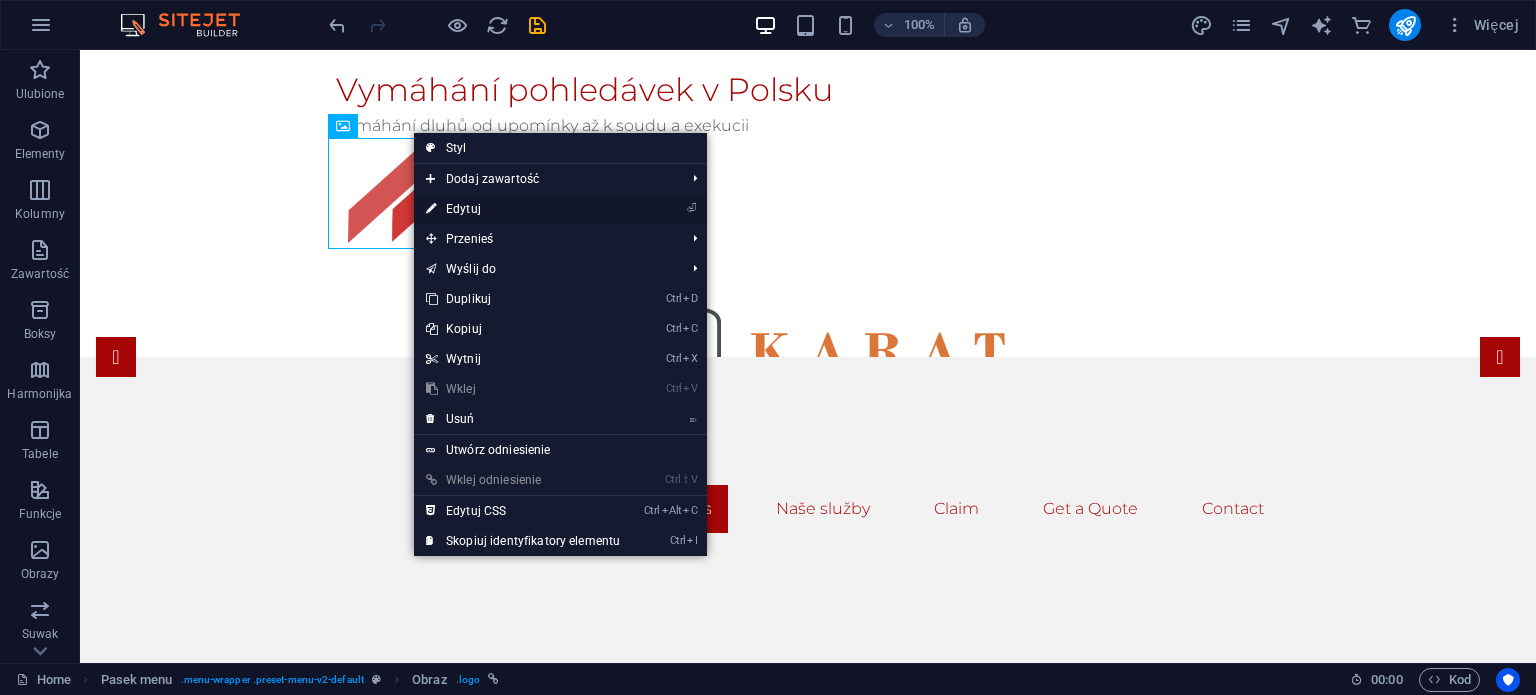 click on "⏎  Edytuj" at bounding box center [523, 209] 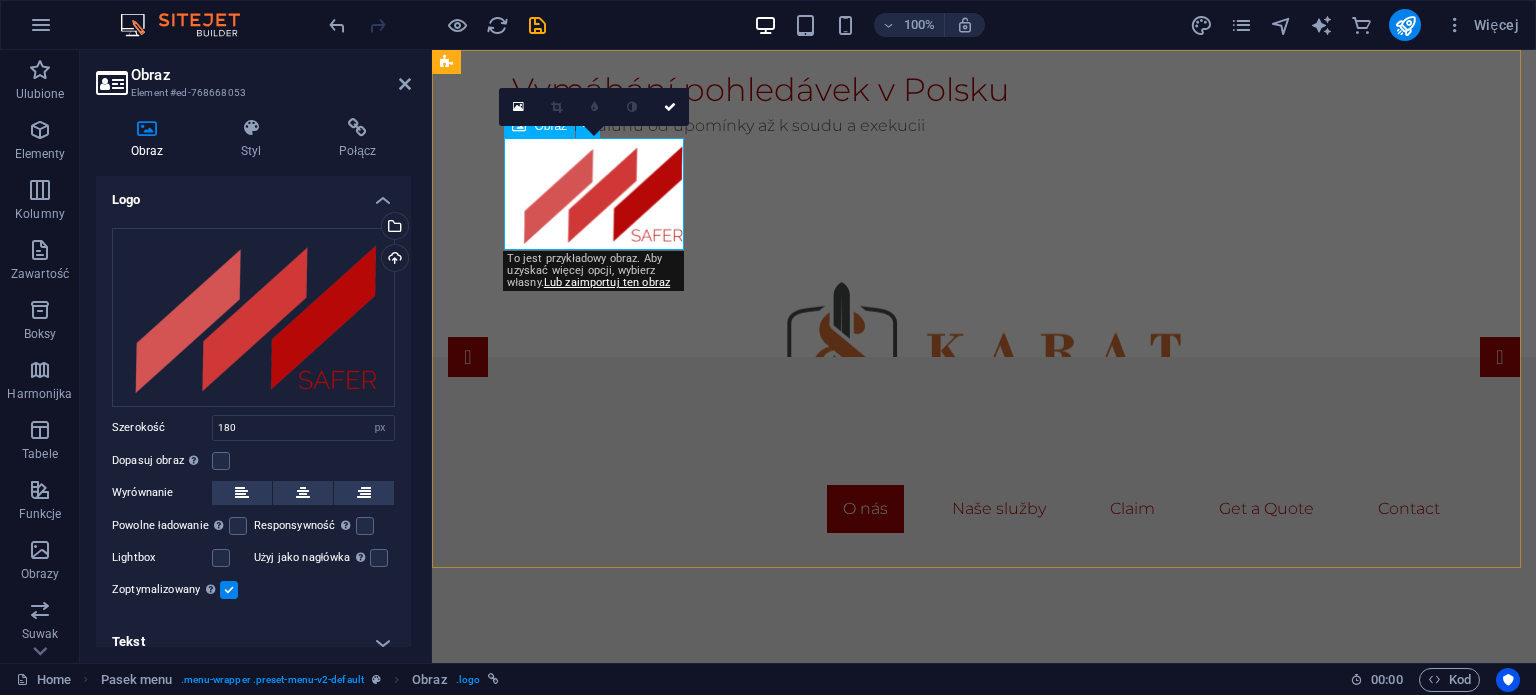 click at bounding box center (984, 194) 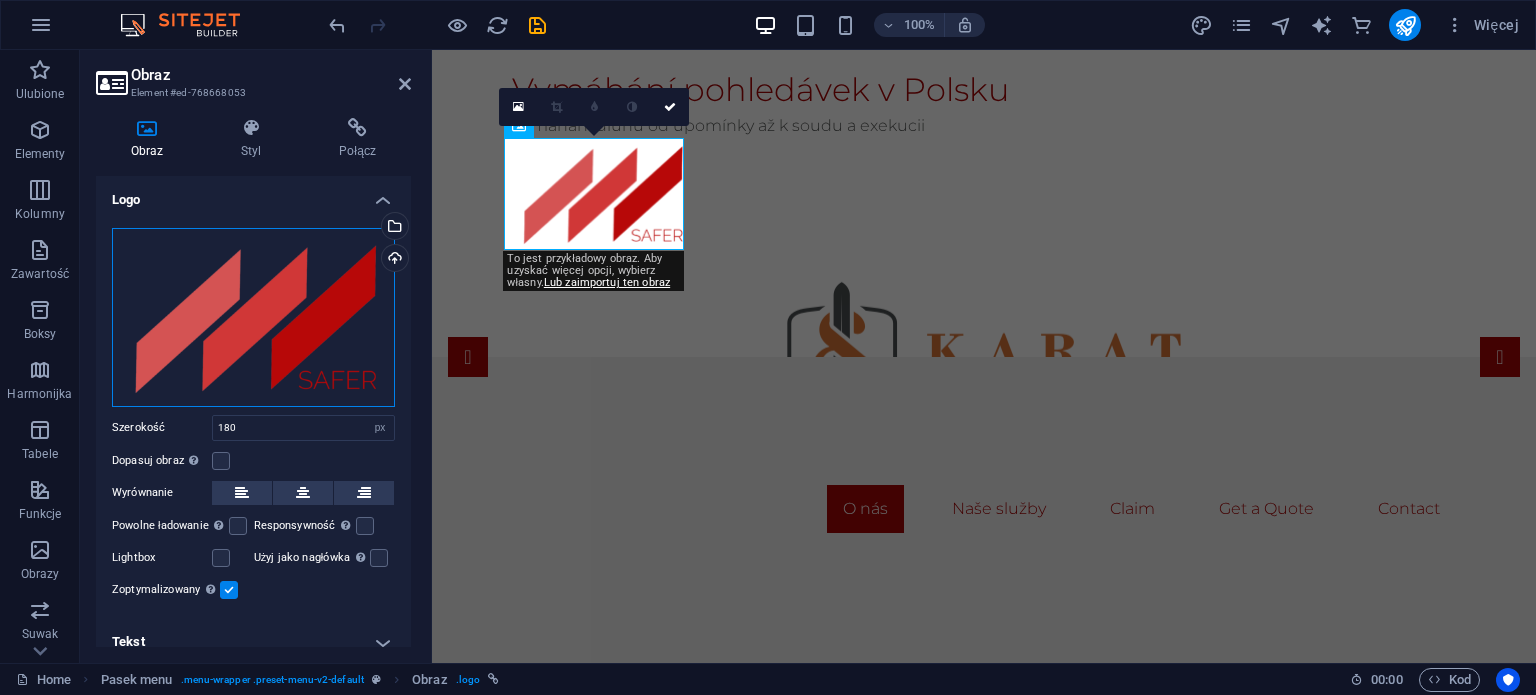 click on "Przeciągnij pliki tutaj, kliknij, aby wybrać pliki lub wybierz pliki z Plików lub naszych bezpłatnych zdjęć i filmów" at bounding box center [253, 317] 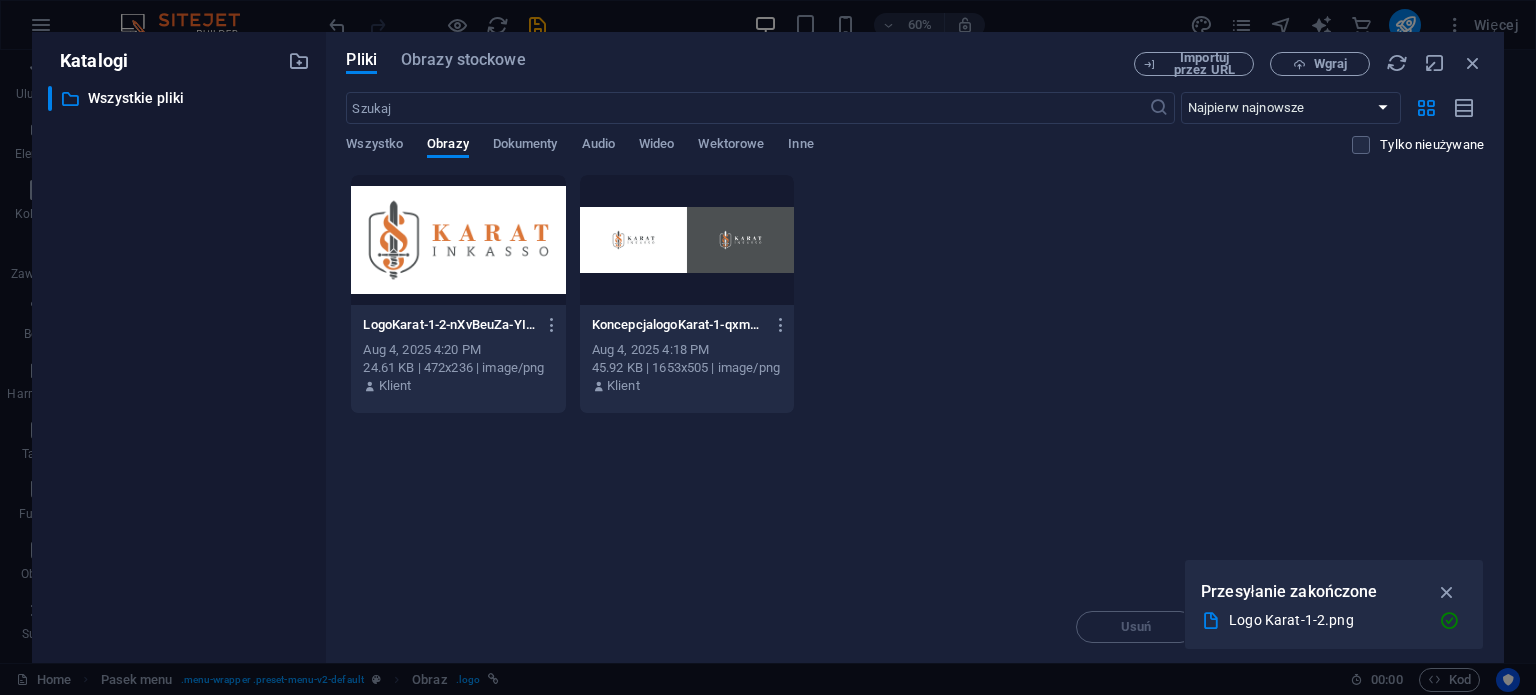 click at bounding box center [458, 240] 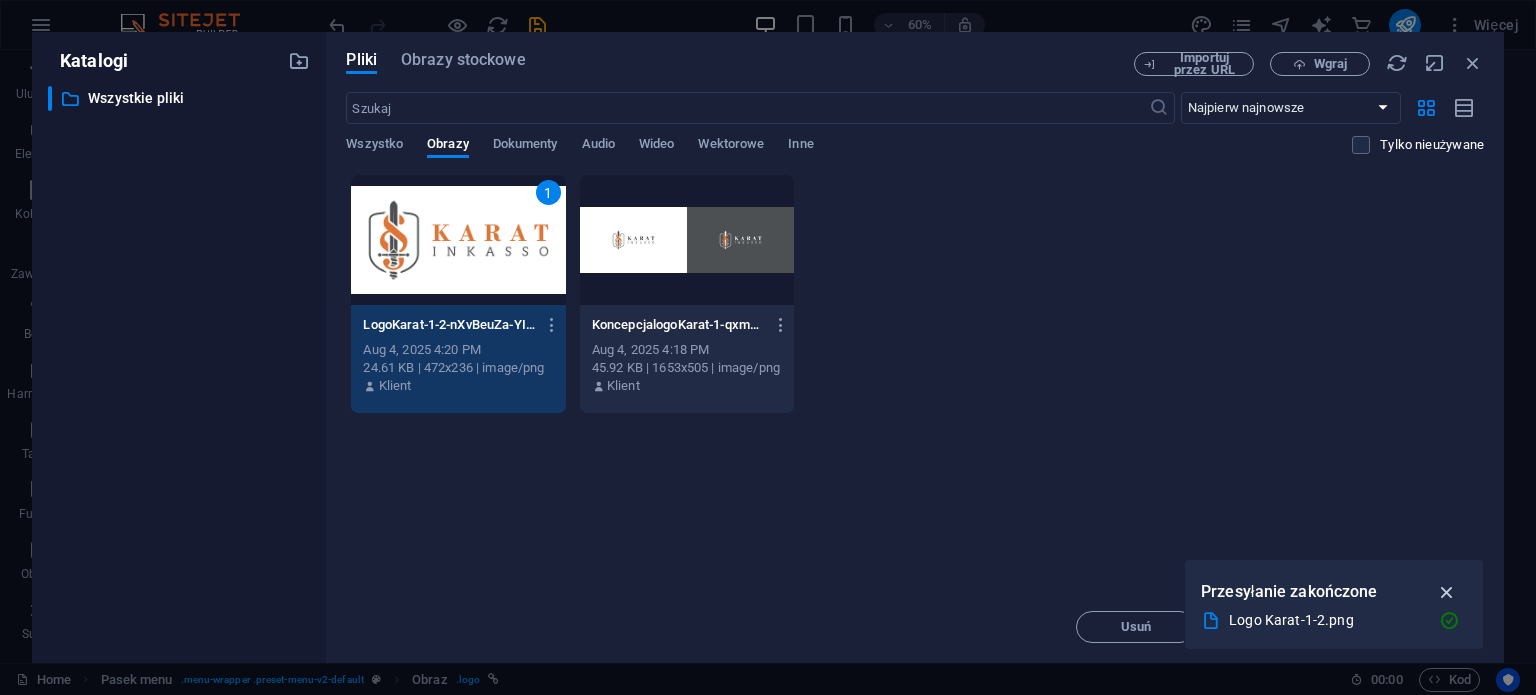 click at bounding box center (1447, 592) 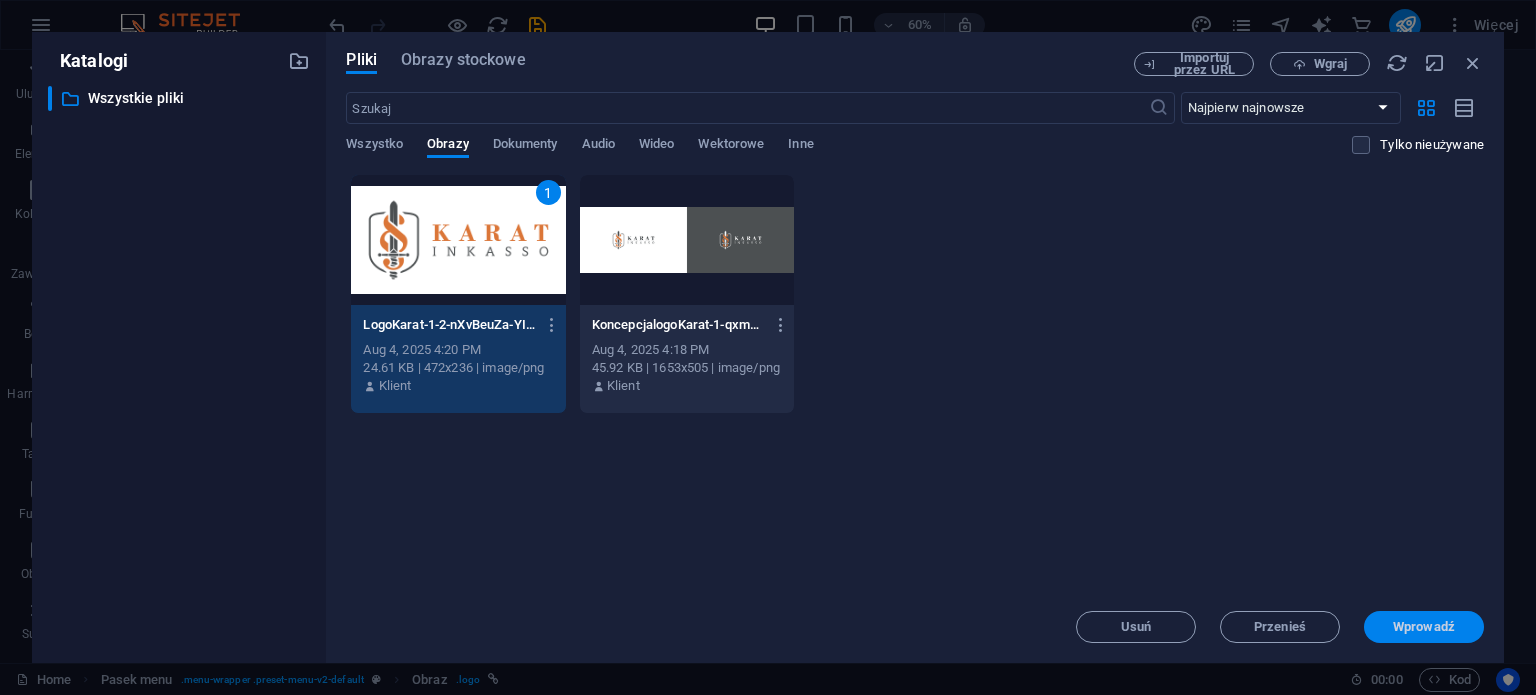 click on "Wprowadź" at bounding box center [1424, 627] 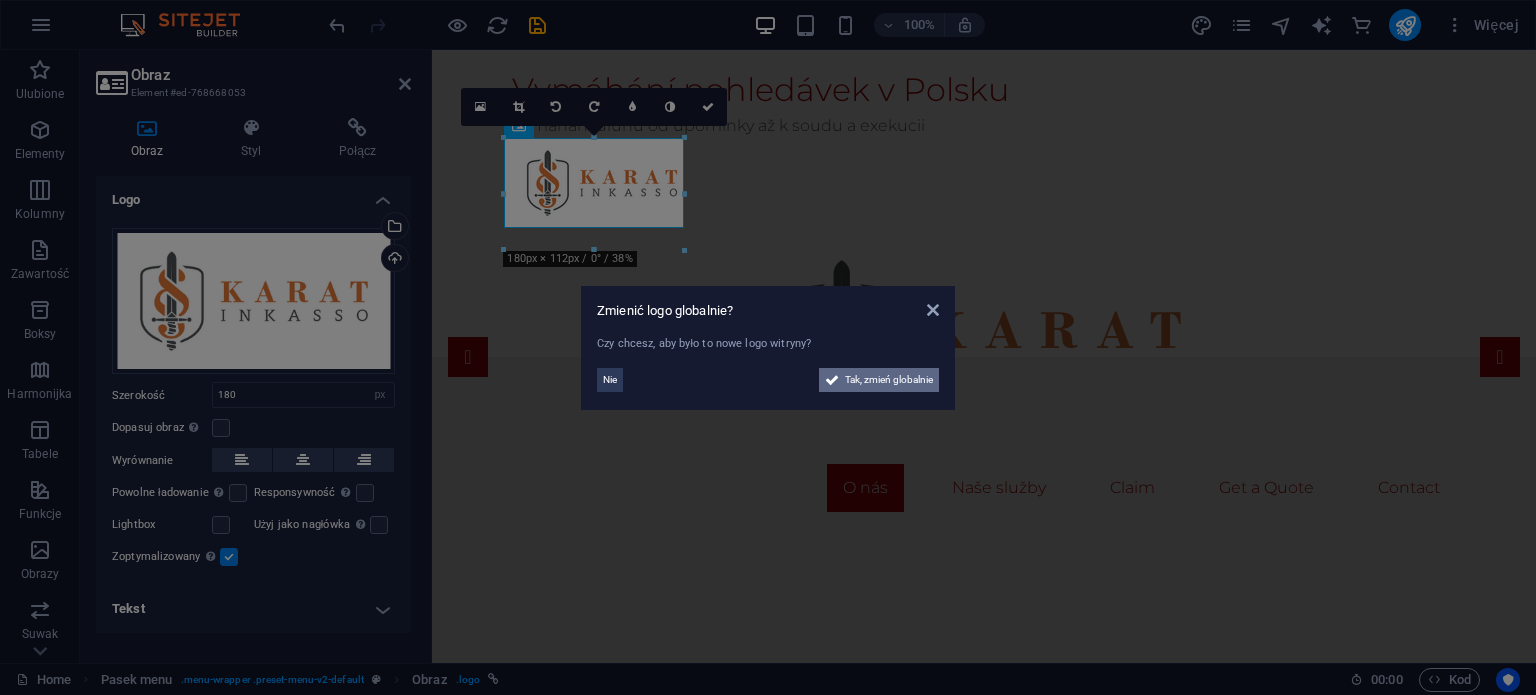 click on "Tak, zmień globalnie" at bounding box center [889, 380] 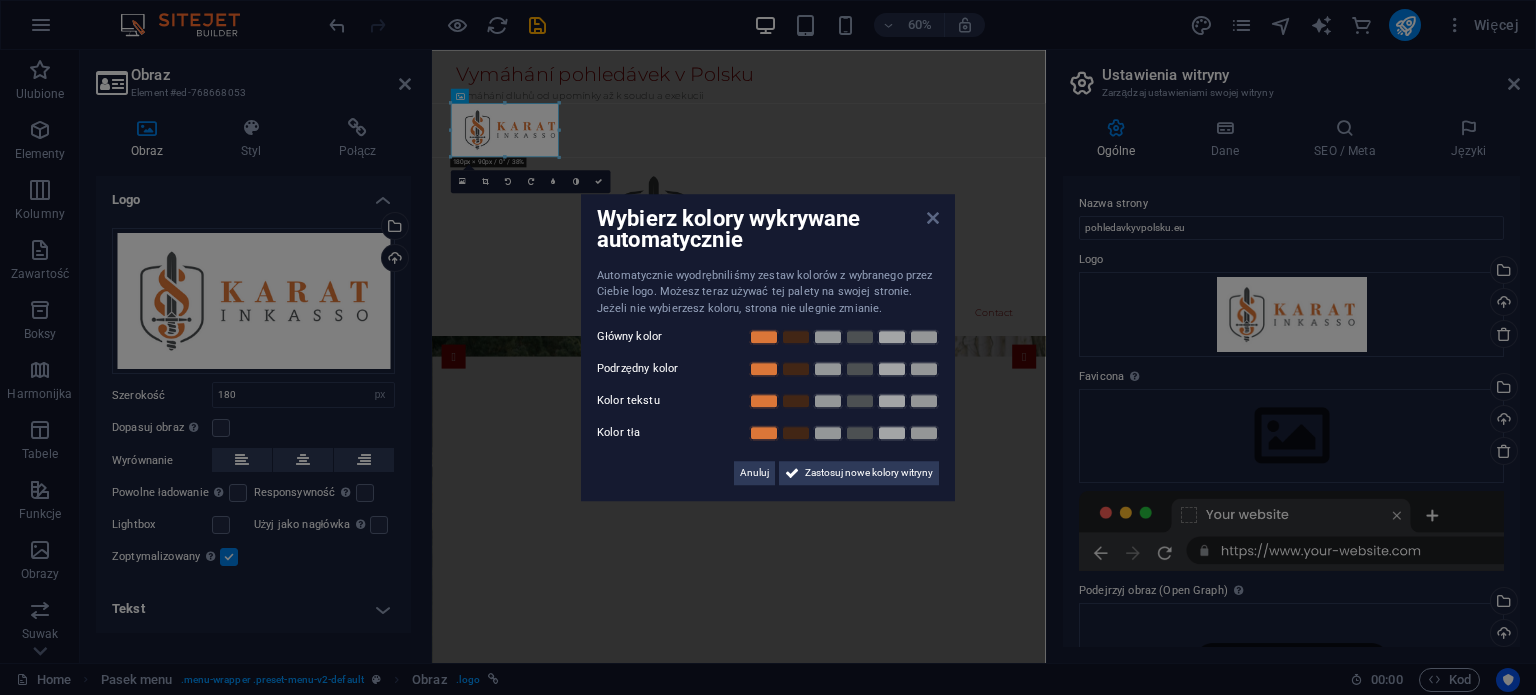 click at bounding box center (933, 218) 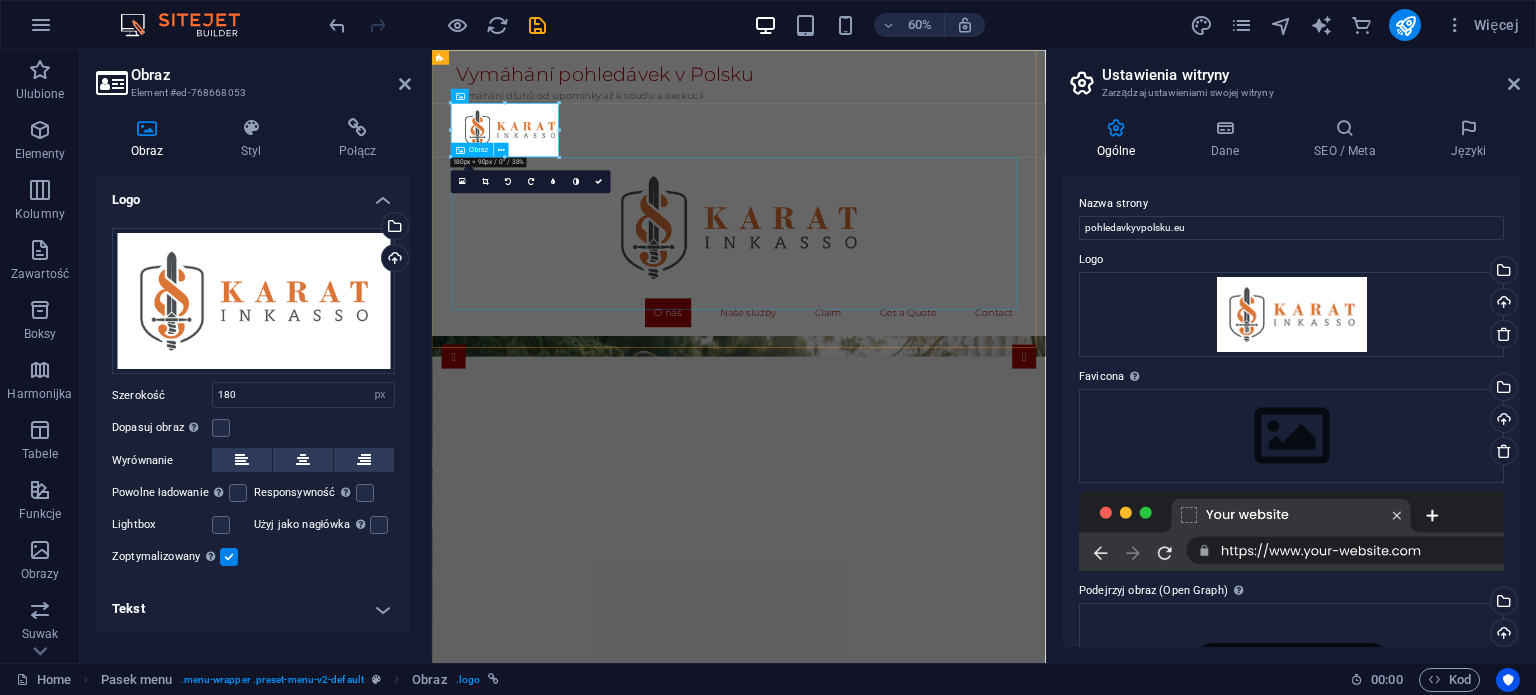 click at bounding box center (944, 346) 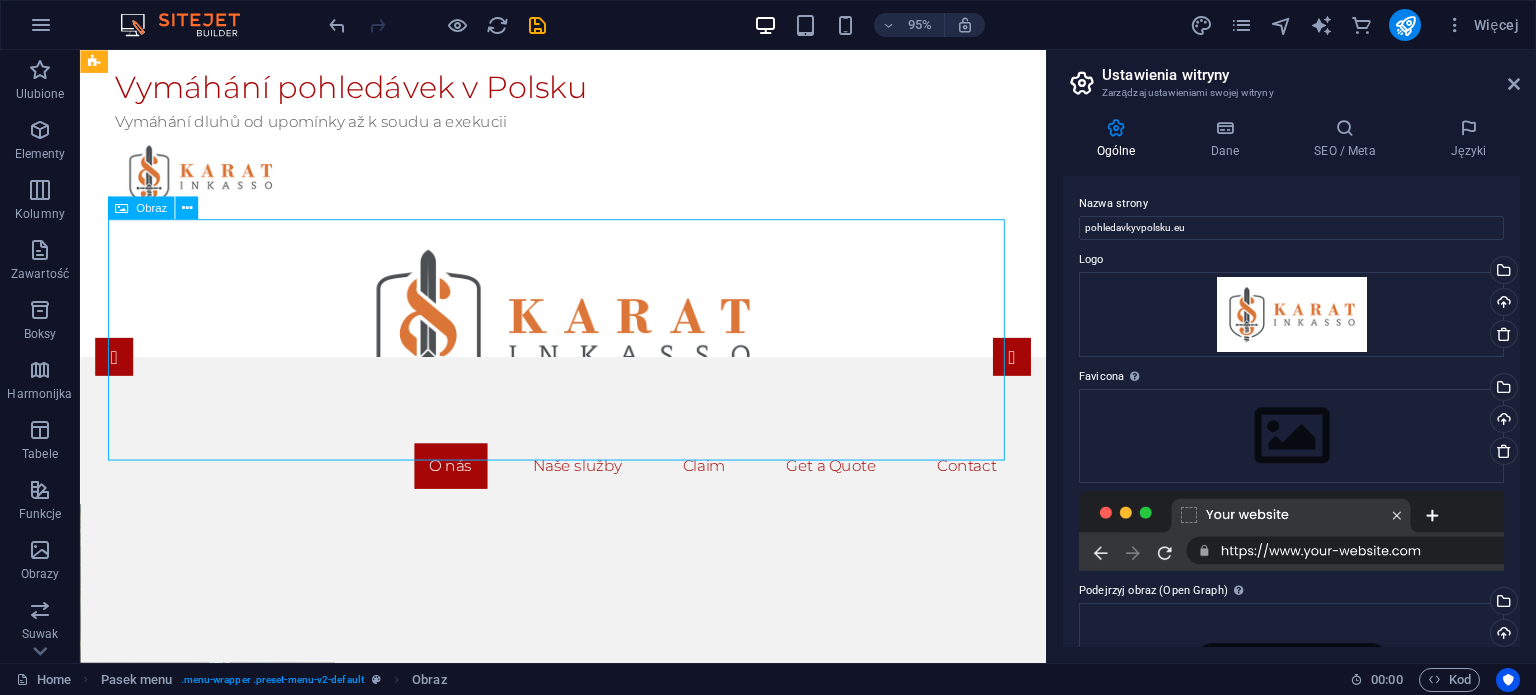 click at bounding box center (589, 346) 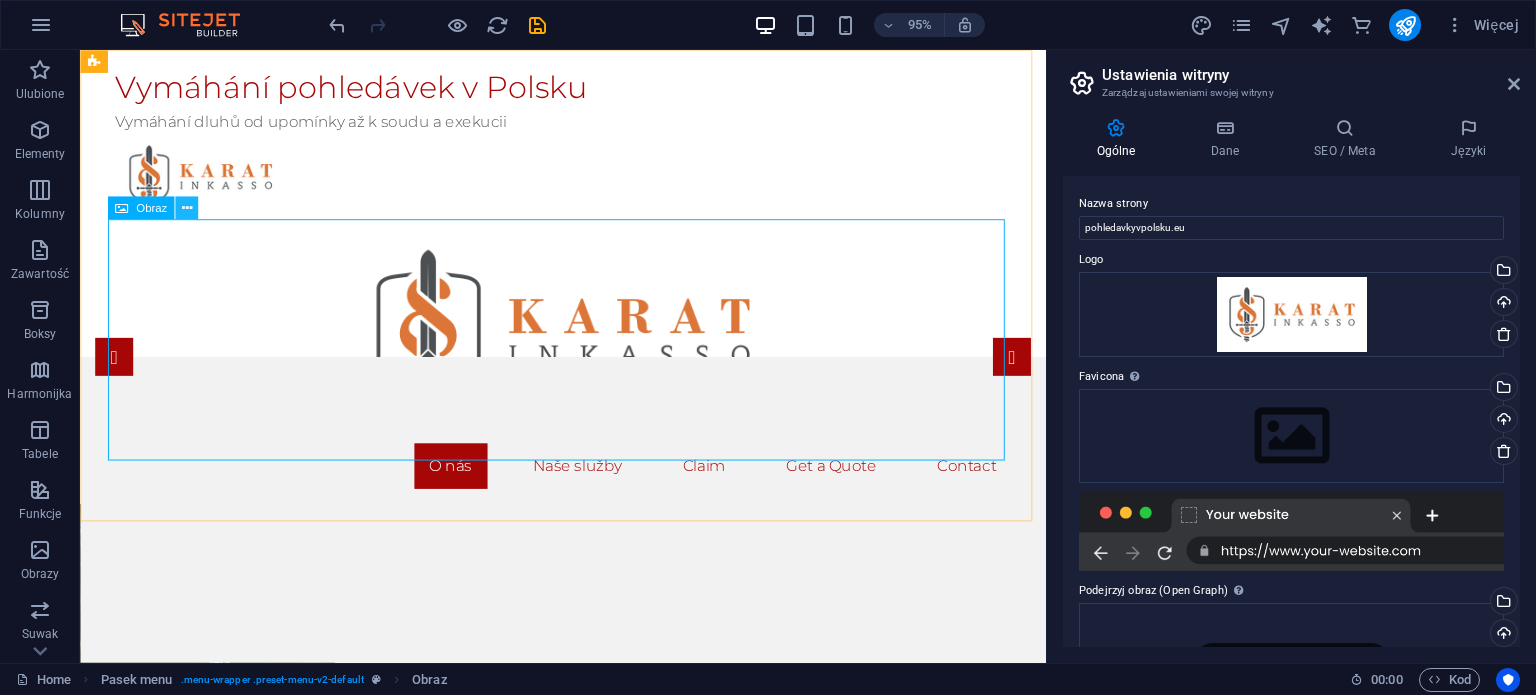 click at bounding box center [187, 208] 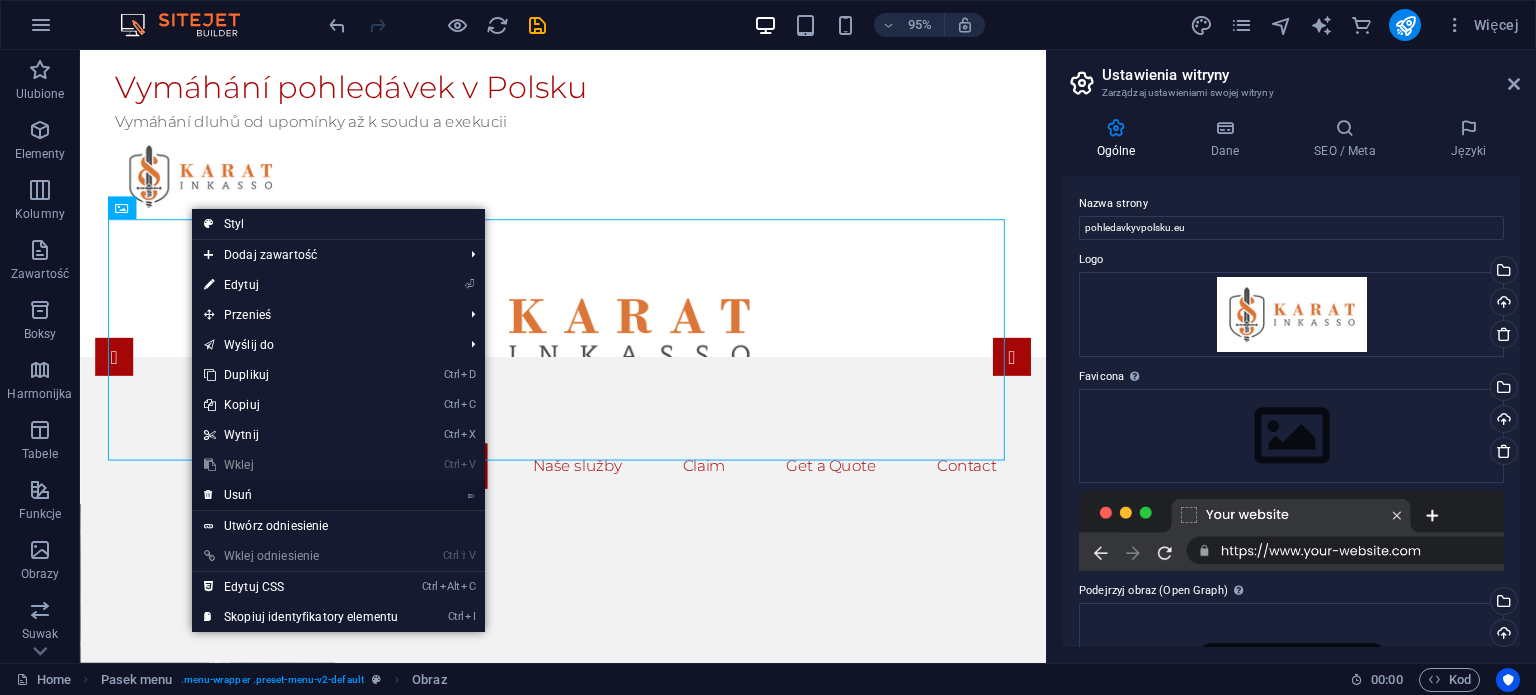 click on "⌦  Usuń" at bounding box center [301, 495] 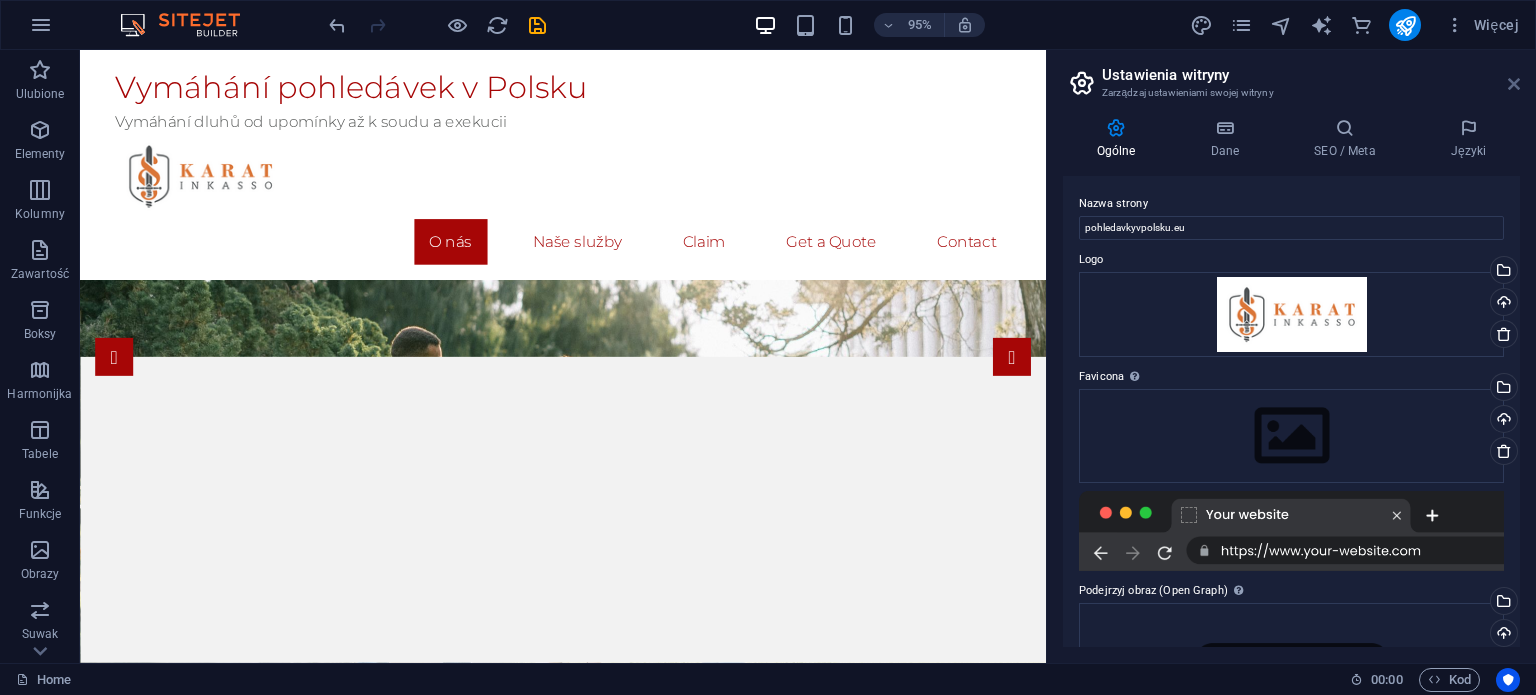 click at bounding box center [1514, 84] 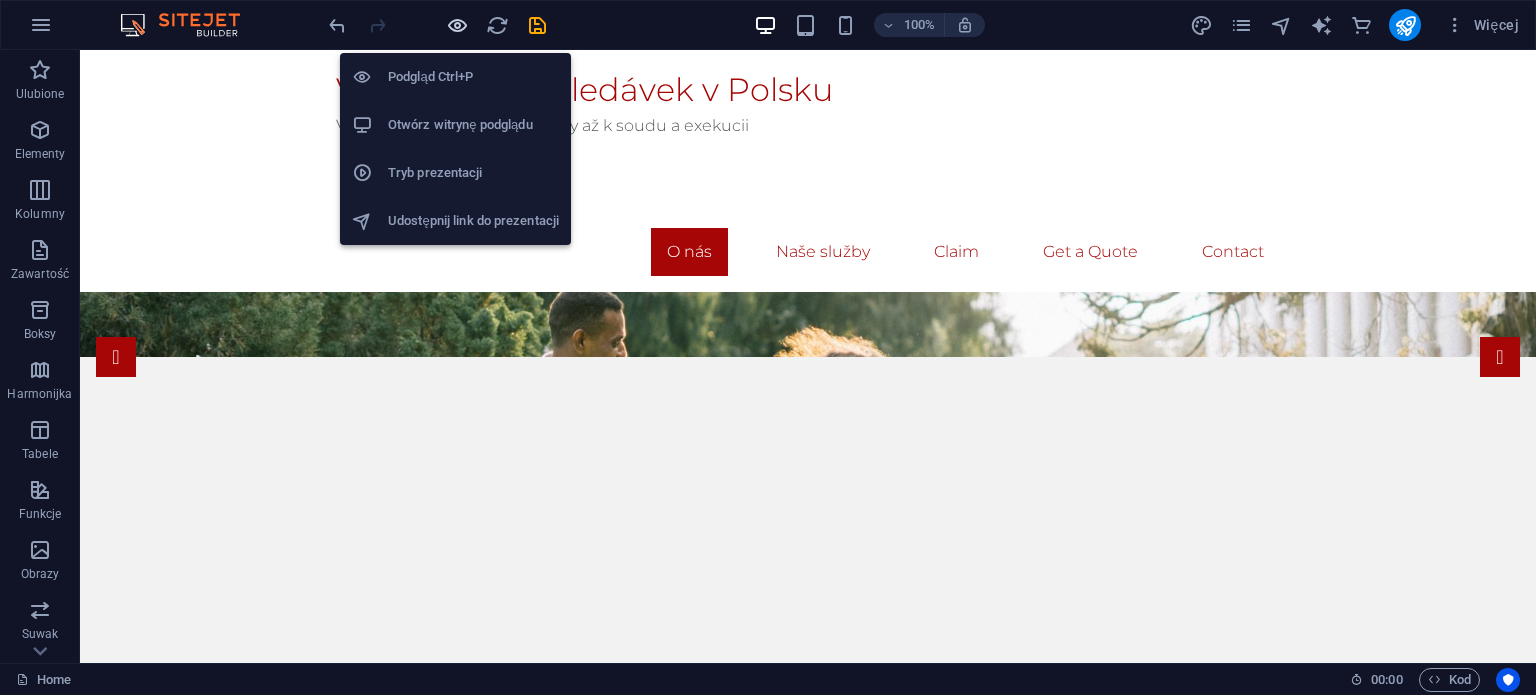 click at bounding box center (457, 25) 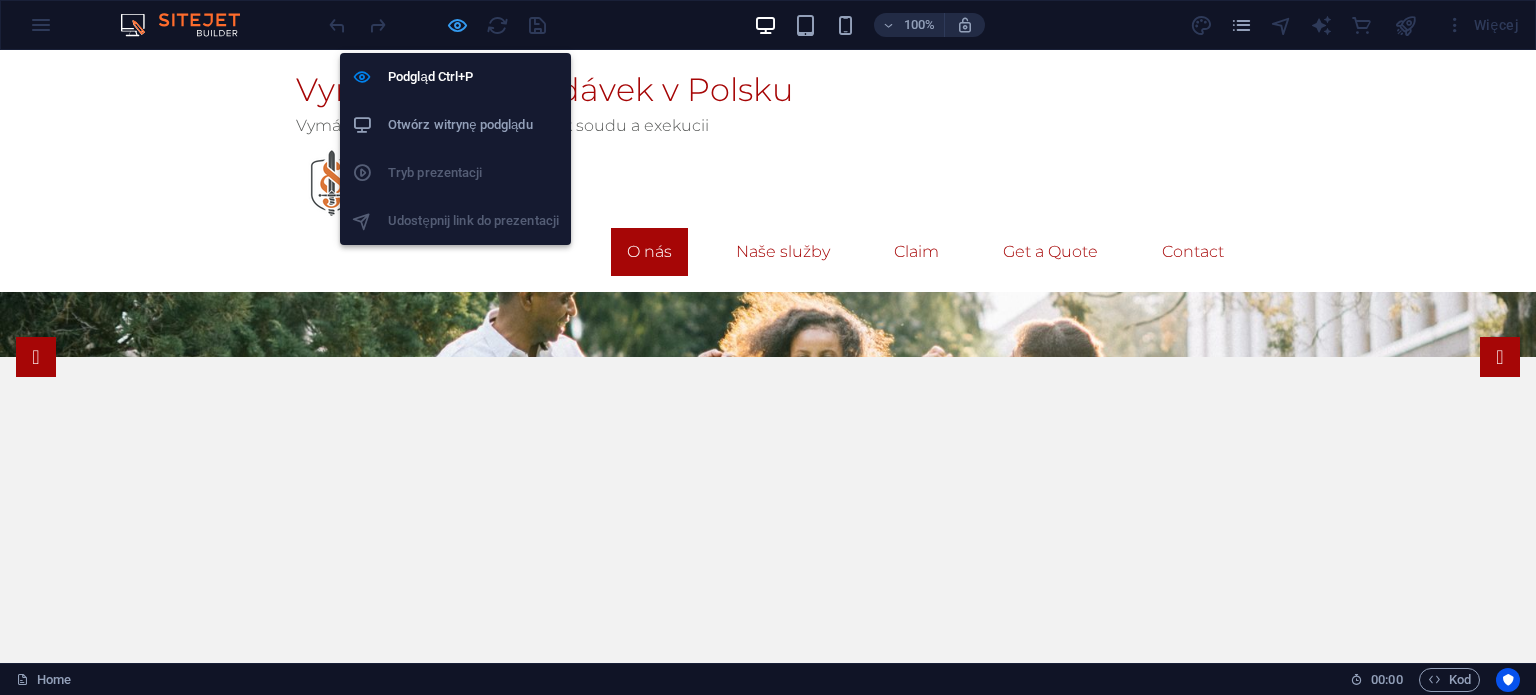 click at bounding box center (457, 25) 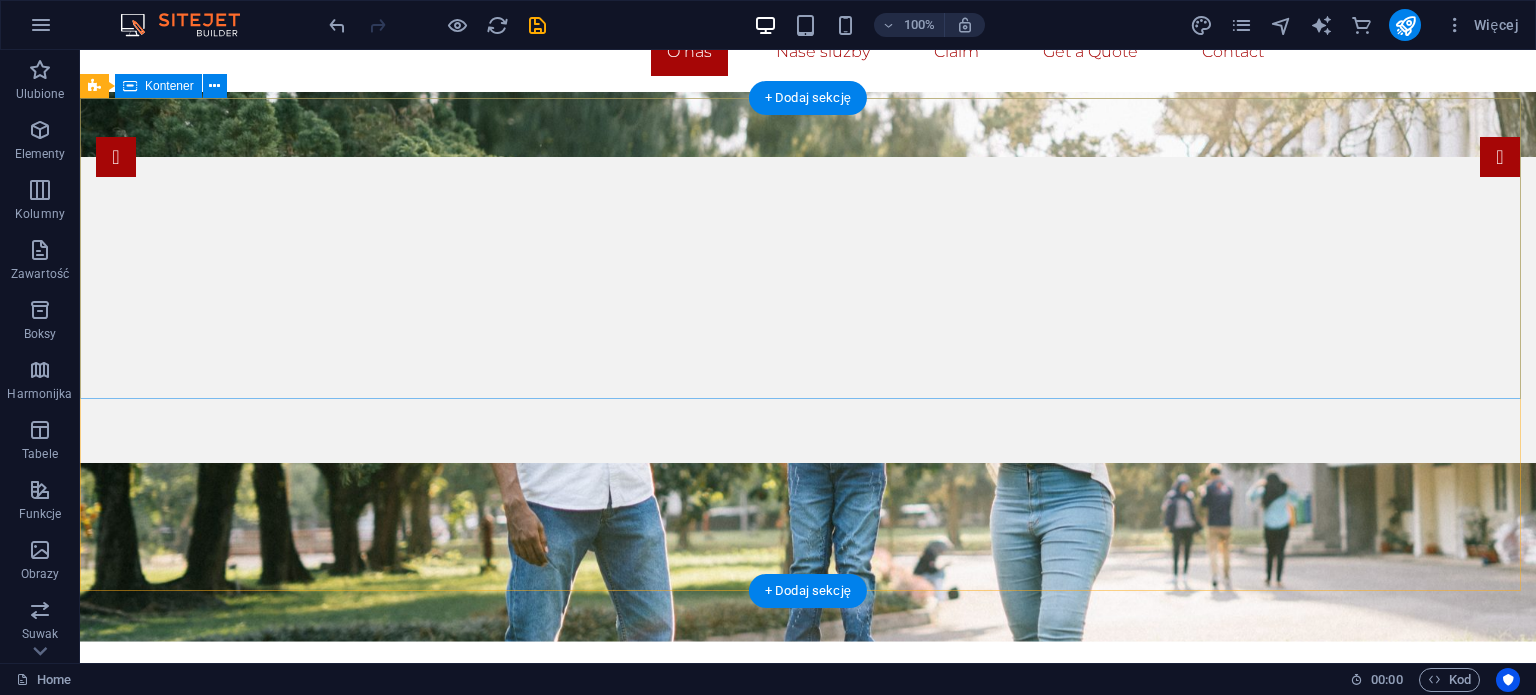 scroll, scrollTop: 0, scrollLeft: 0, axis: both 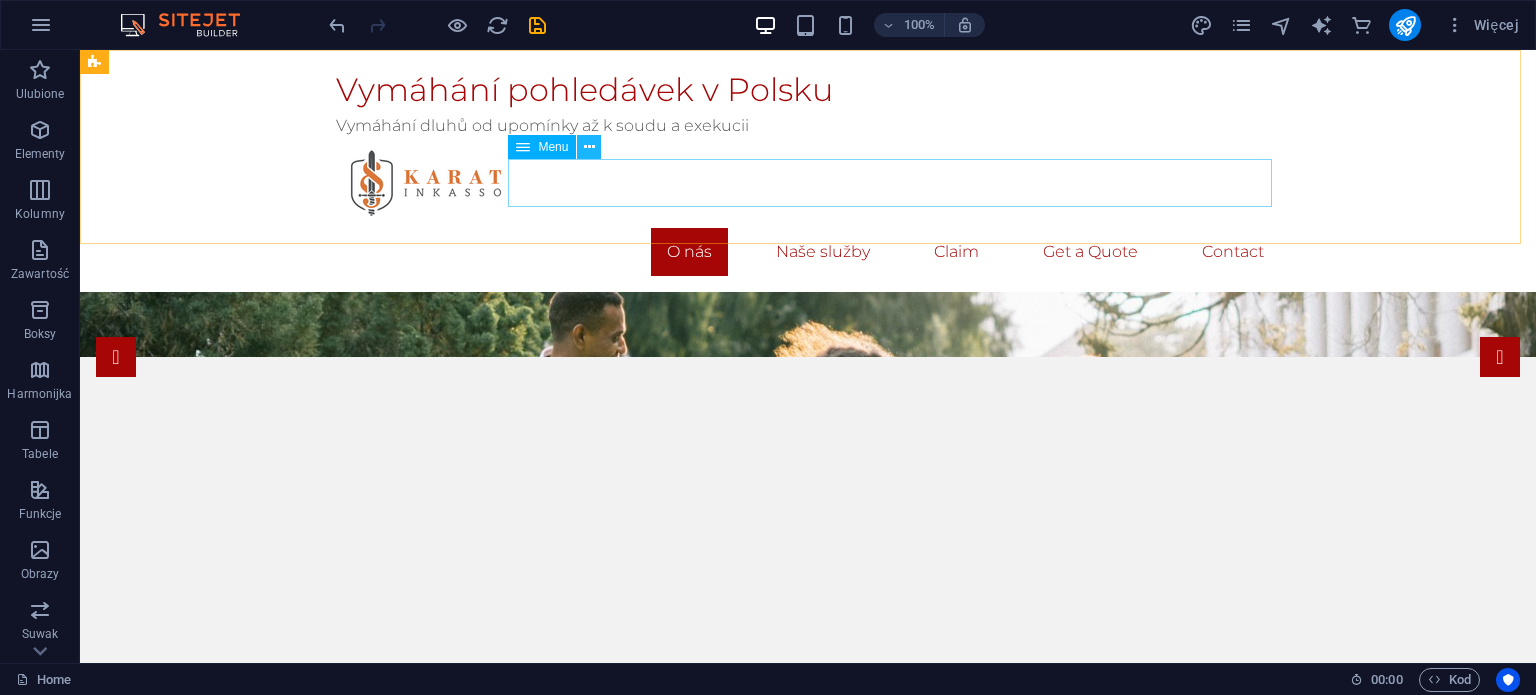 click at bounding box center [589, 147] 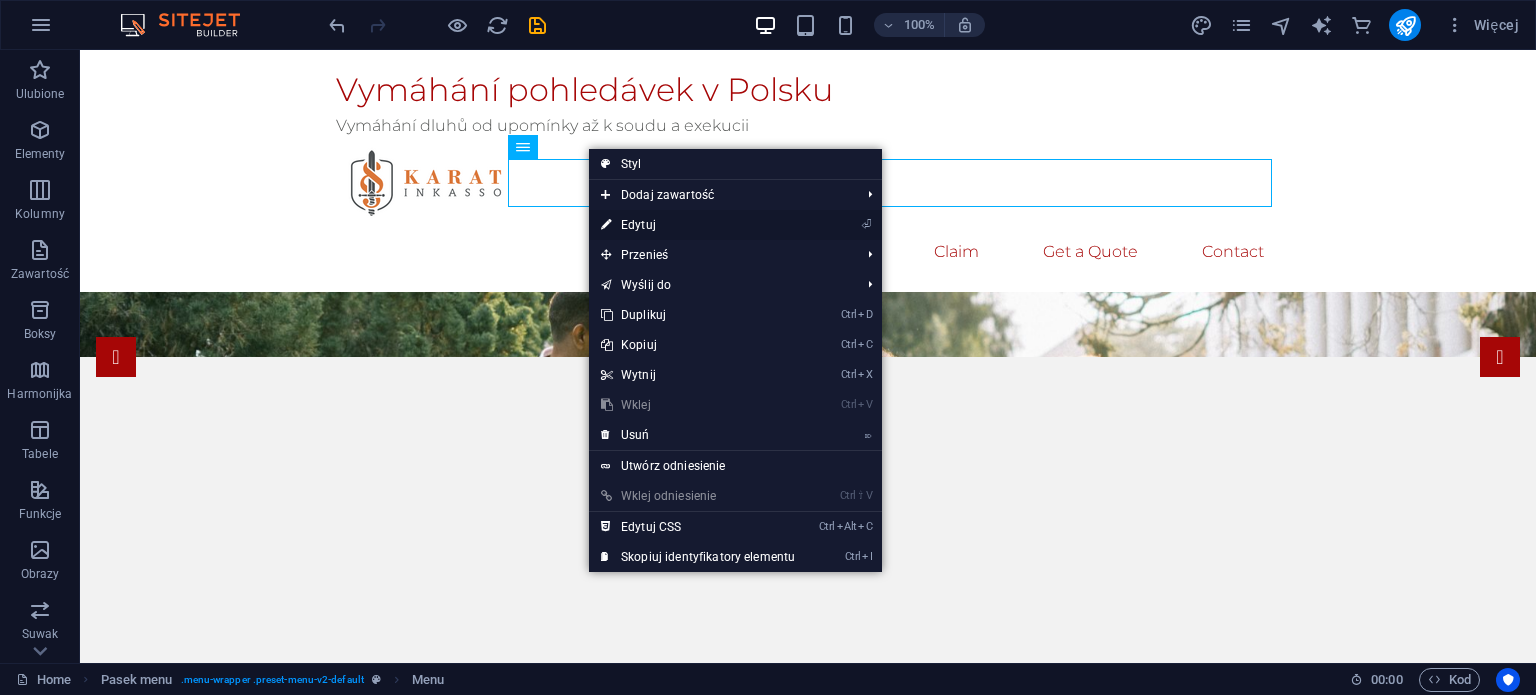 click on "⏎  Edytuj" at bounding box center (698, 225) 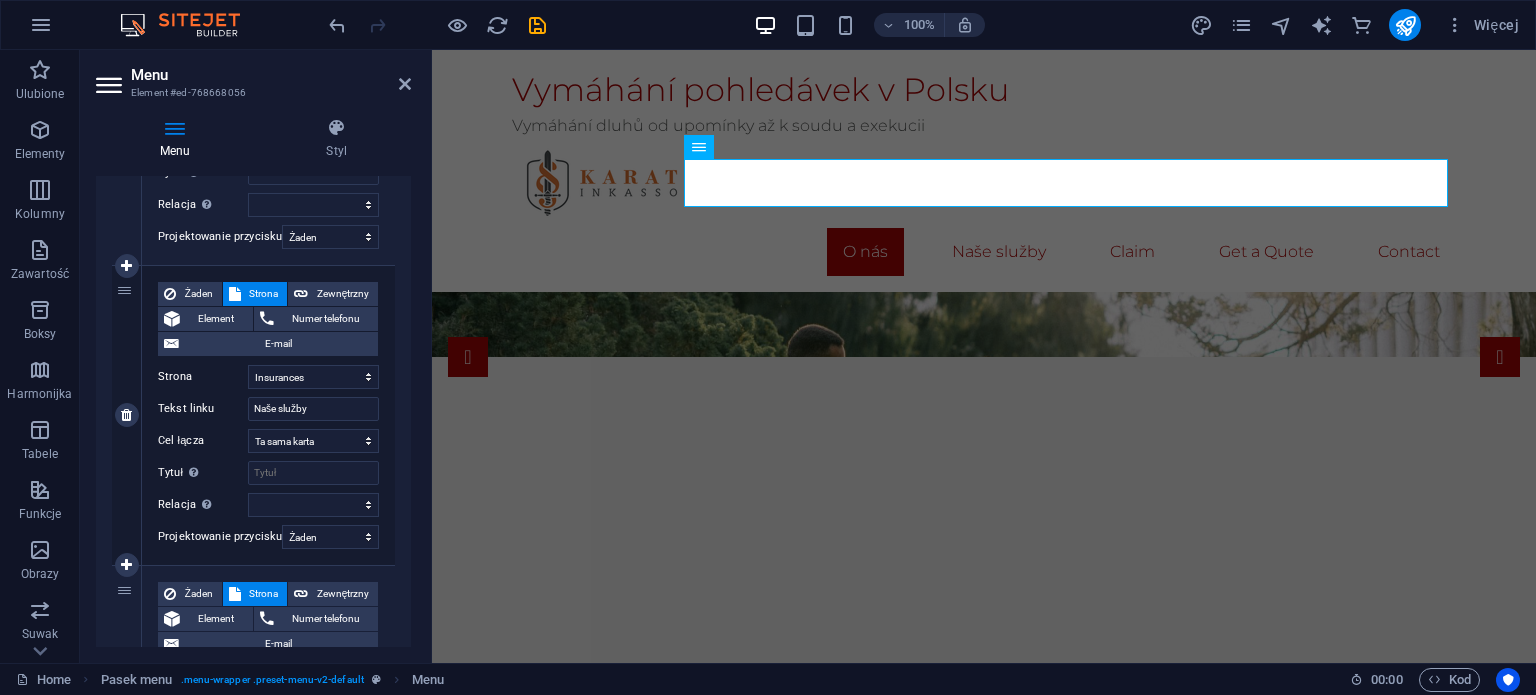 scroll, scrollTop: 600, scrollLeft: 0, axis: vertical 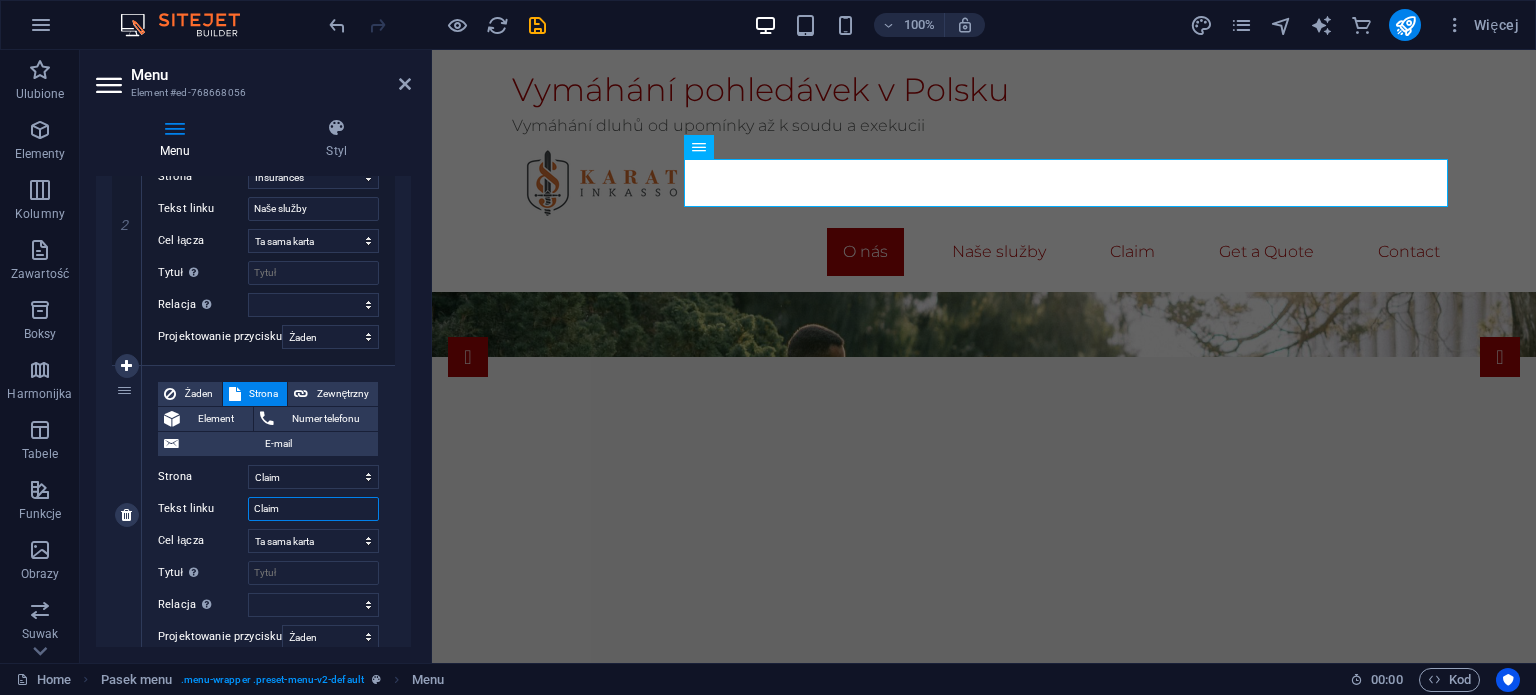 click on "Claim" at bounding box center (313, 509) 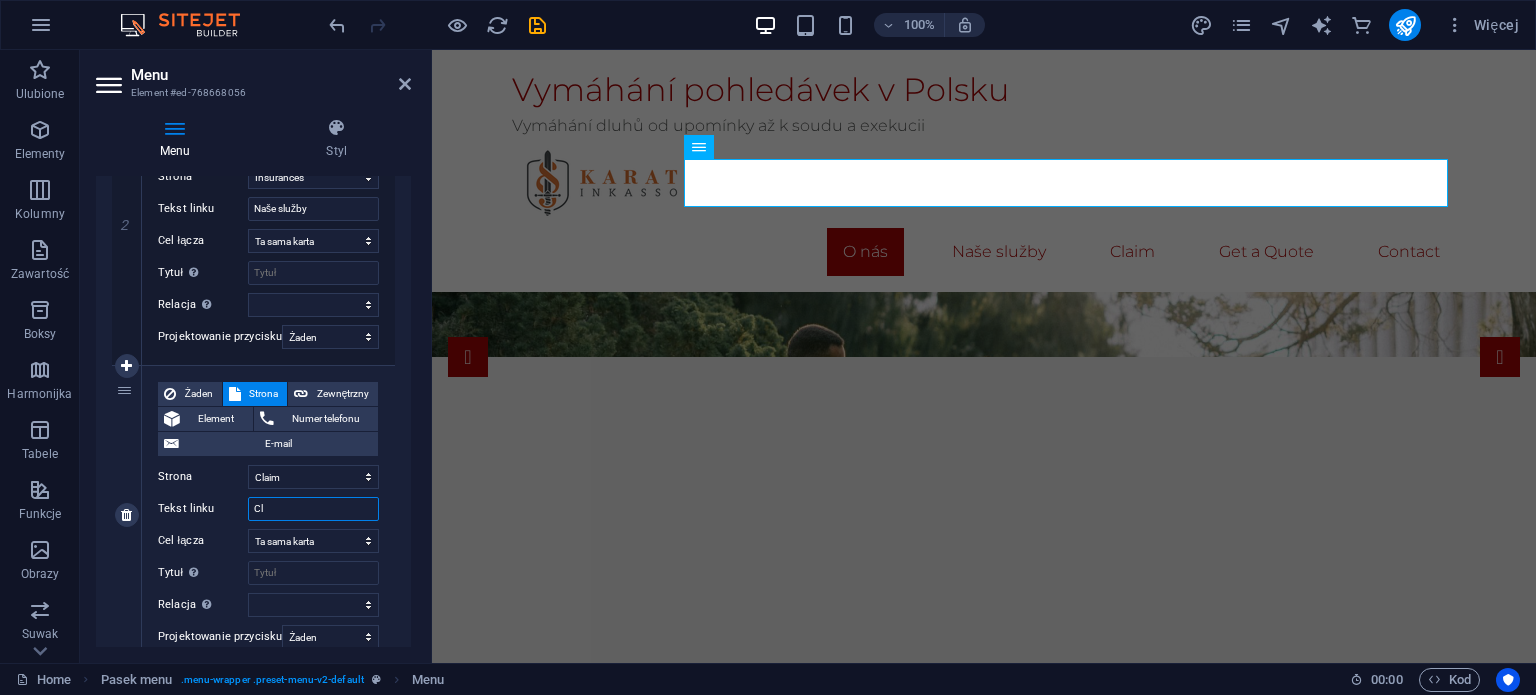 type on "C" 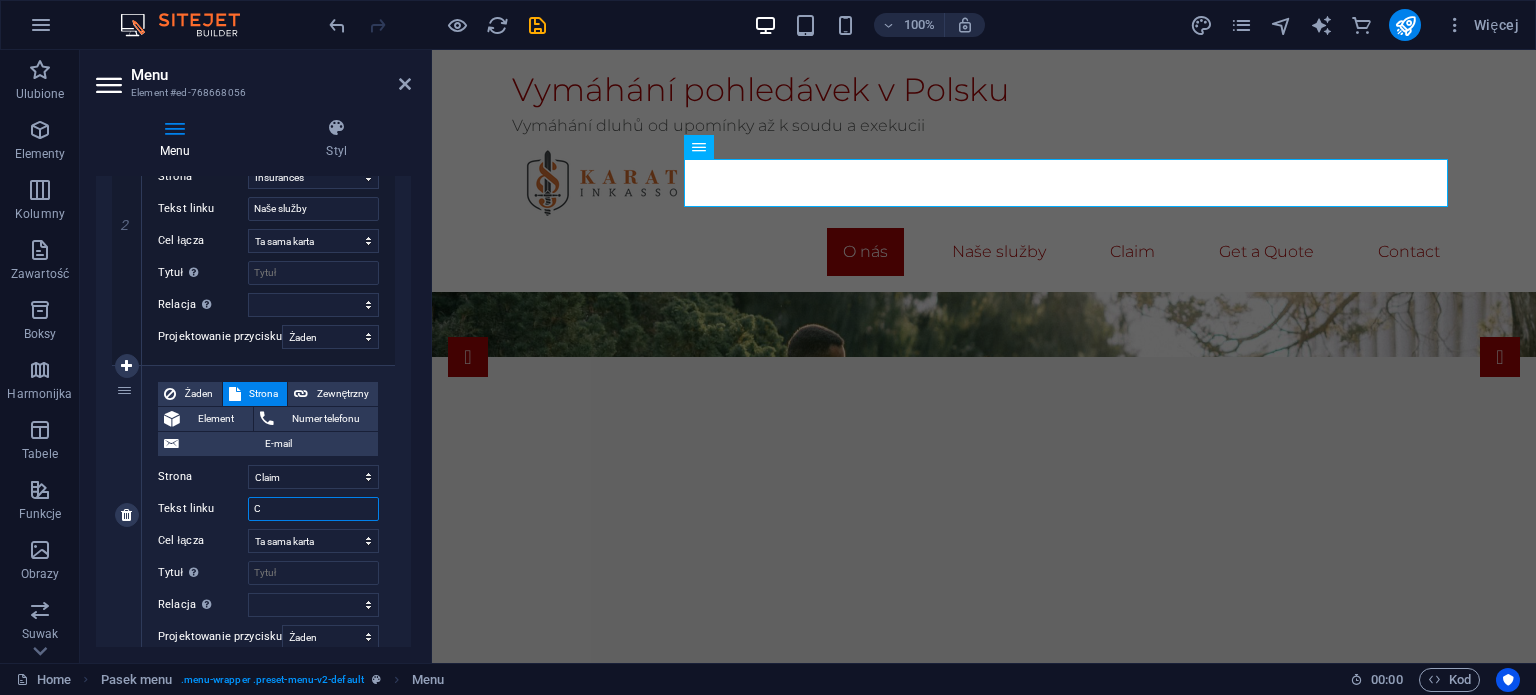 type 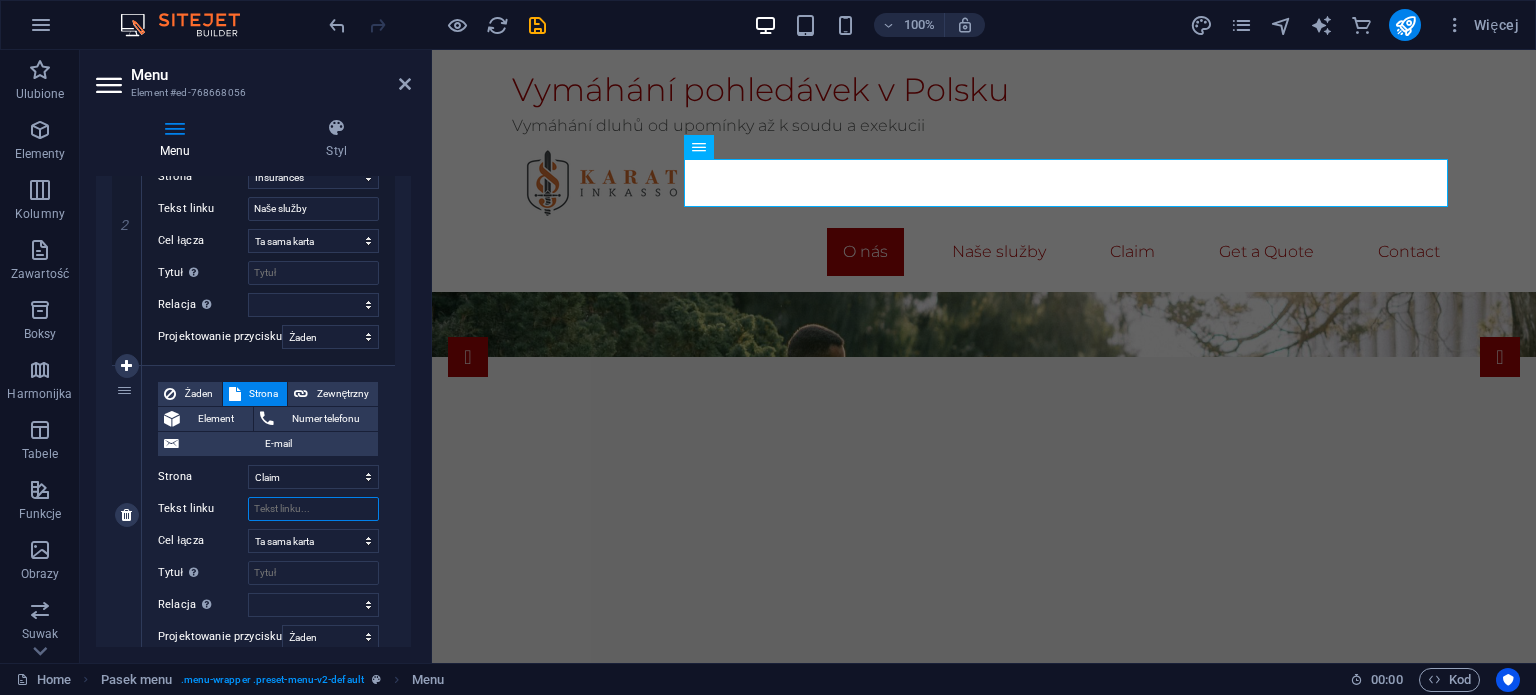 select 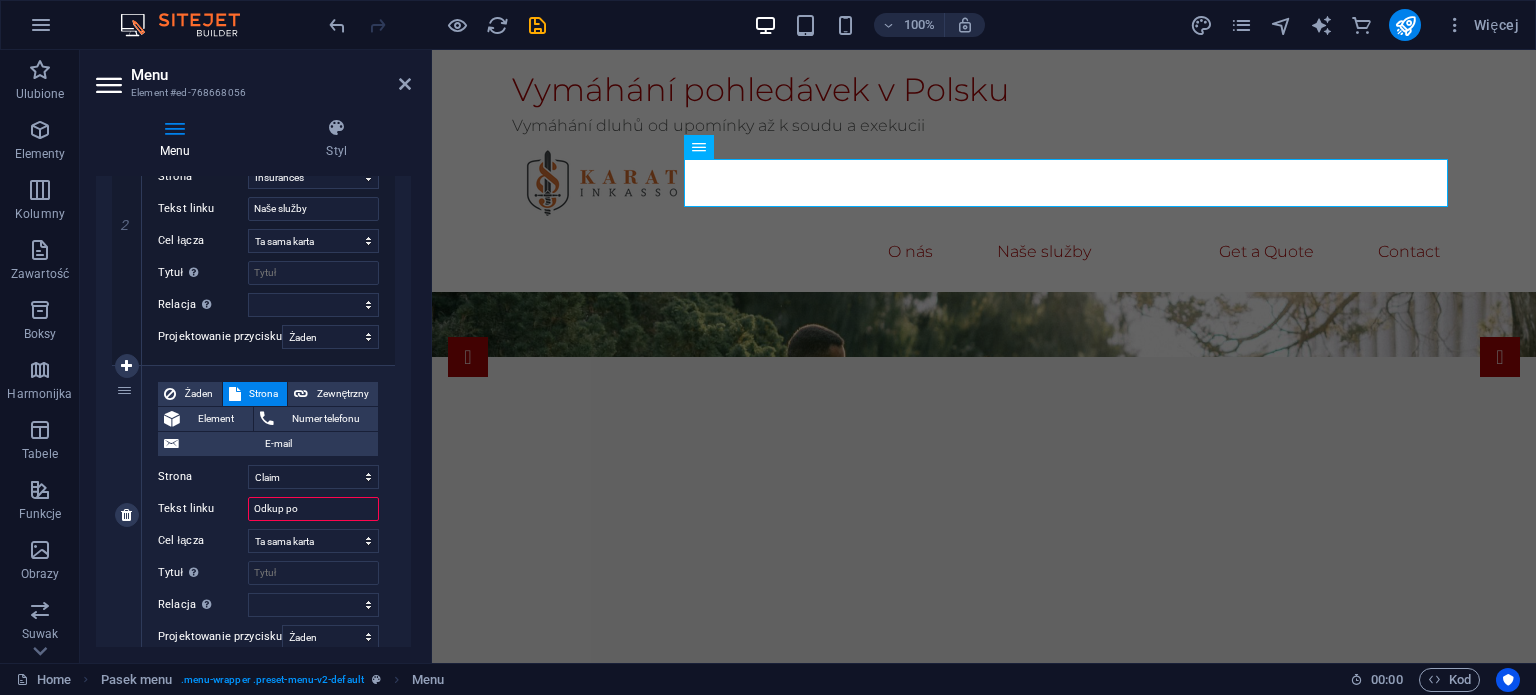type on "Odkup pol" 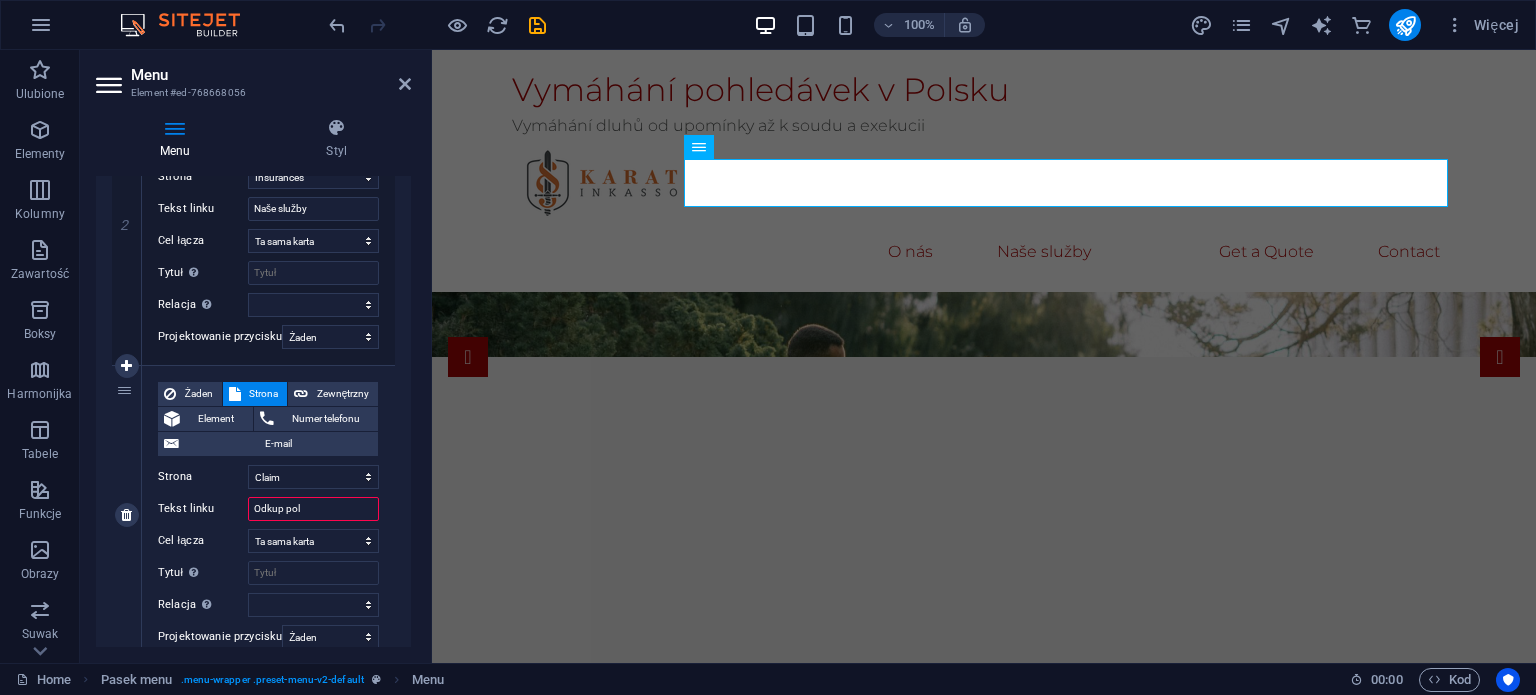 select 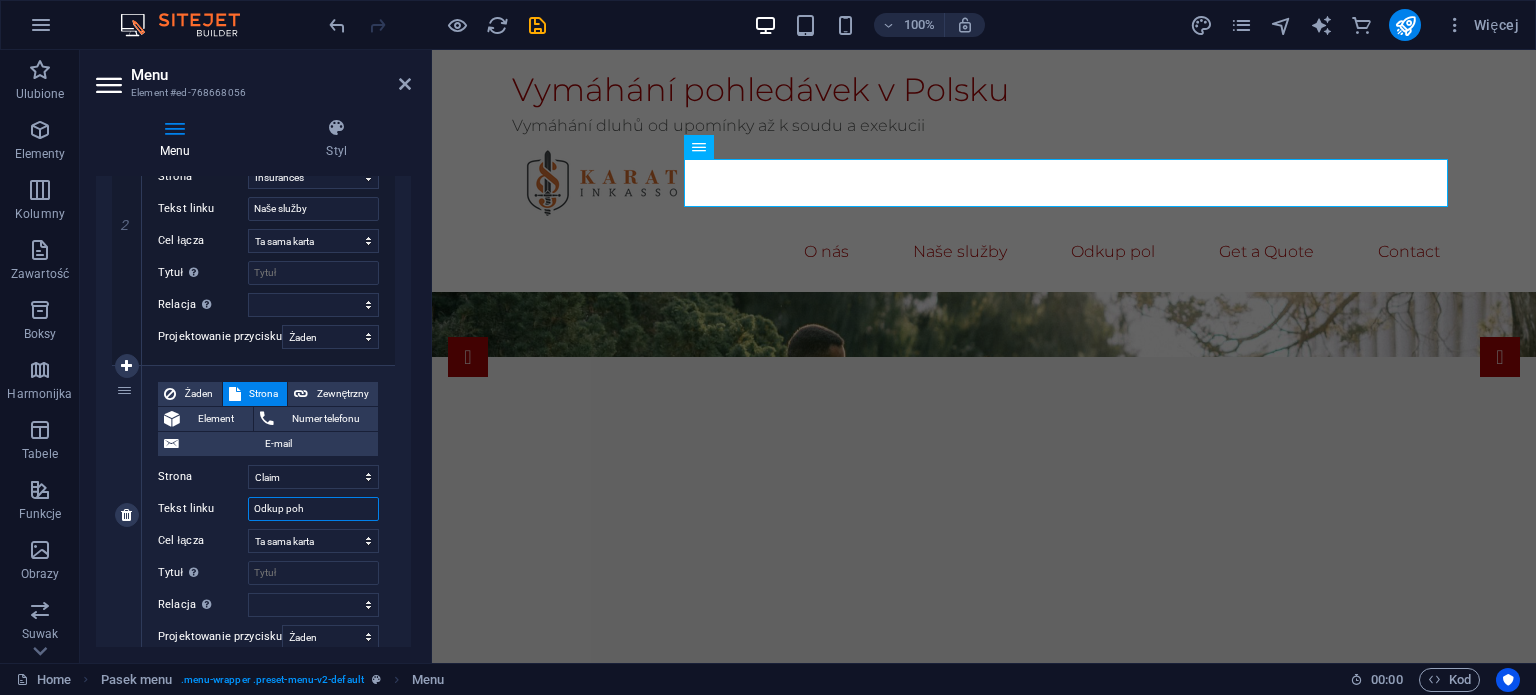 type on "Odkup pohl" 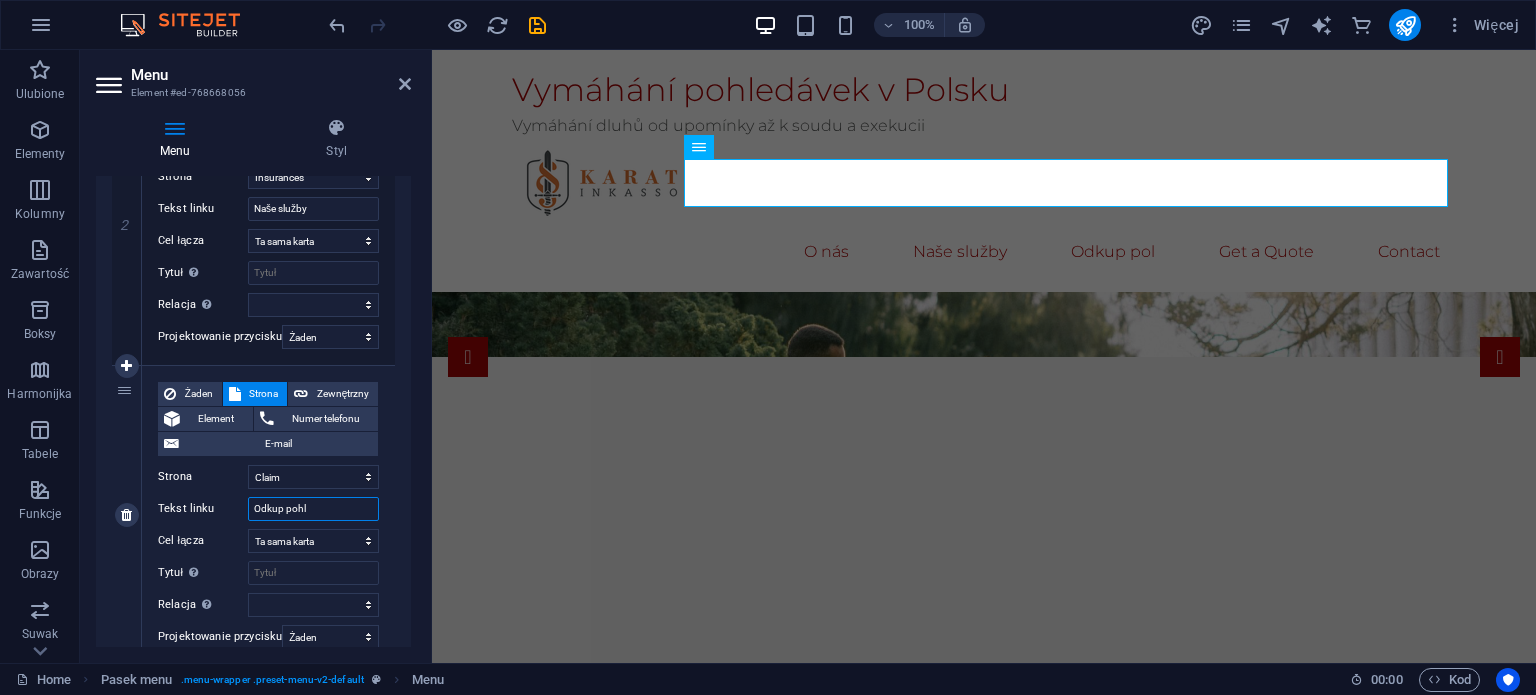 select 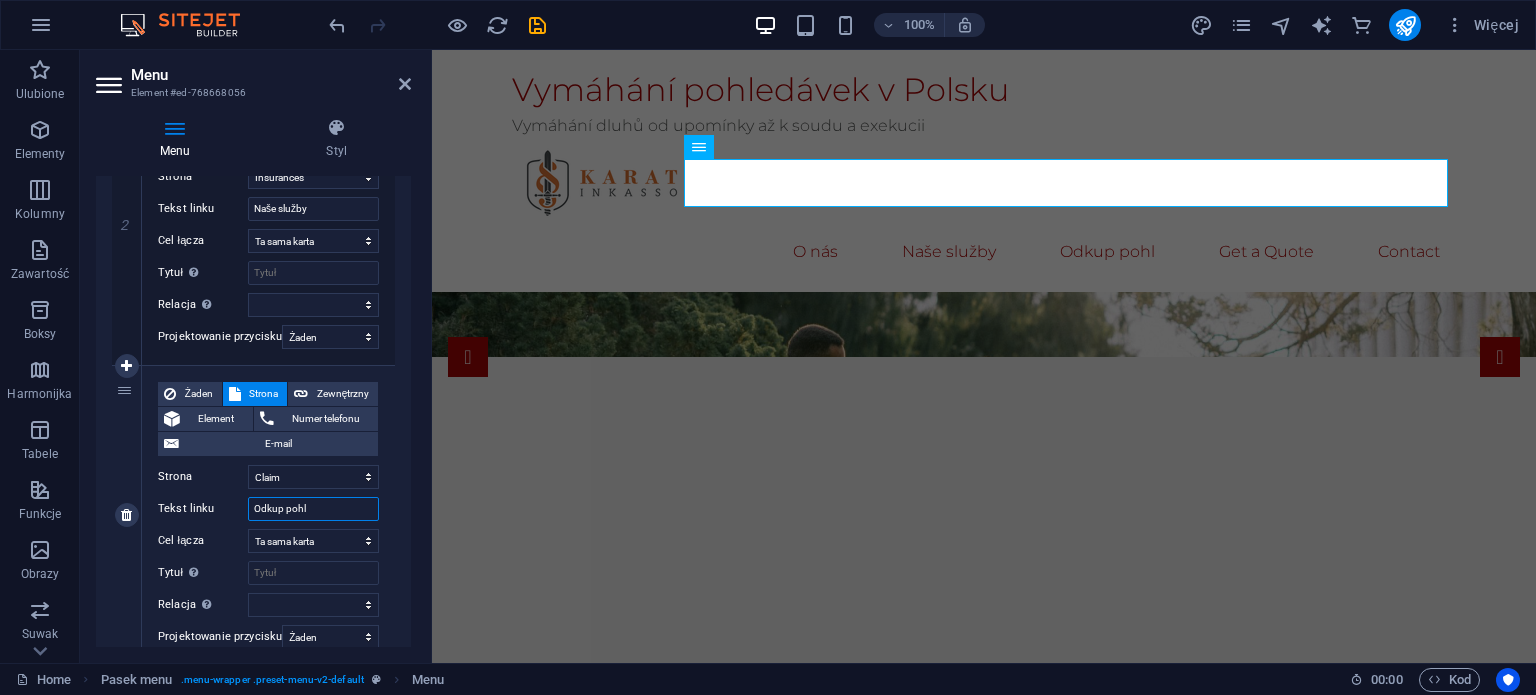 type on "Odkup pohlá" 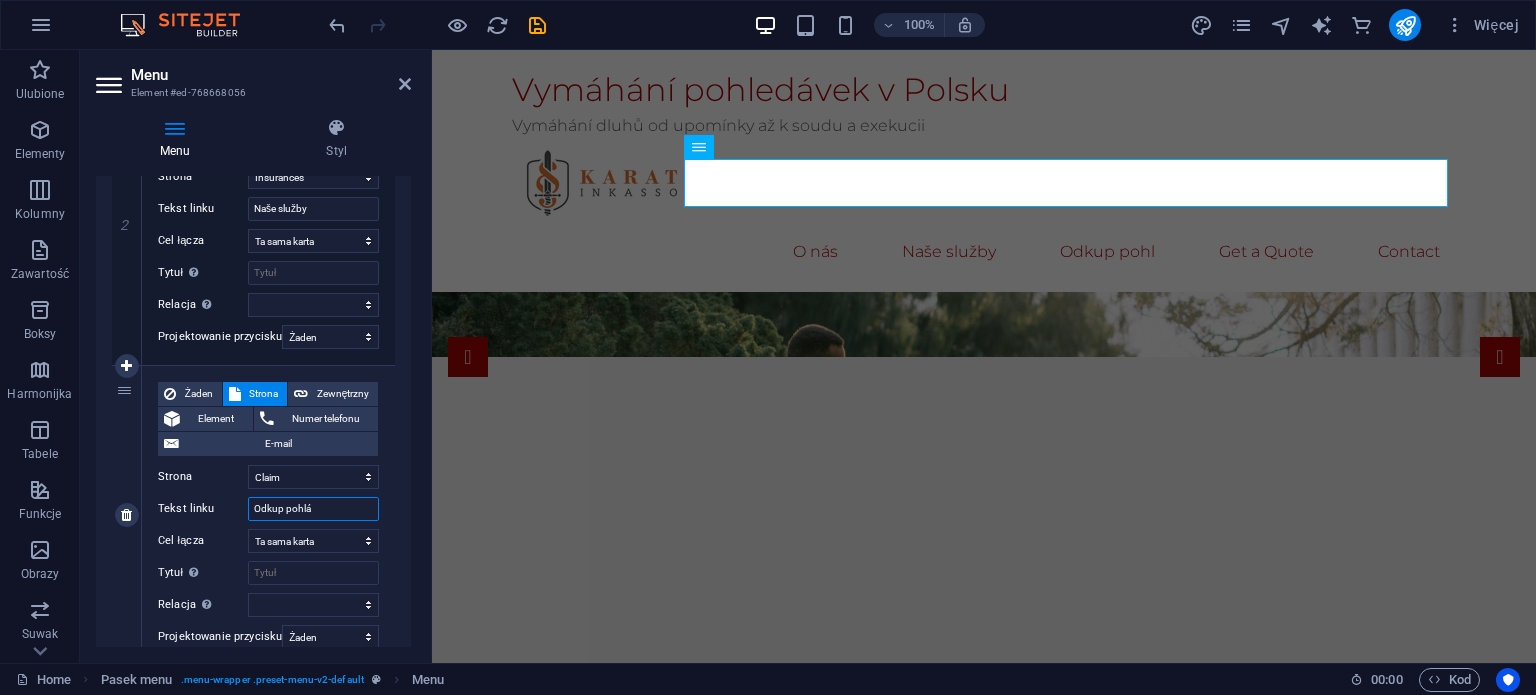 select 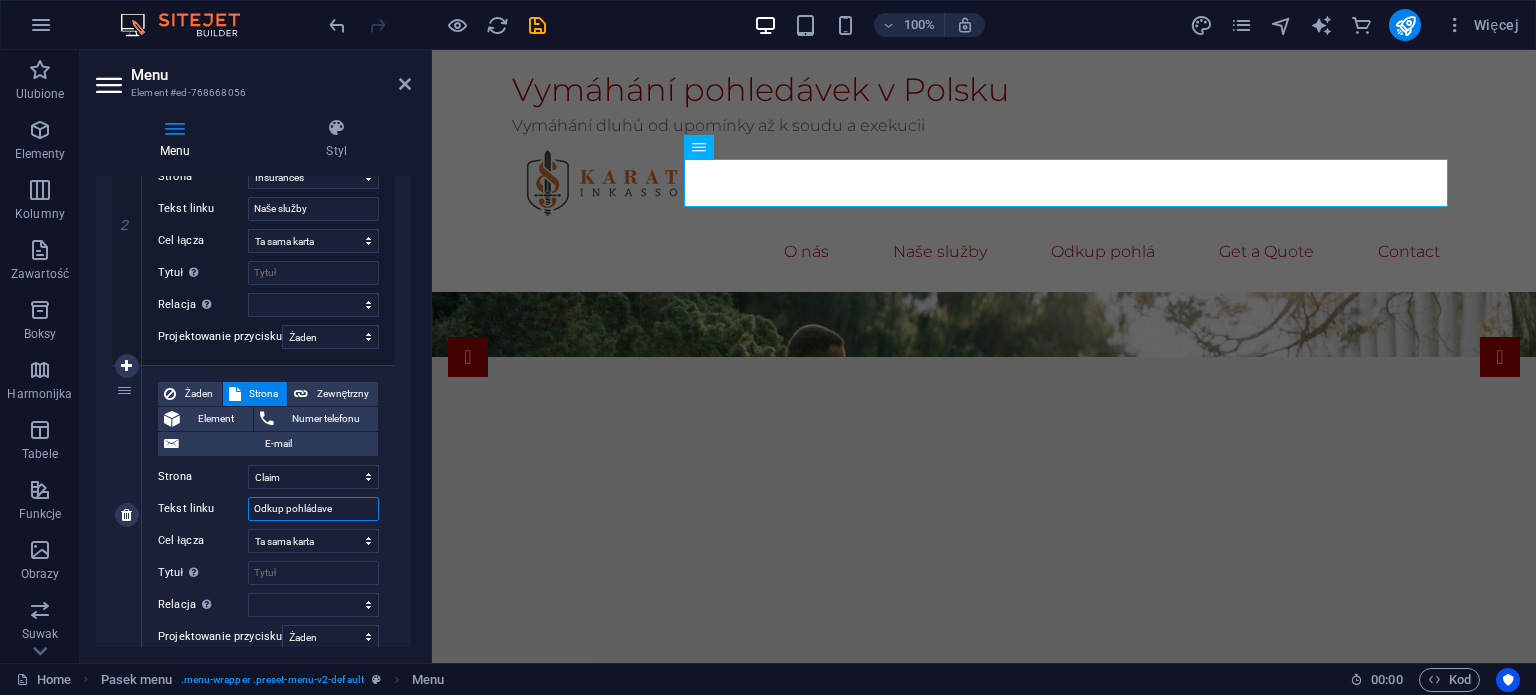 type on "Odkup pohládavek" 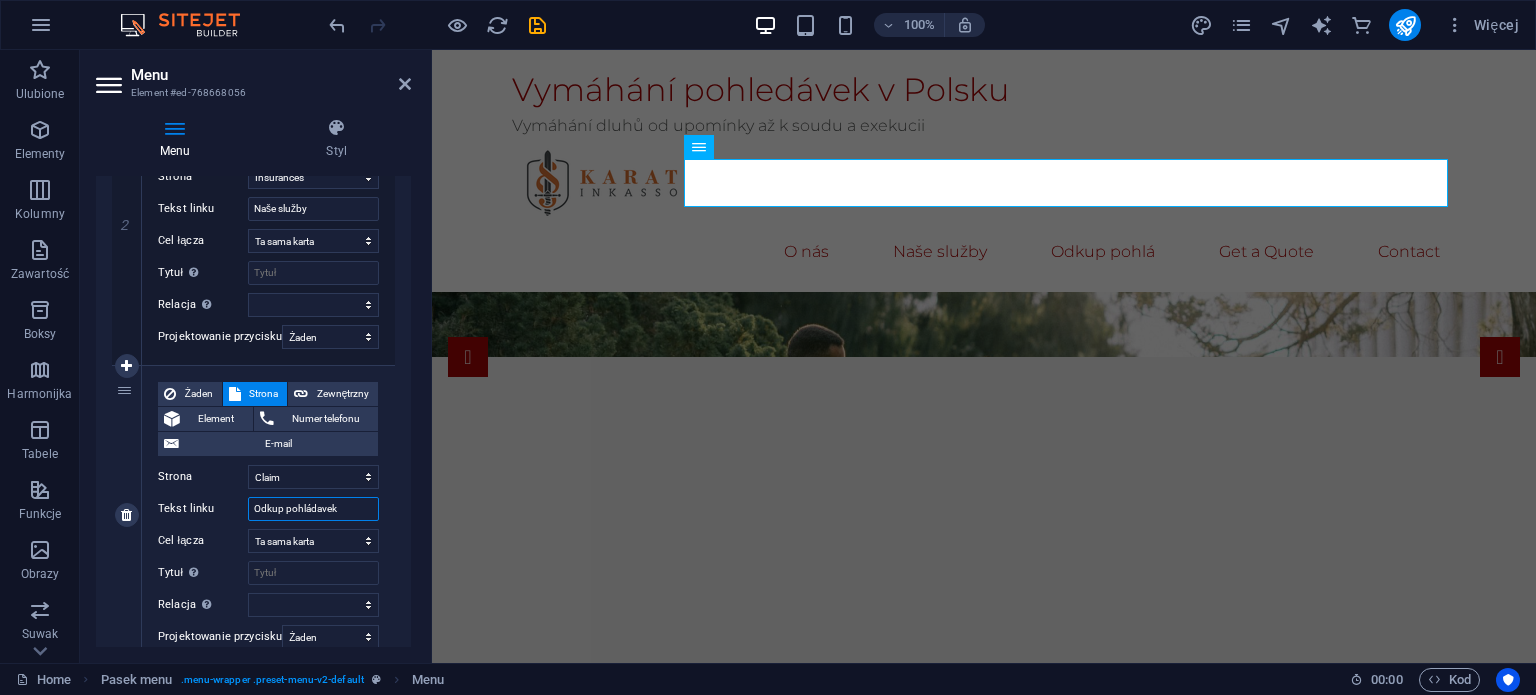 select 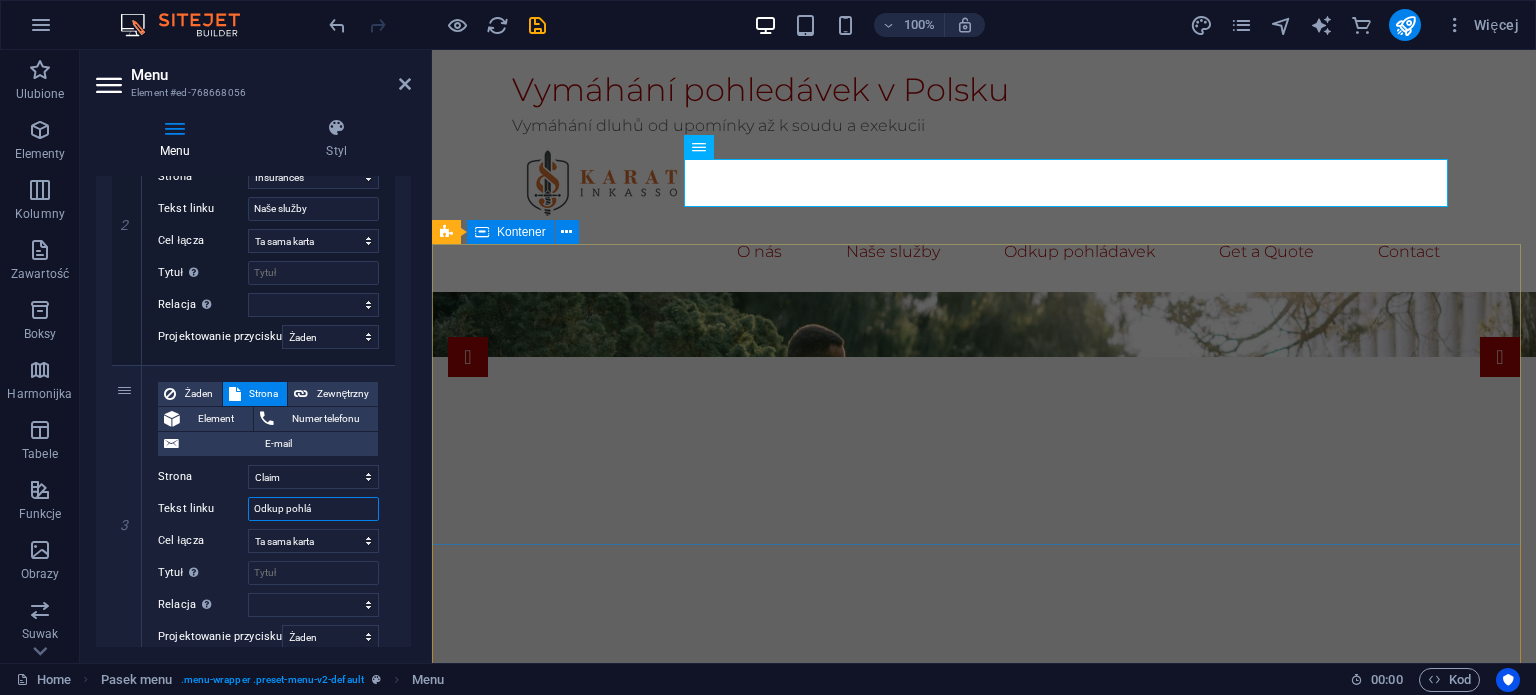 type on "Odkup pohl" 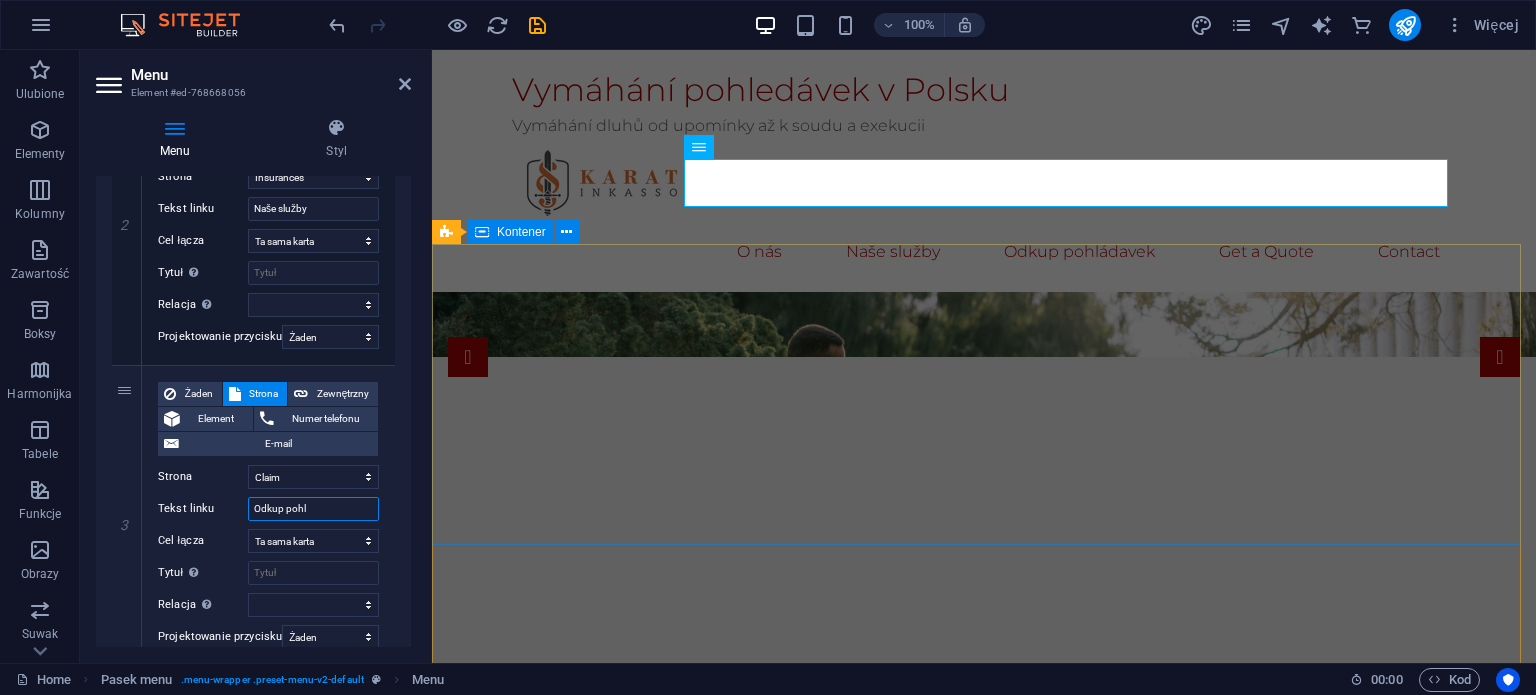 select 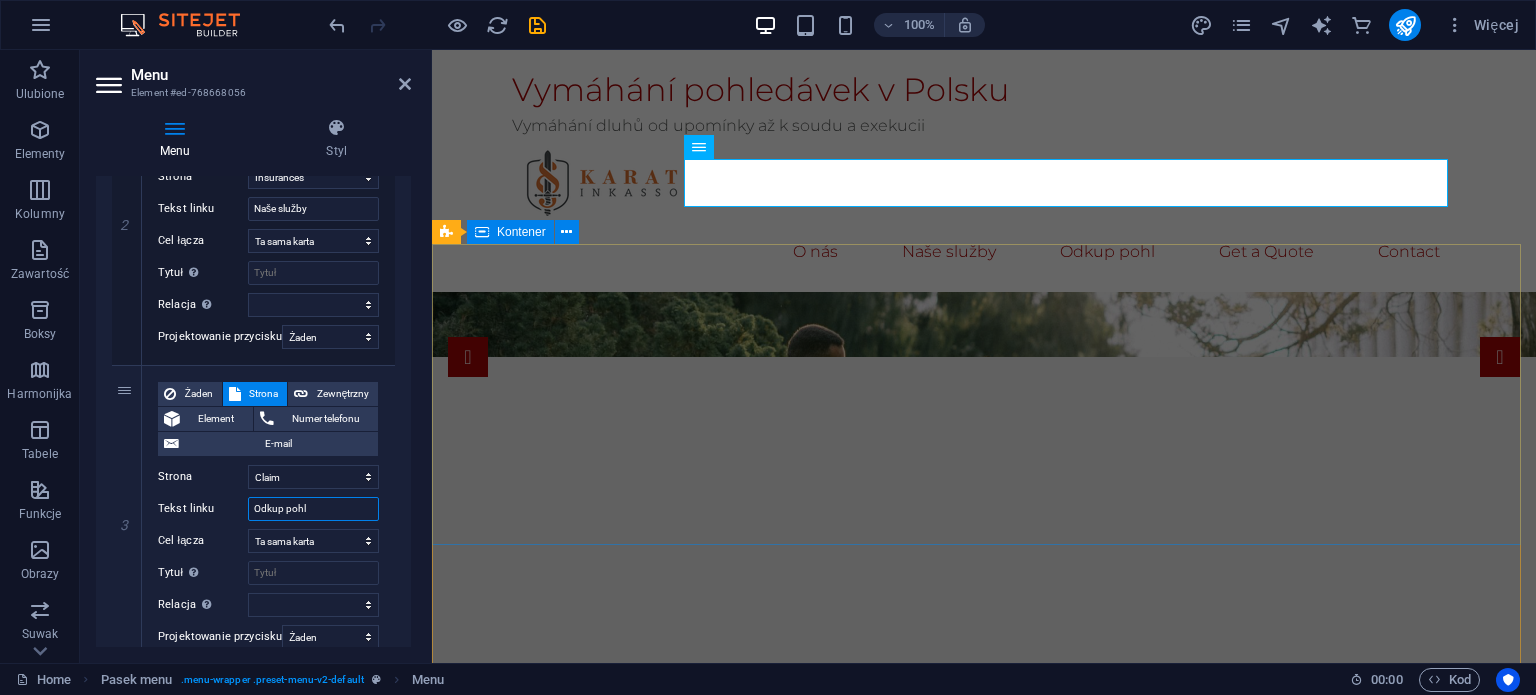 type on "Odkup pohl´=" 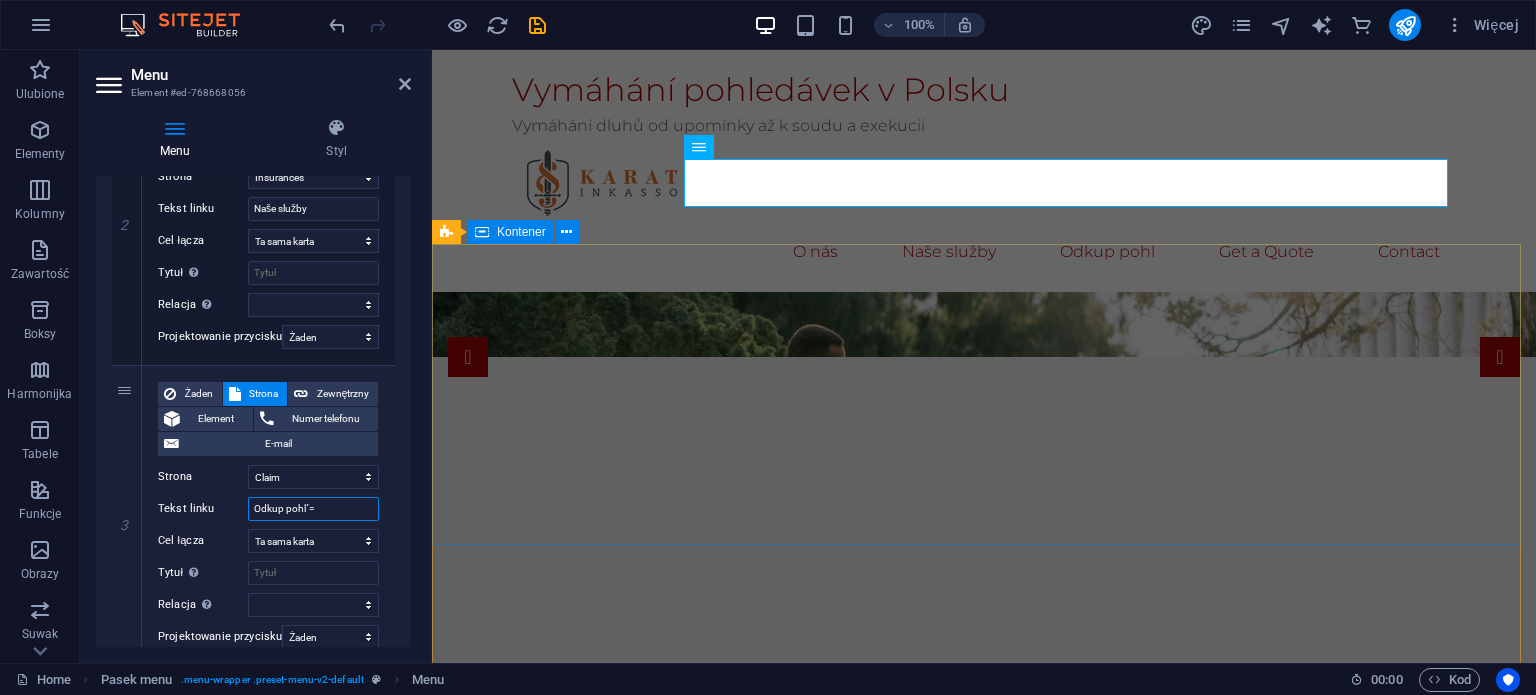 select 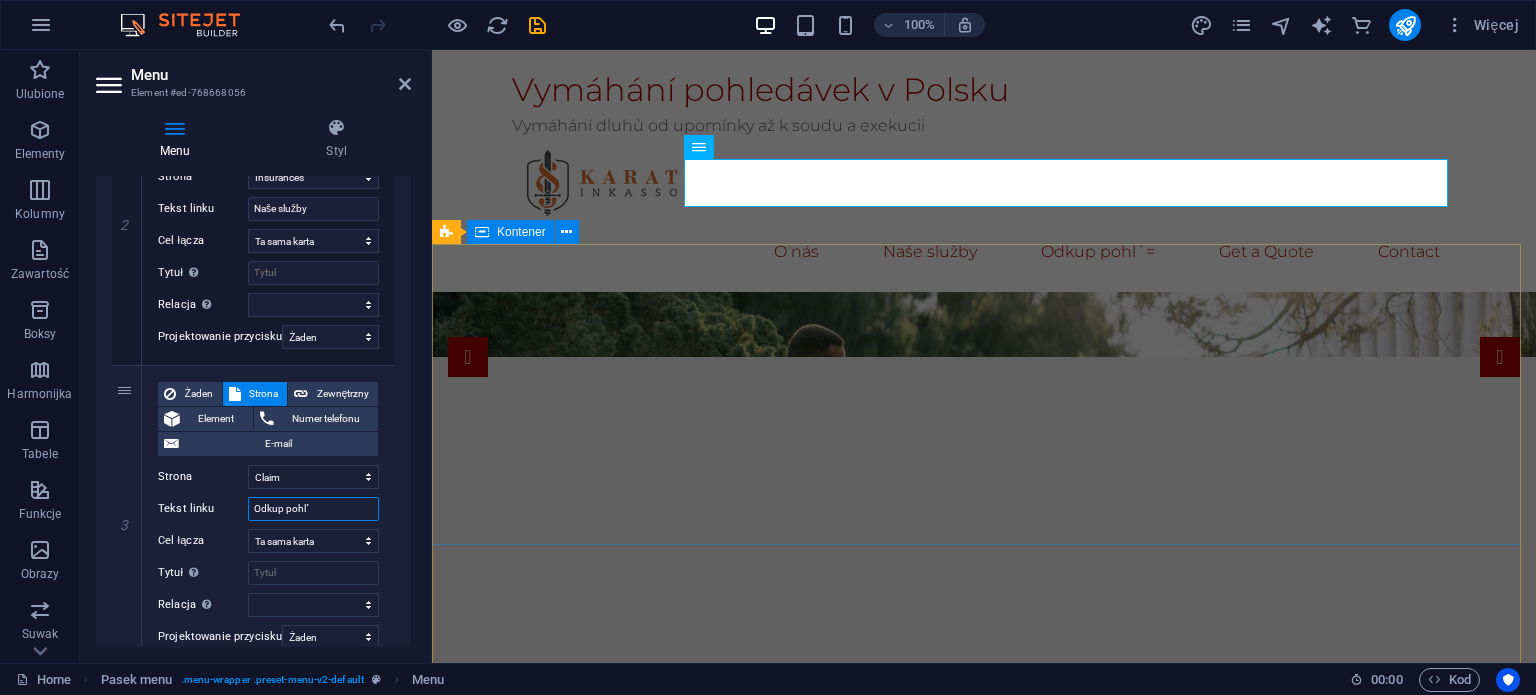 type on "Odkup pohl" 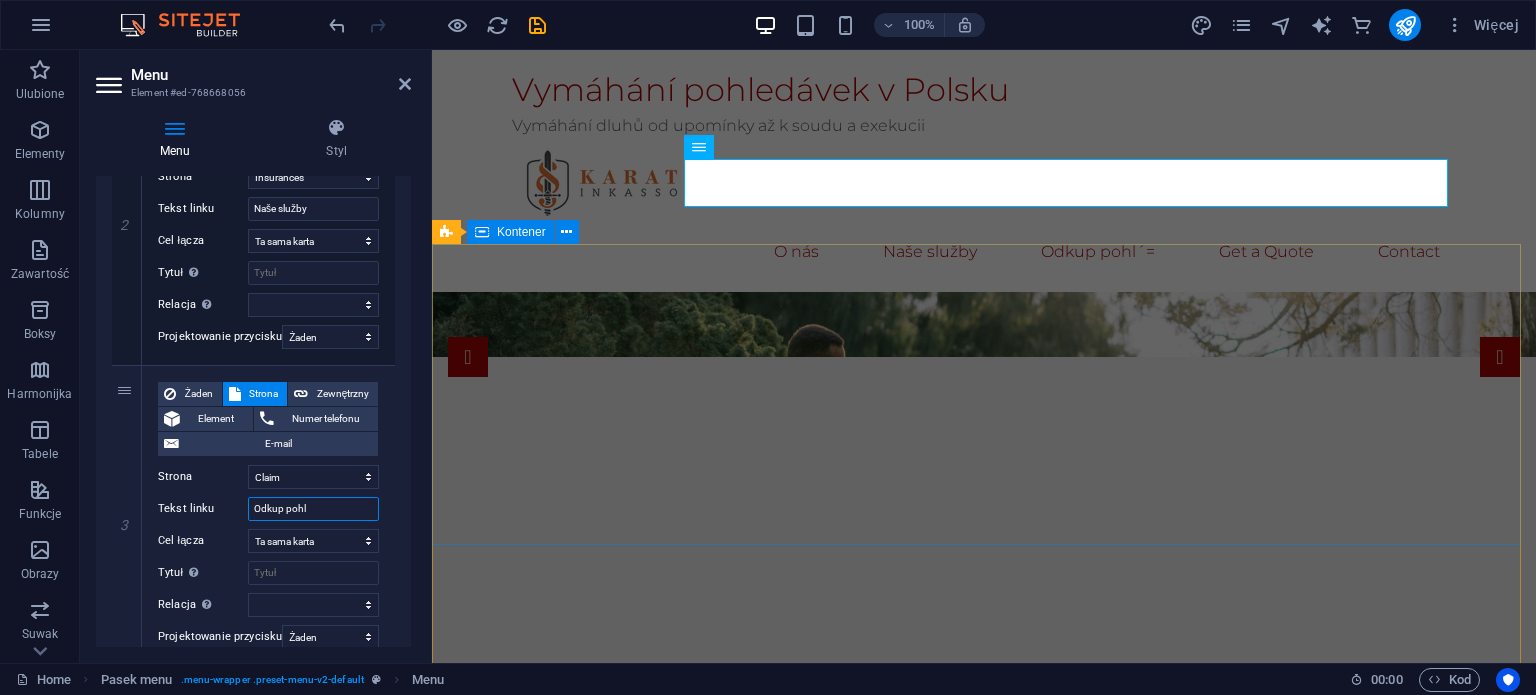select 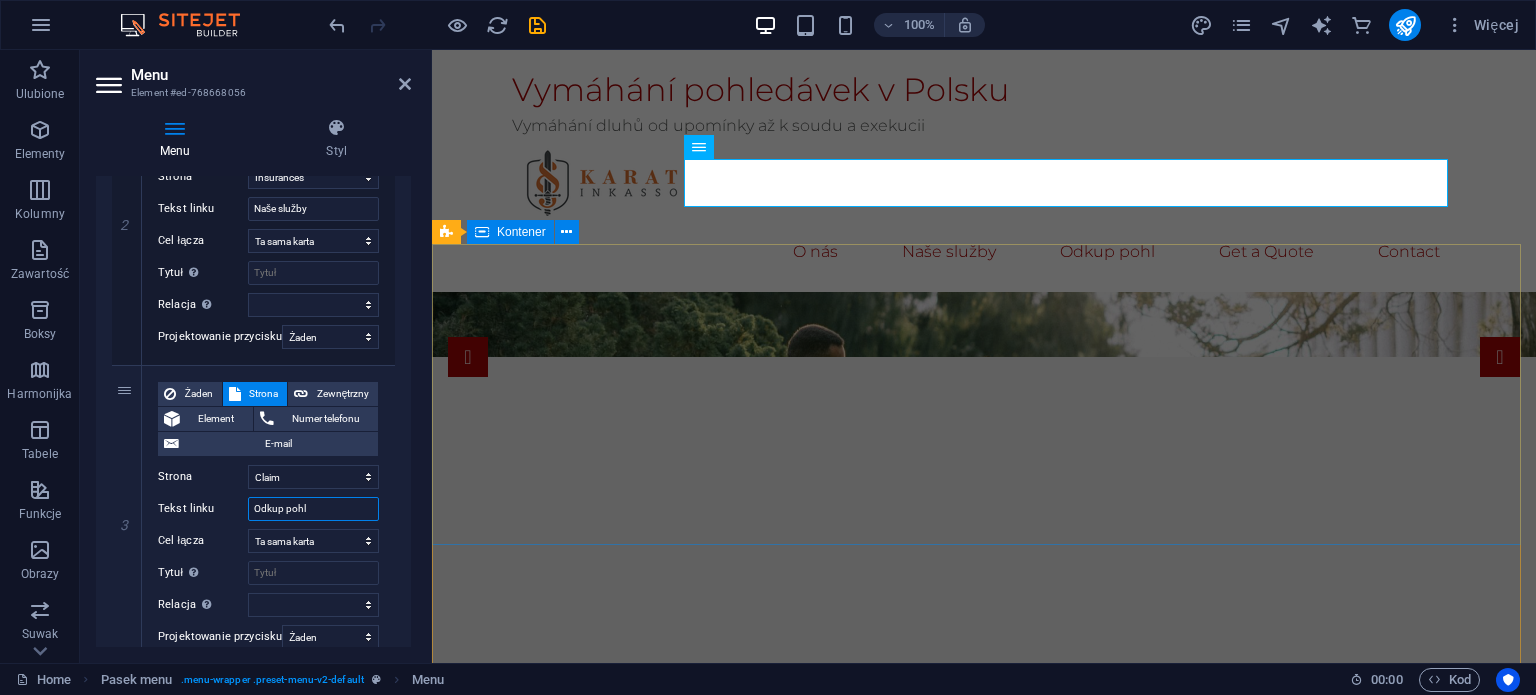 type on "Odkup pohlá" 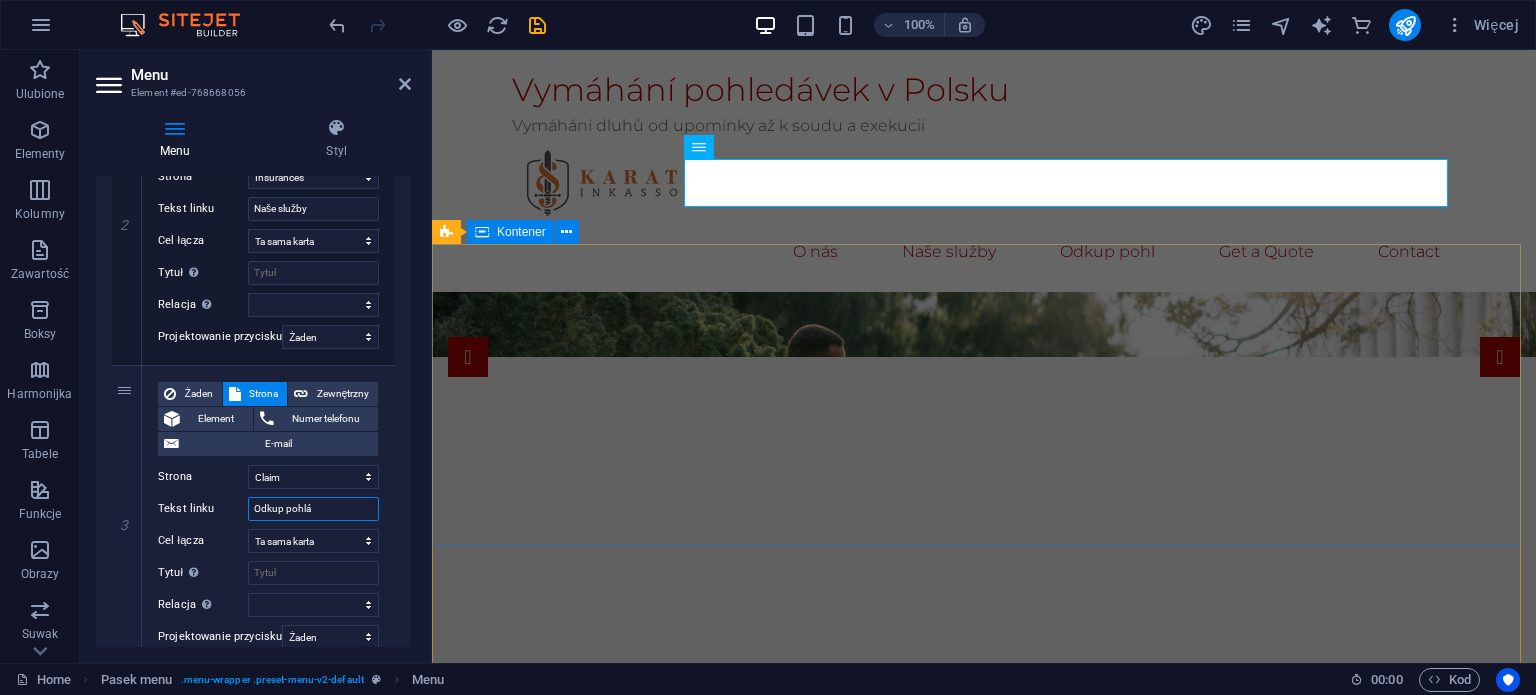 select 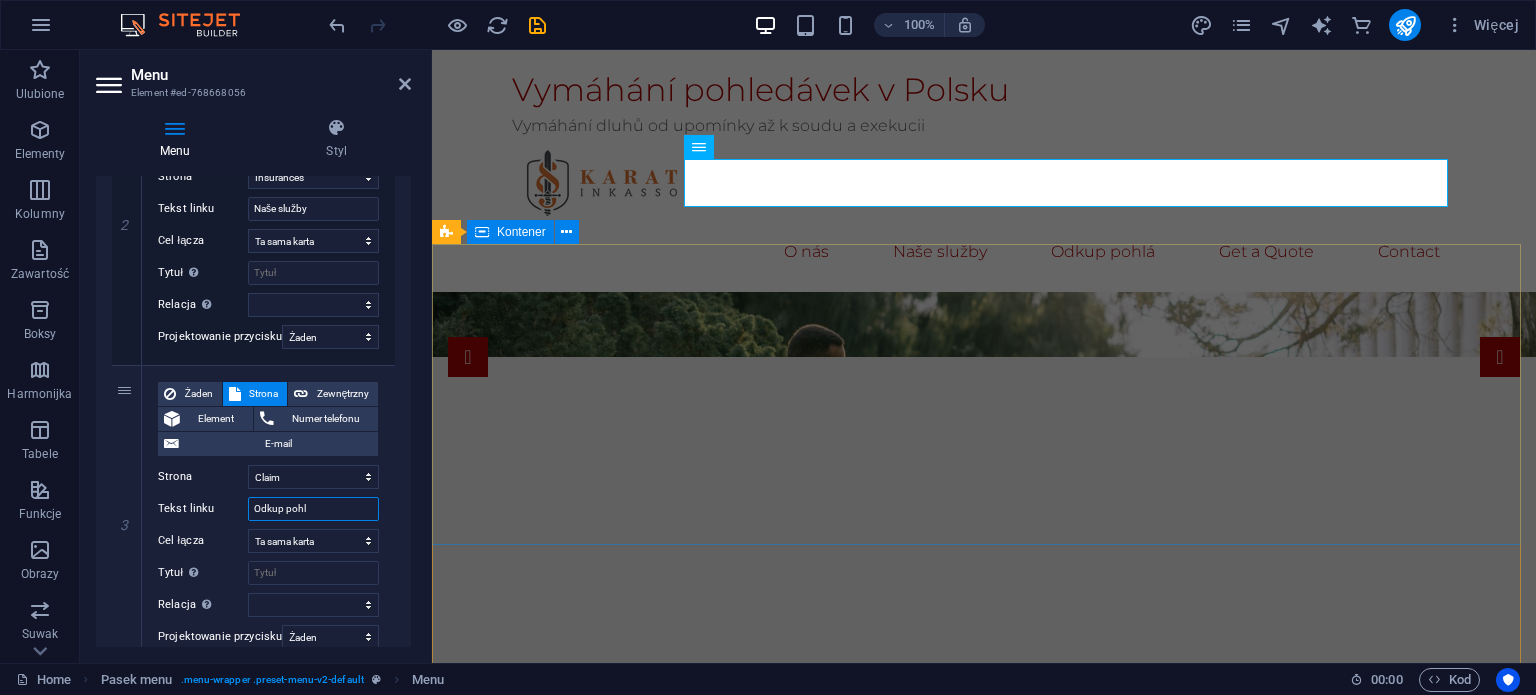type on "Odkup pohlí" 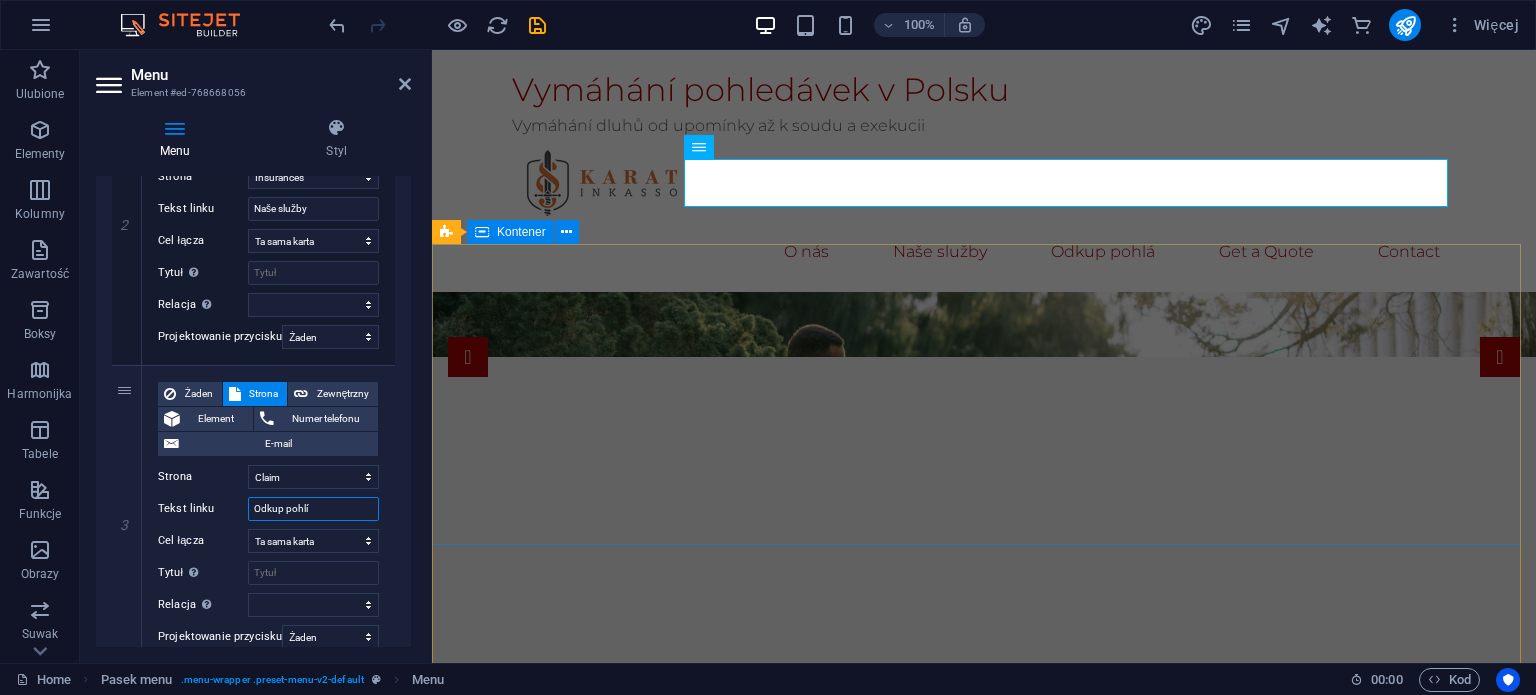 select 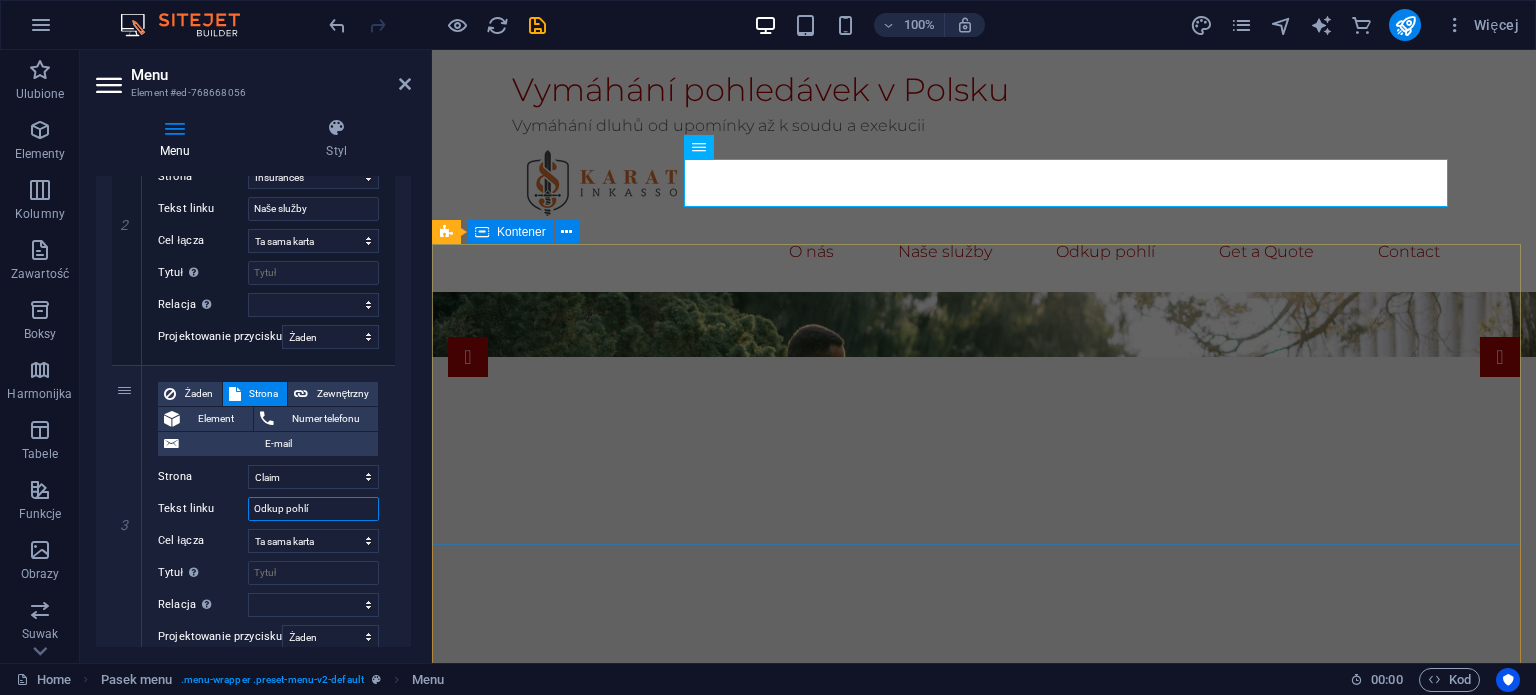 type on "Odkup pohl" 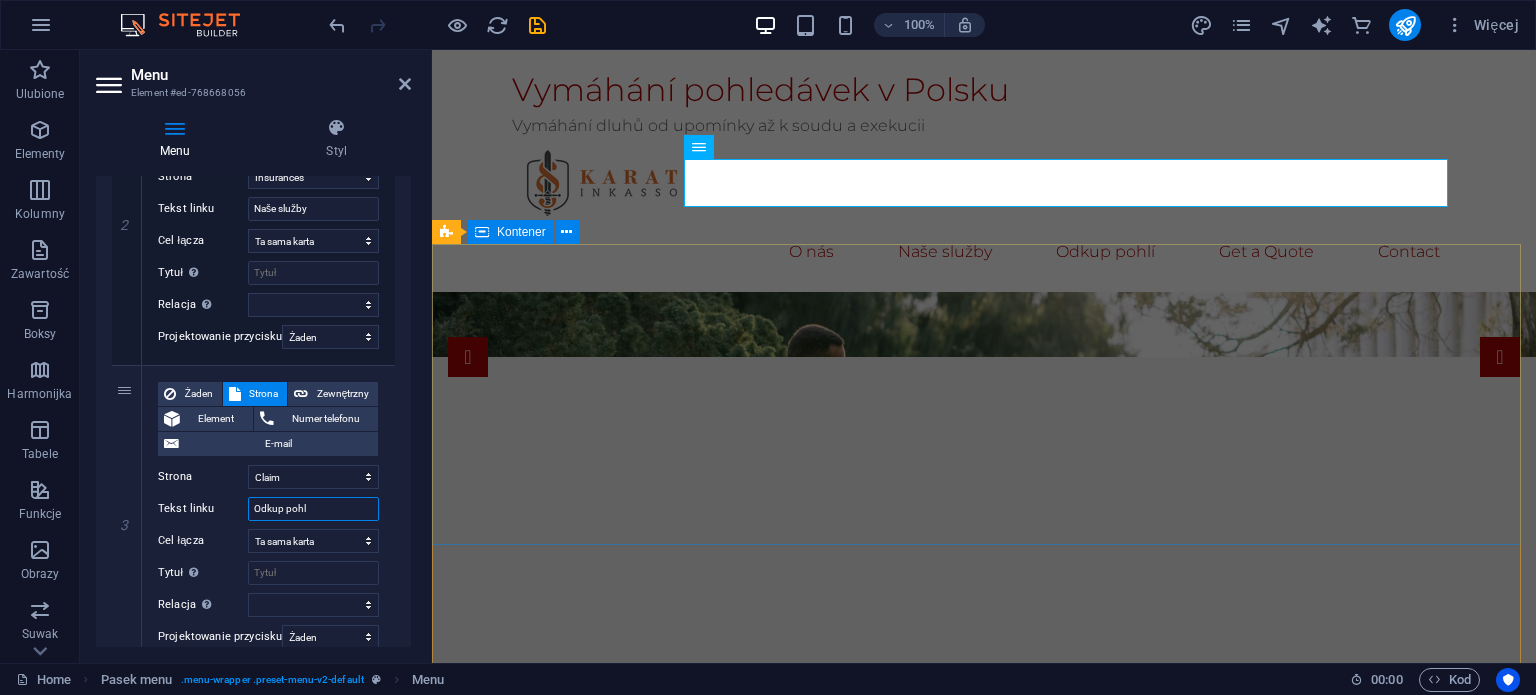 select 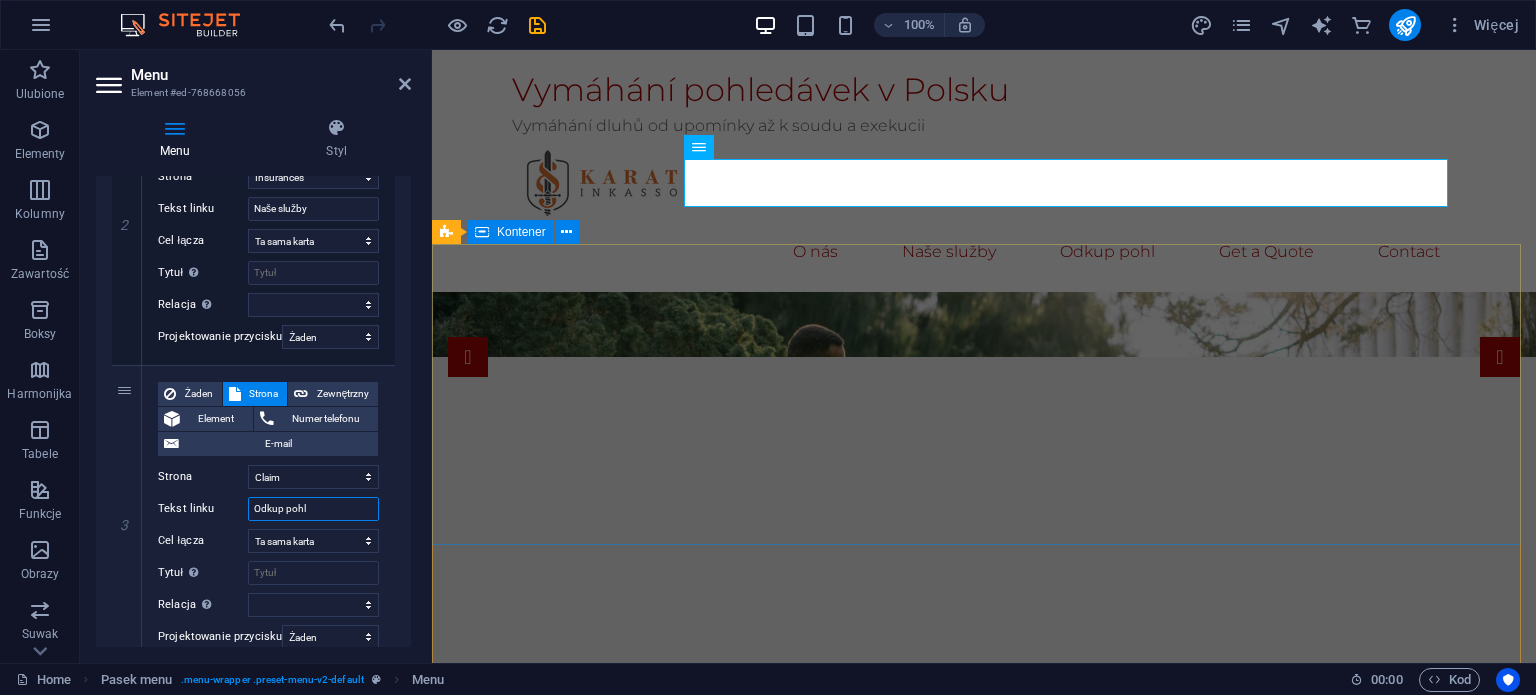 type on "Odkup pohlž" 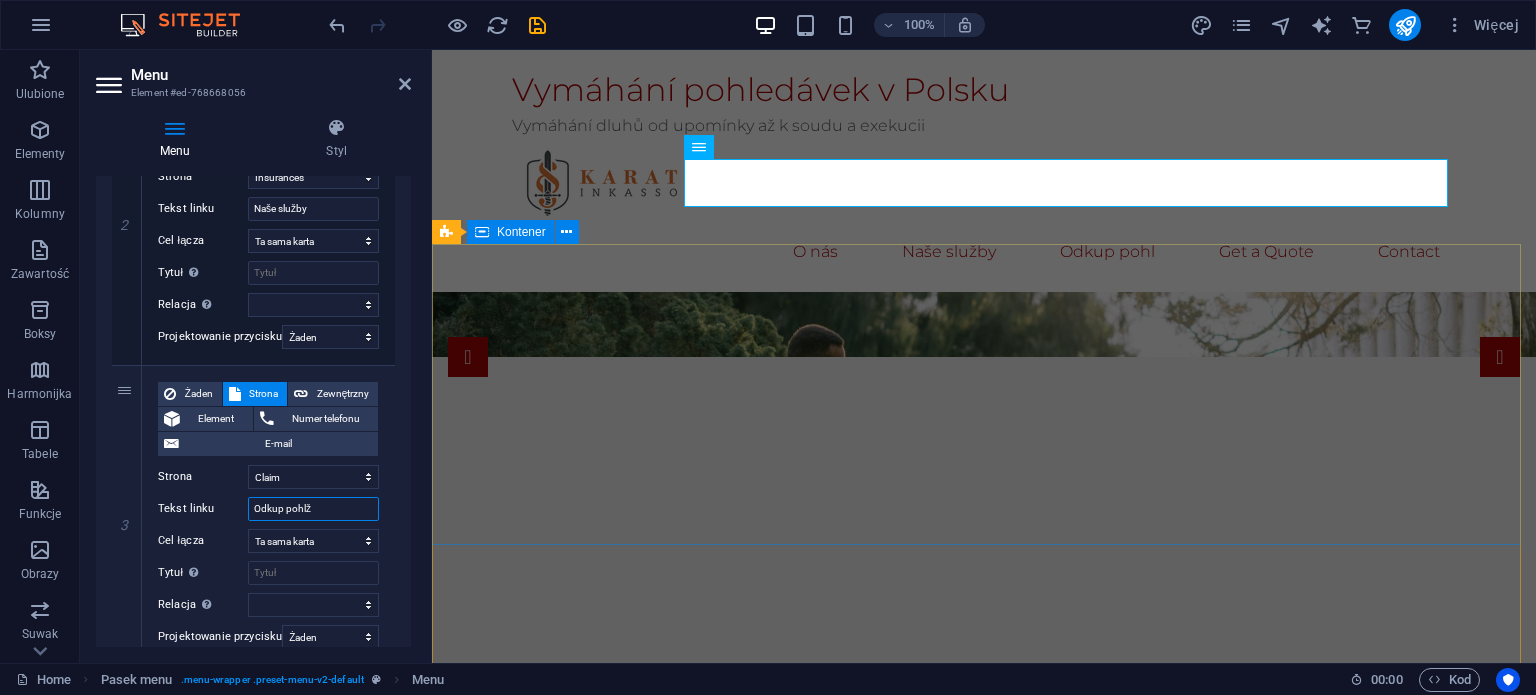 select 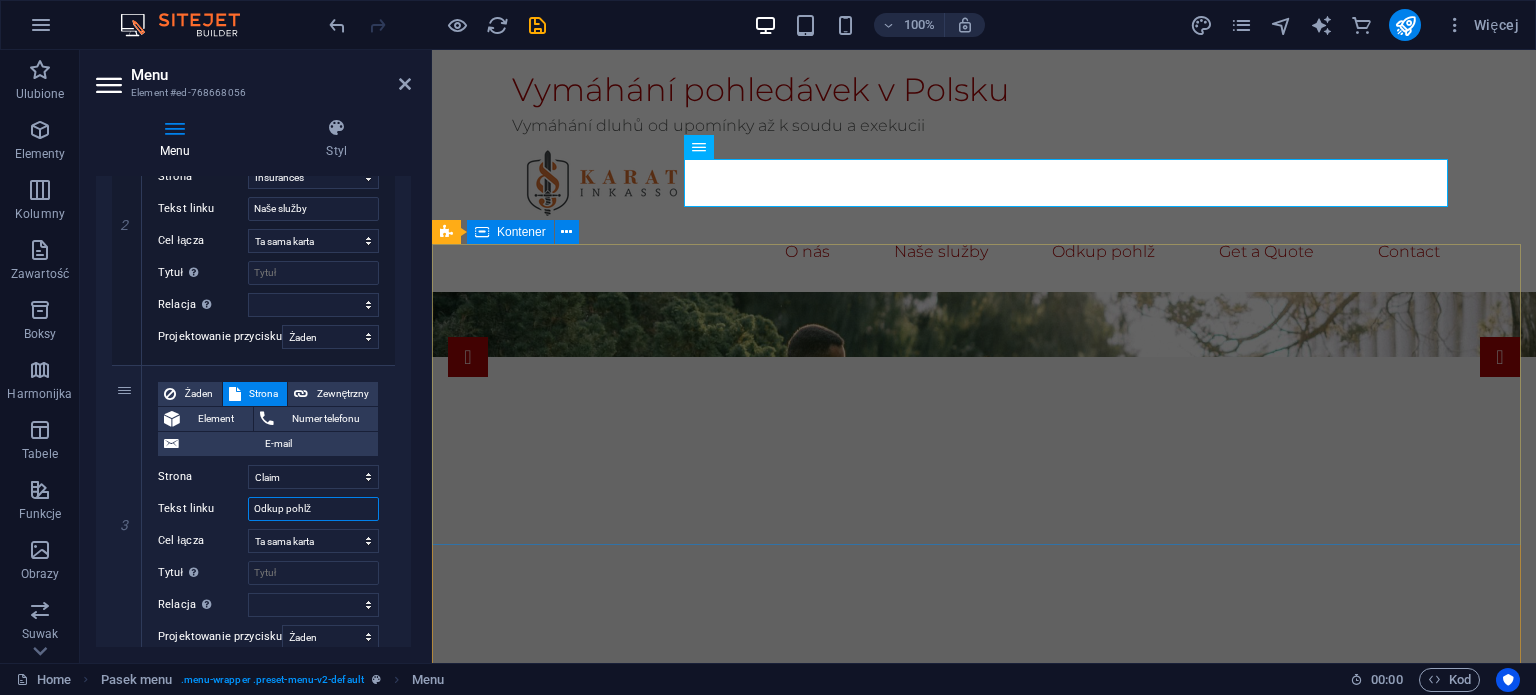 type on "Odkup pohl" 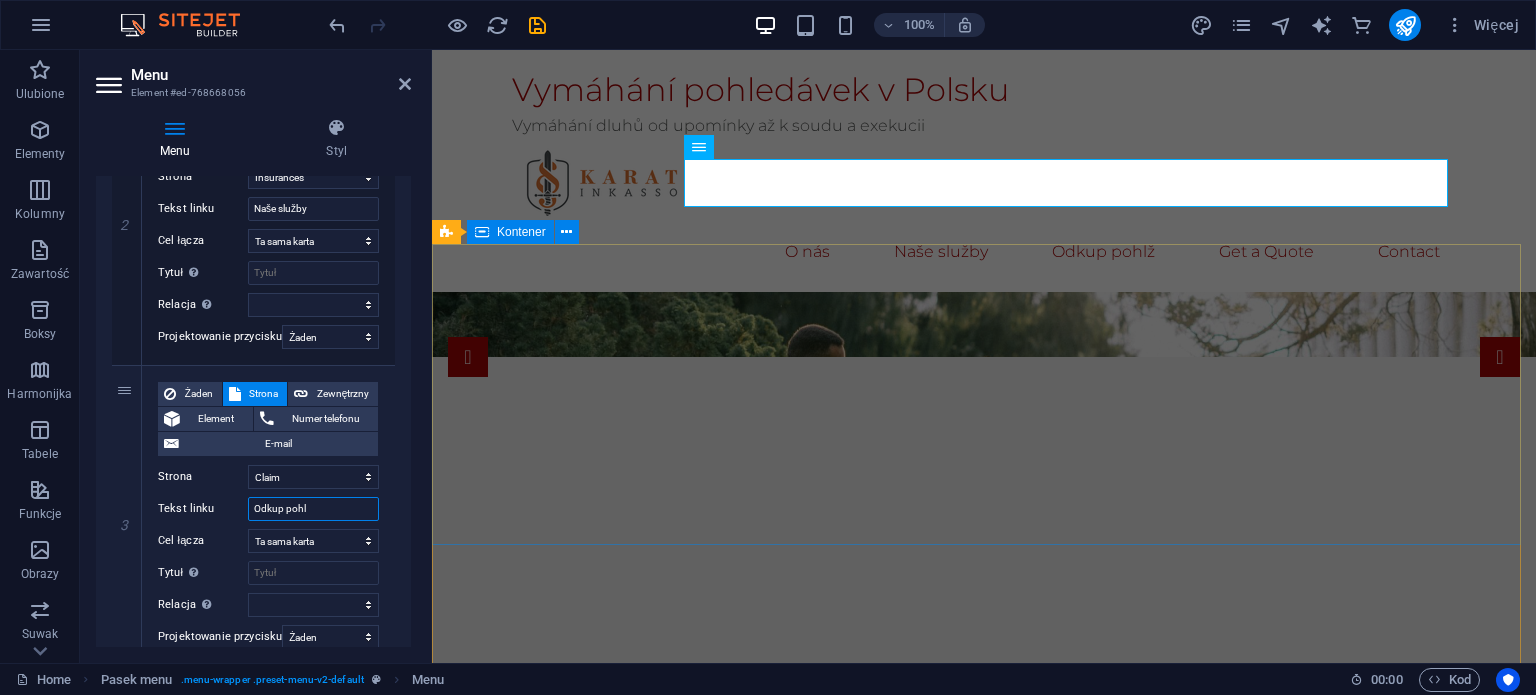 select 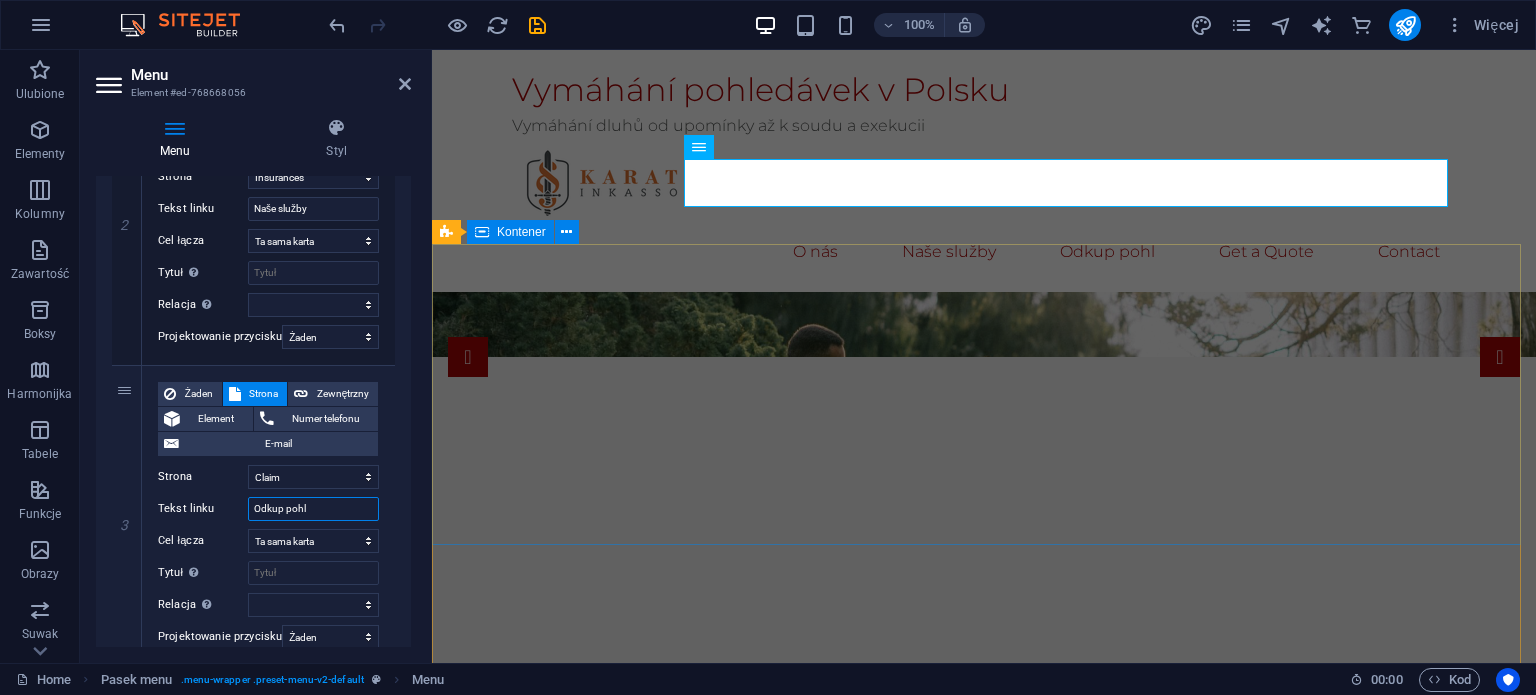 type on "Odkup pohlé" 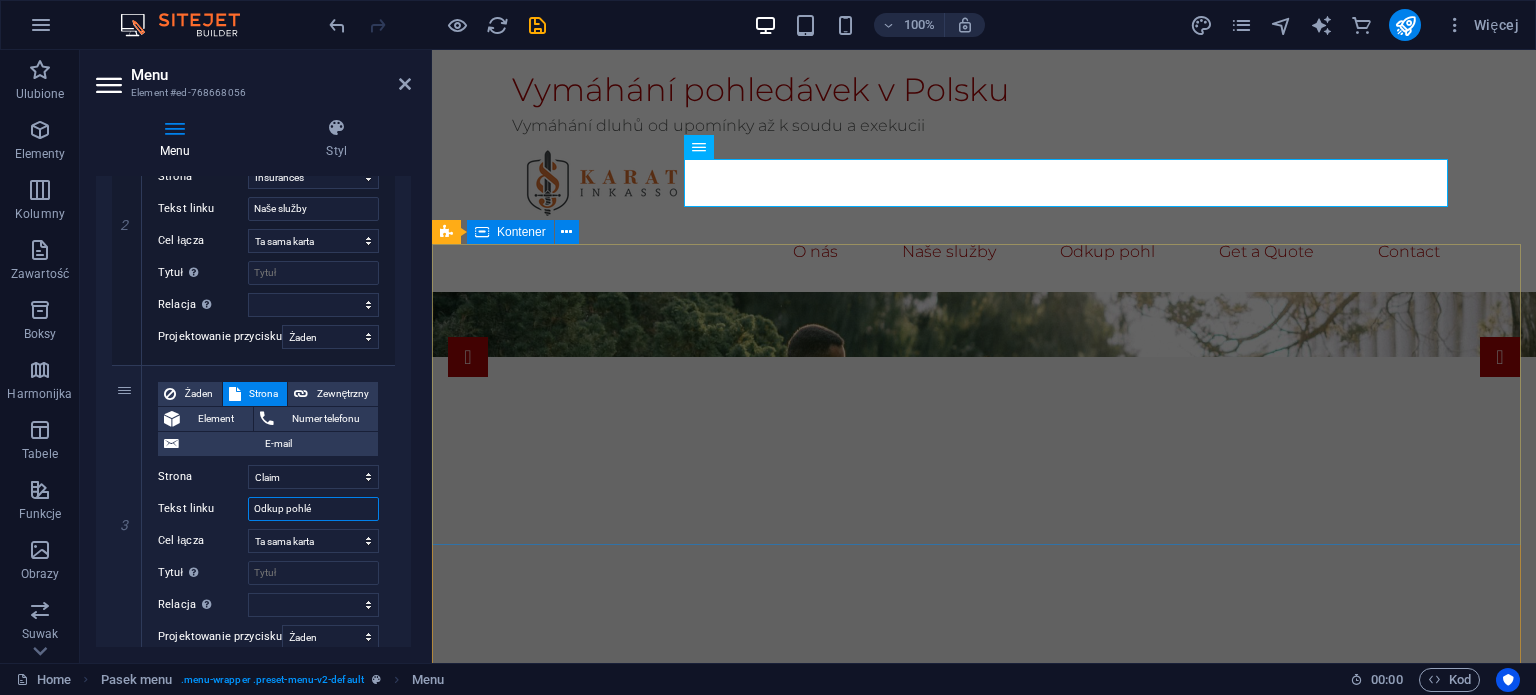 select 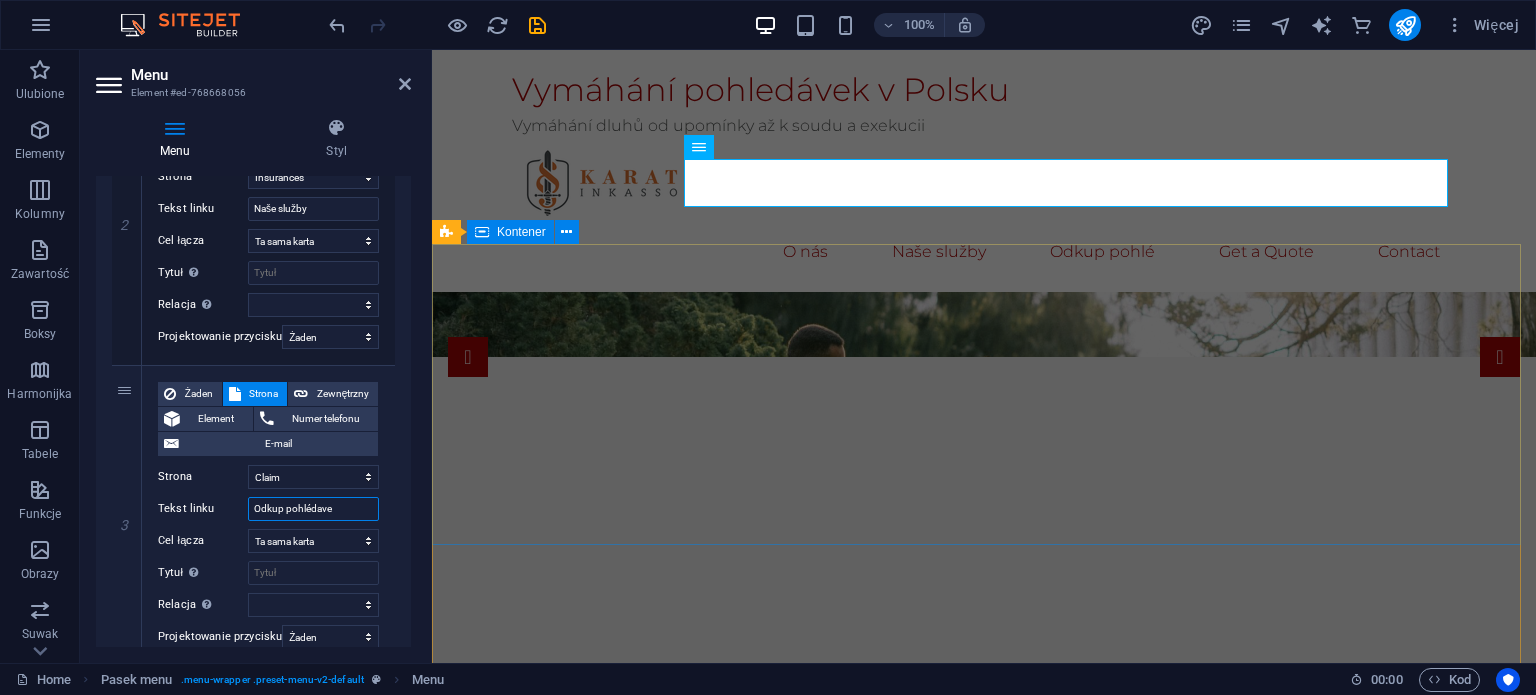 type on "Odkup pohlédavek" 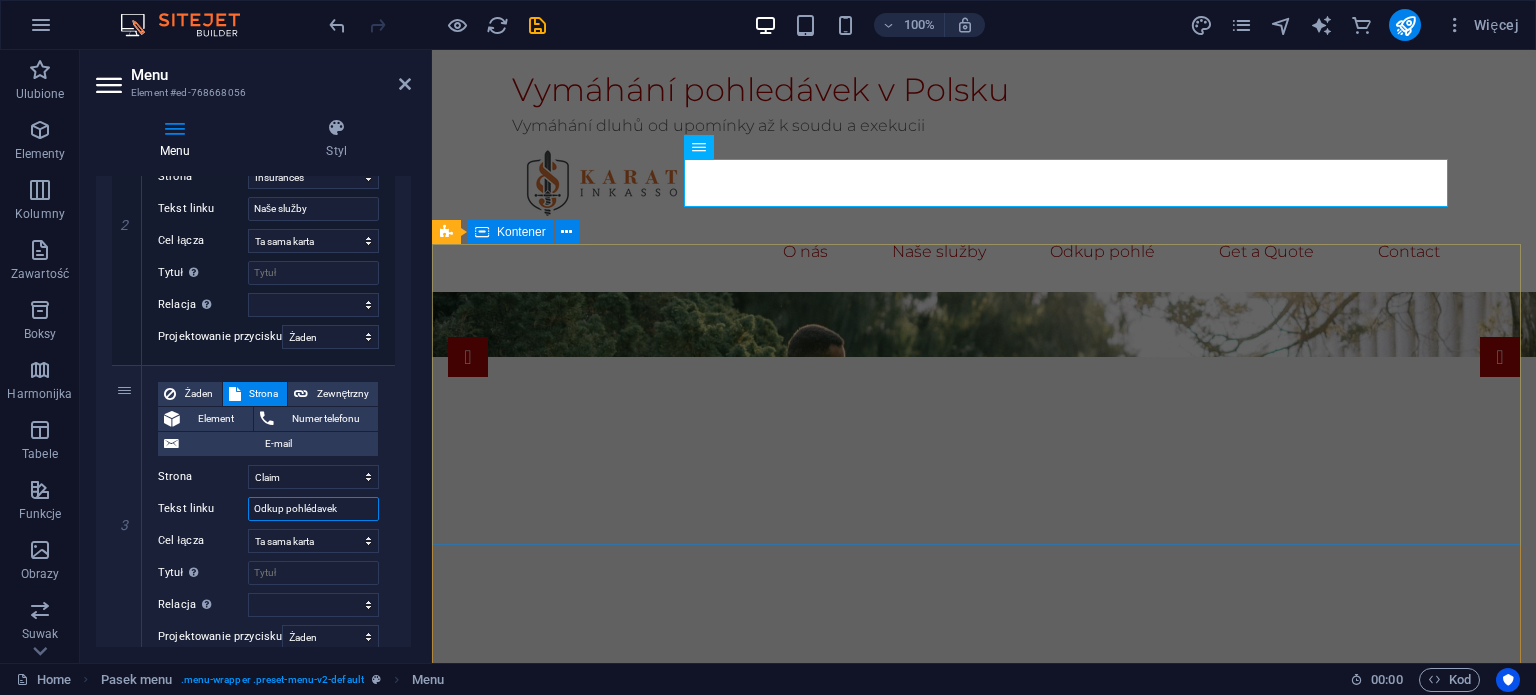 select 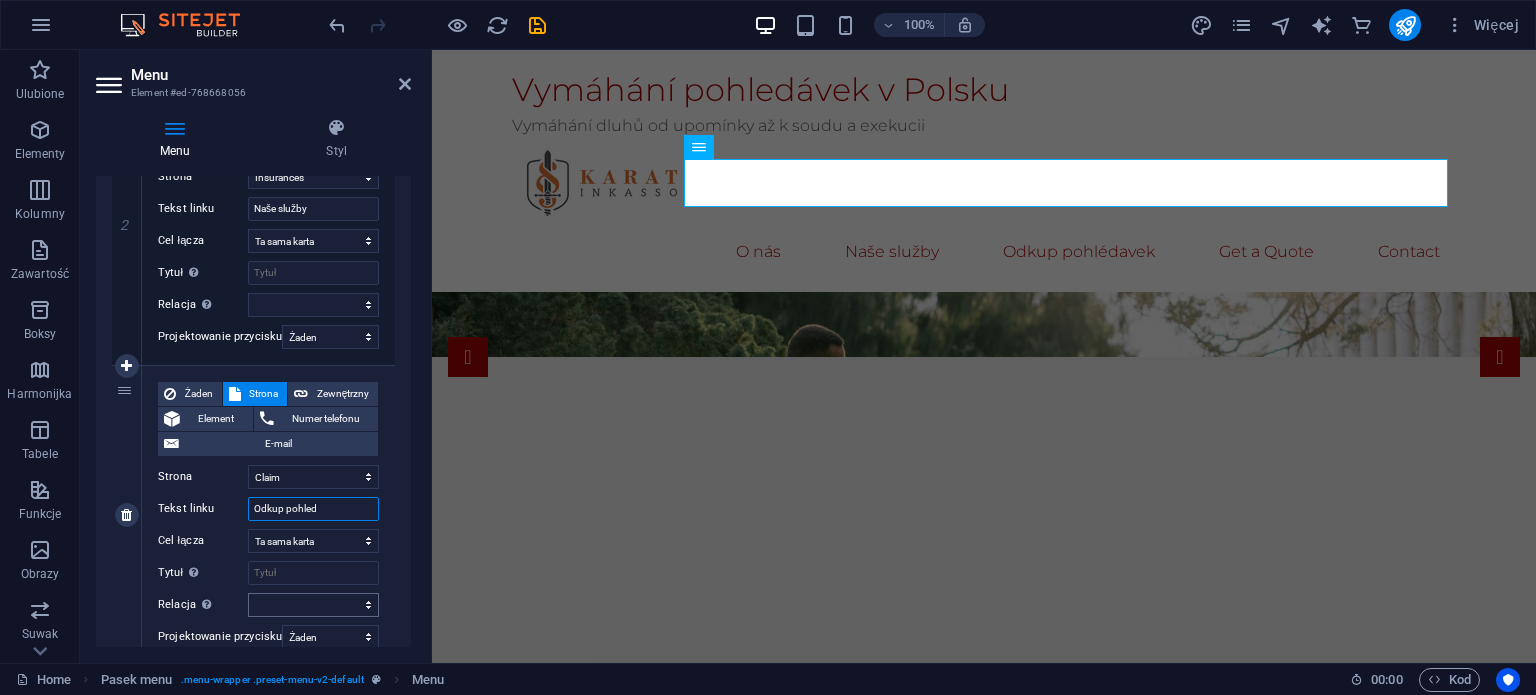 type on "Odkup pohledá" 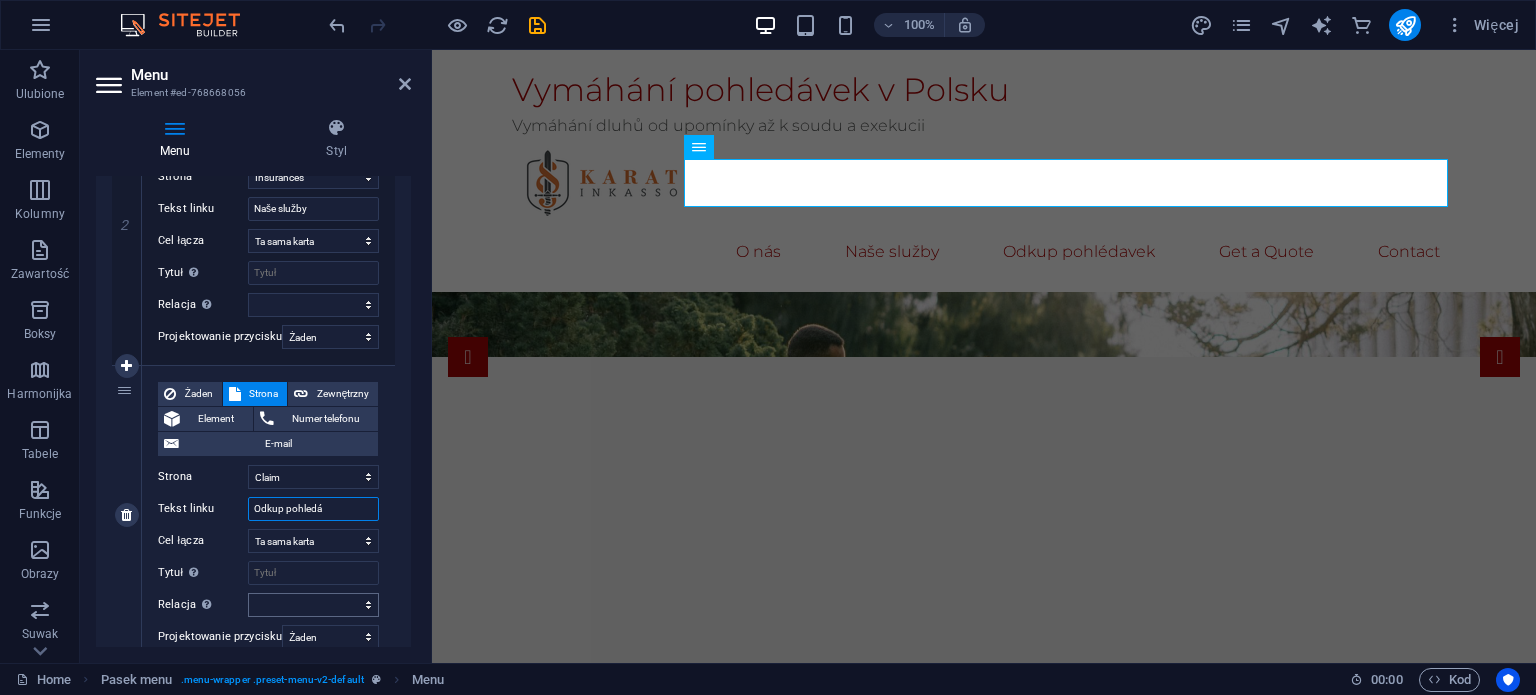select 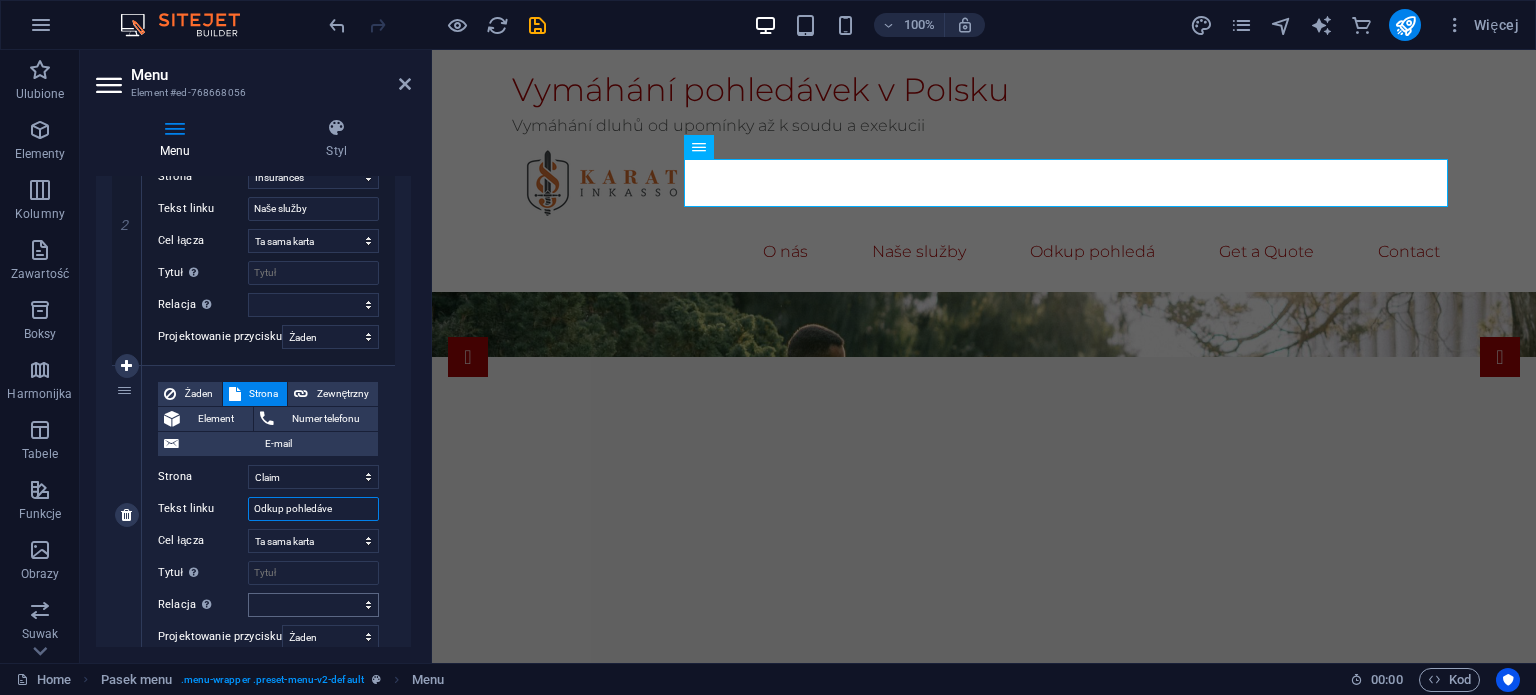 type on "Odkup pohledávek" 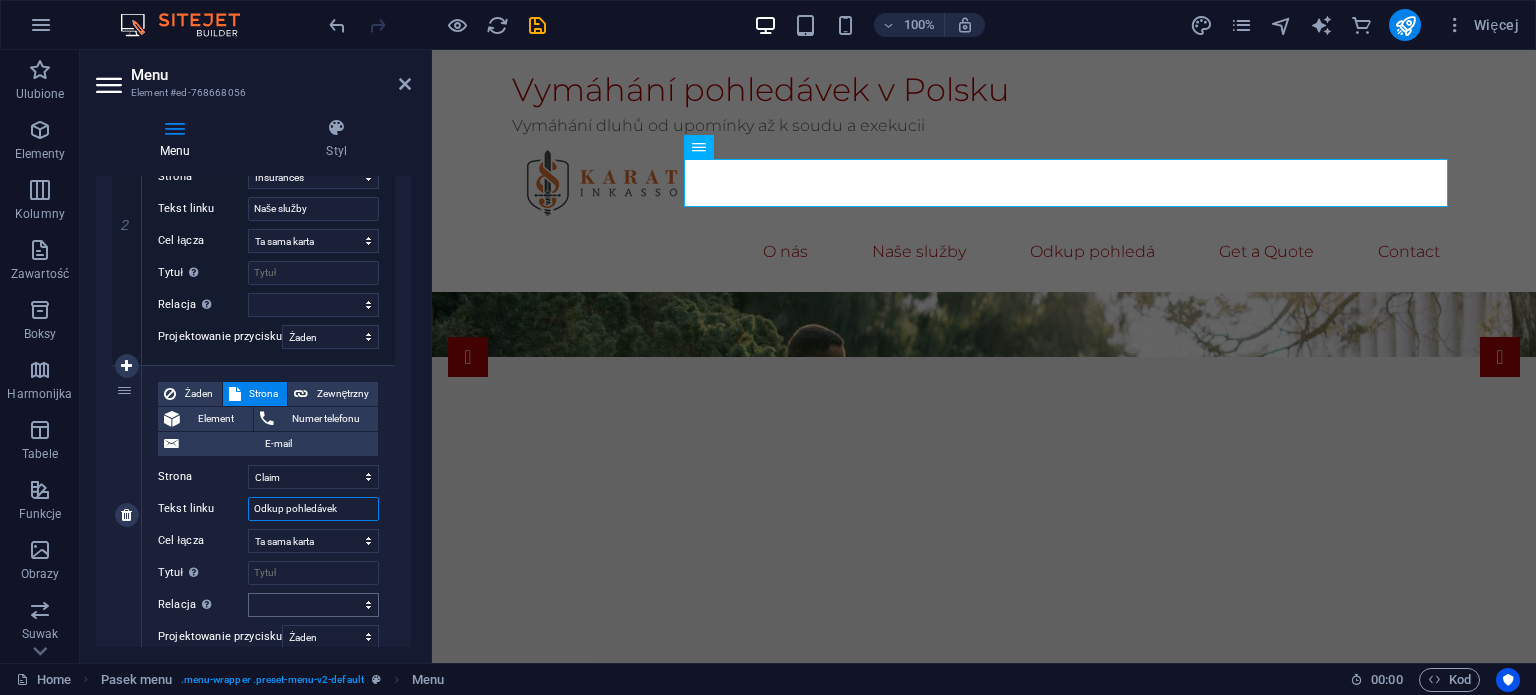 select 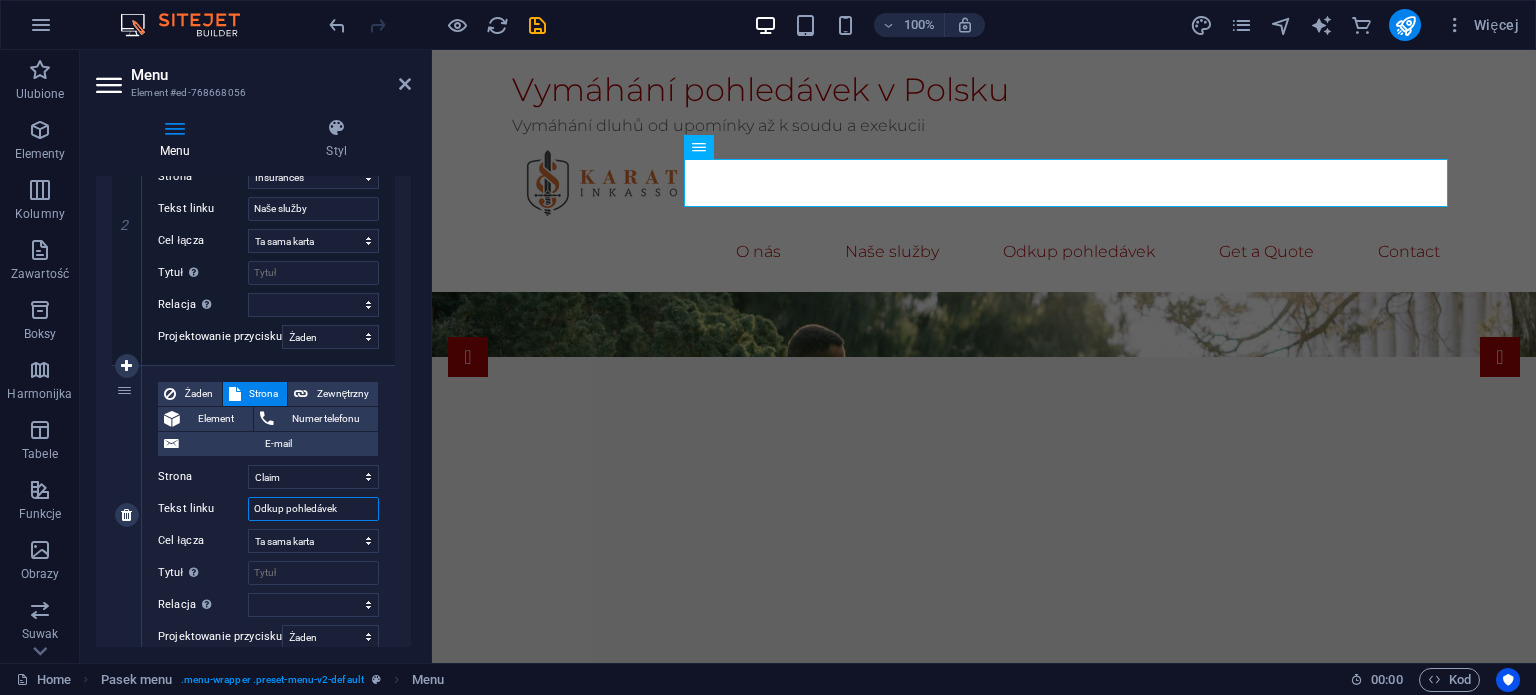 scroll, scrollTop: 800, scrollLeft: 0, axis: vertical 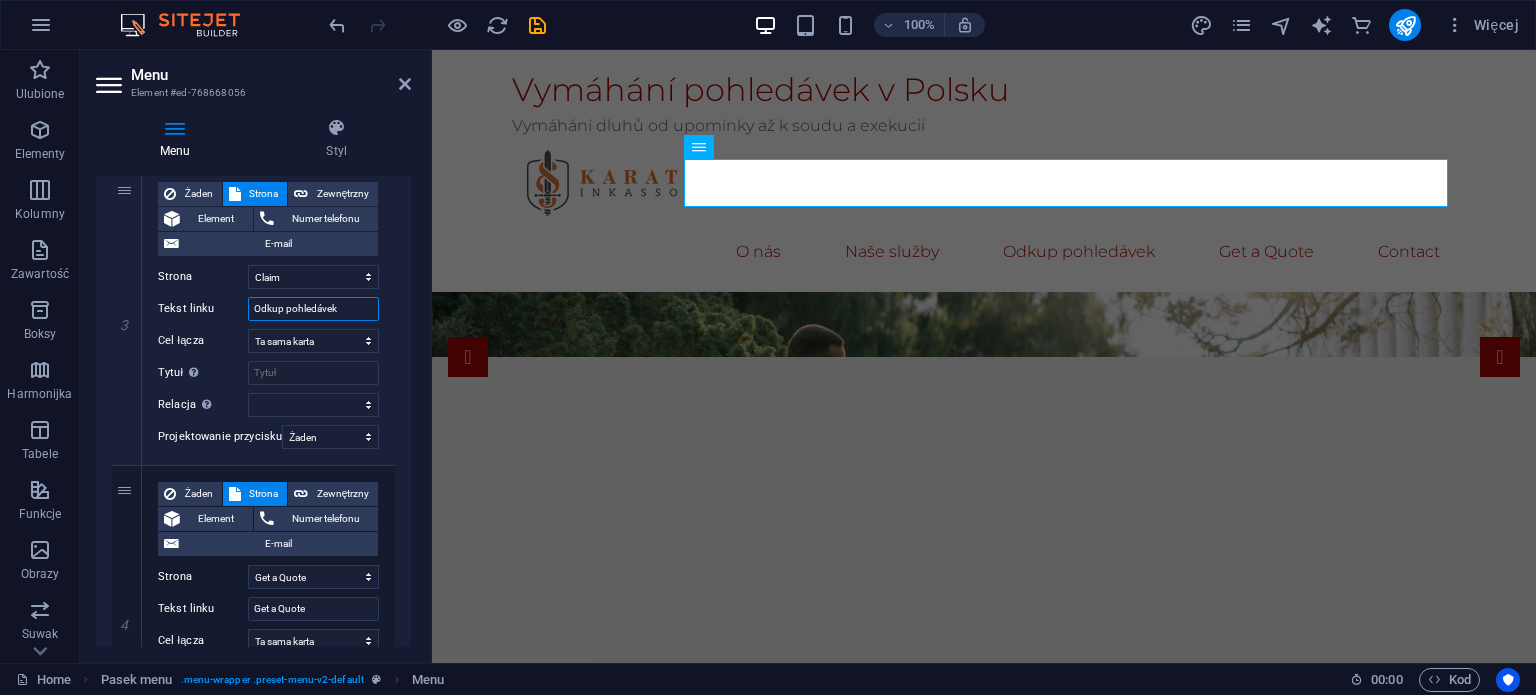 type on "Odkup pohledávek" 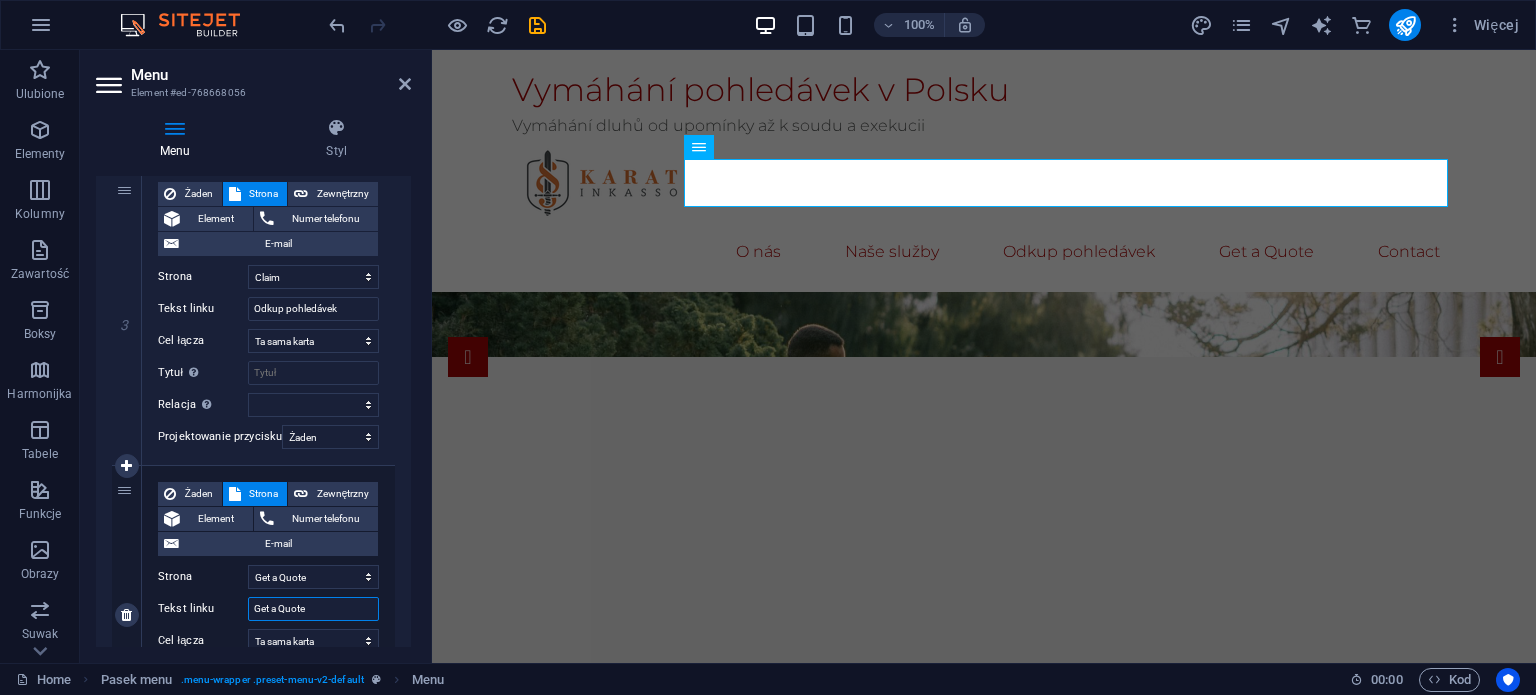 click on "Get a Quote" at bounding box center (313, 609) 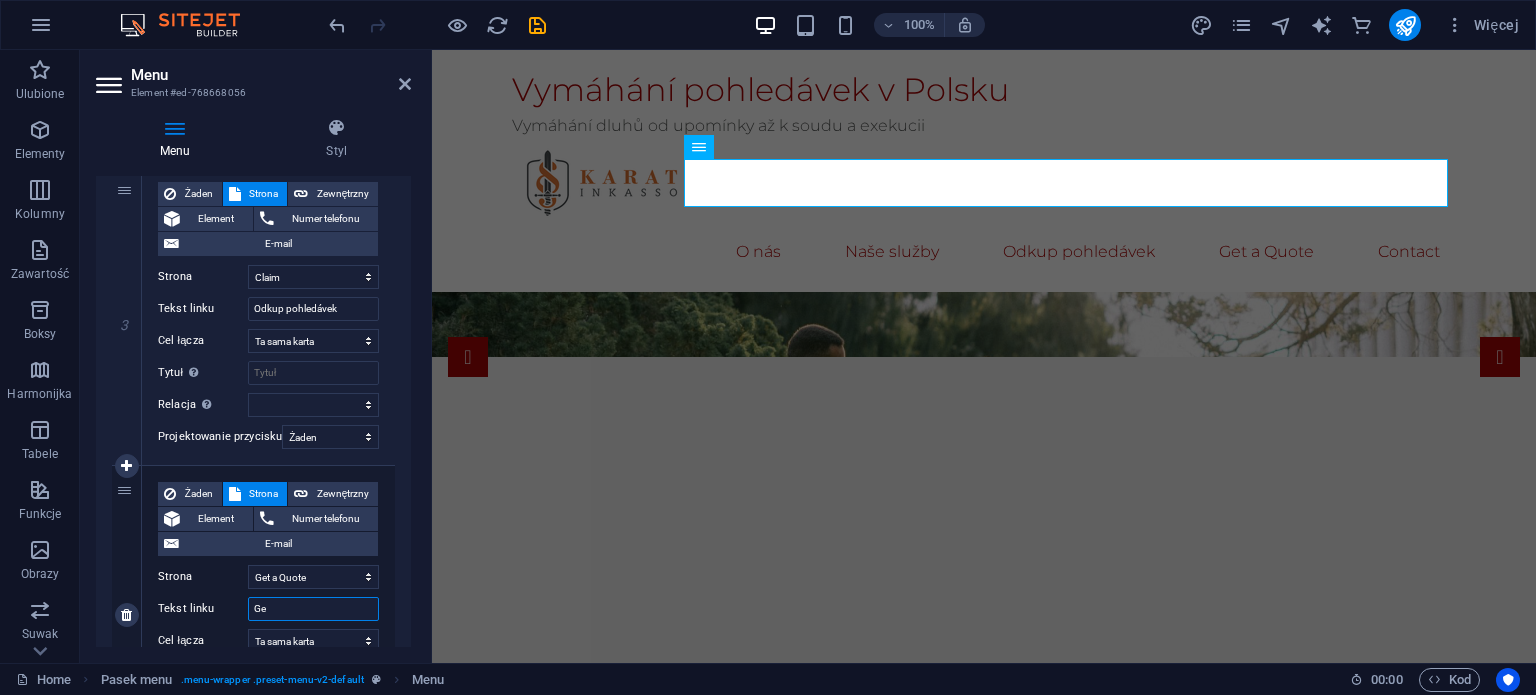 type on "G" 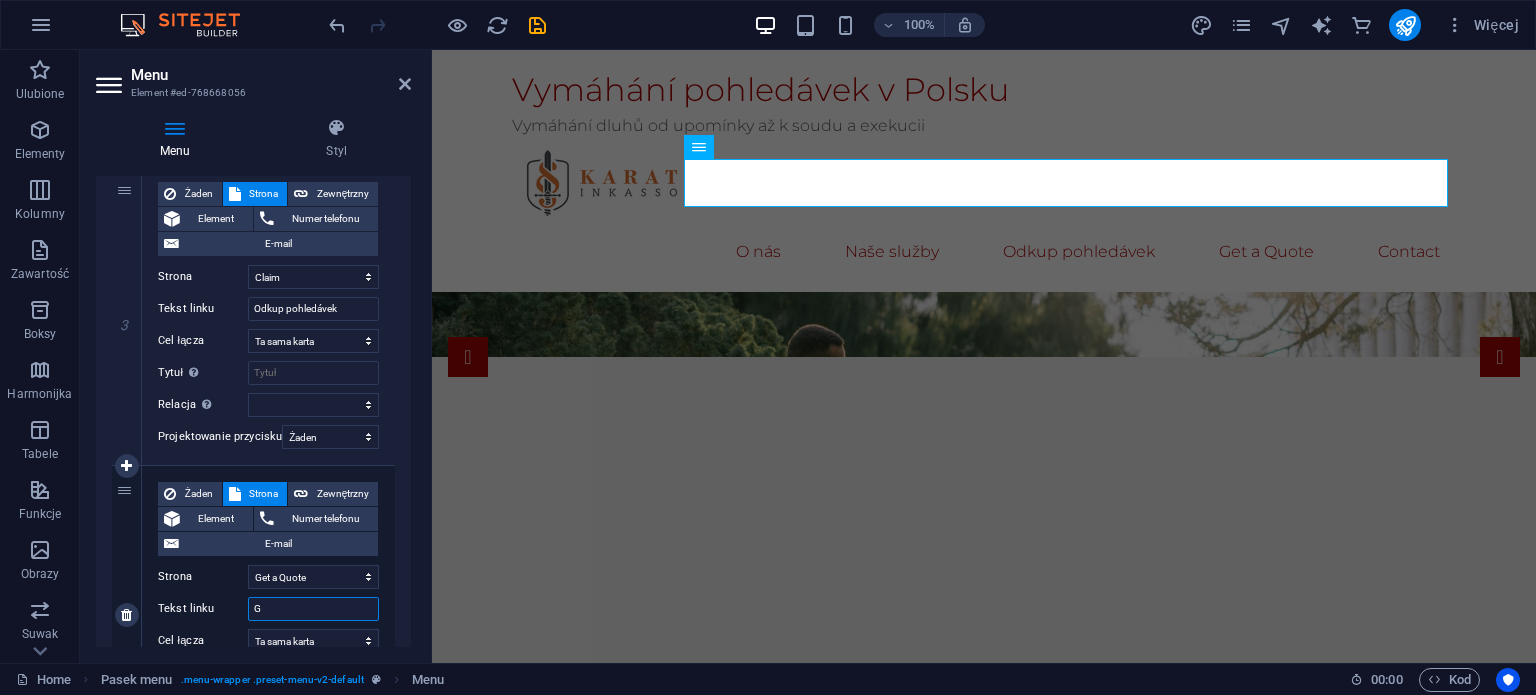type 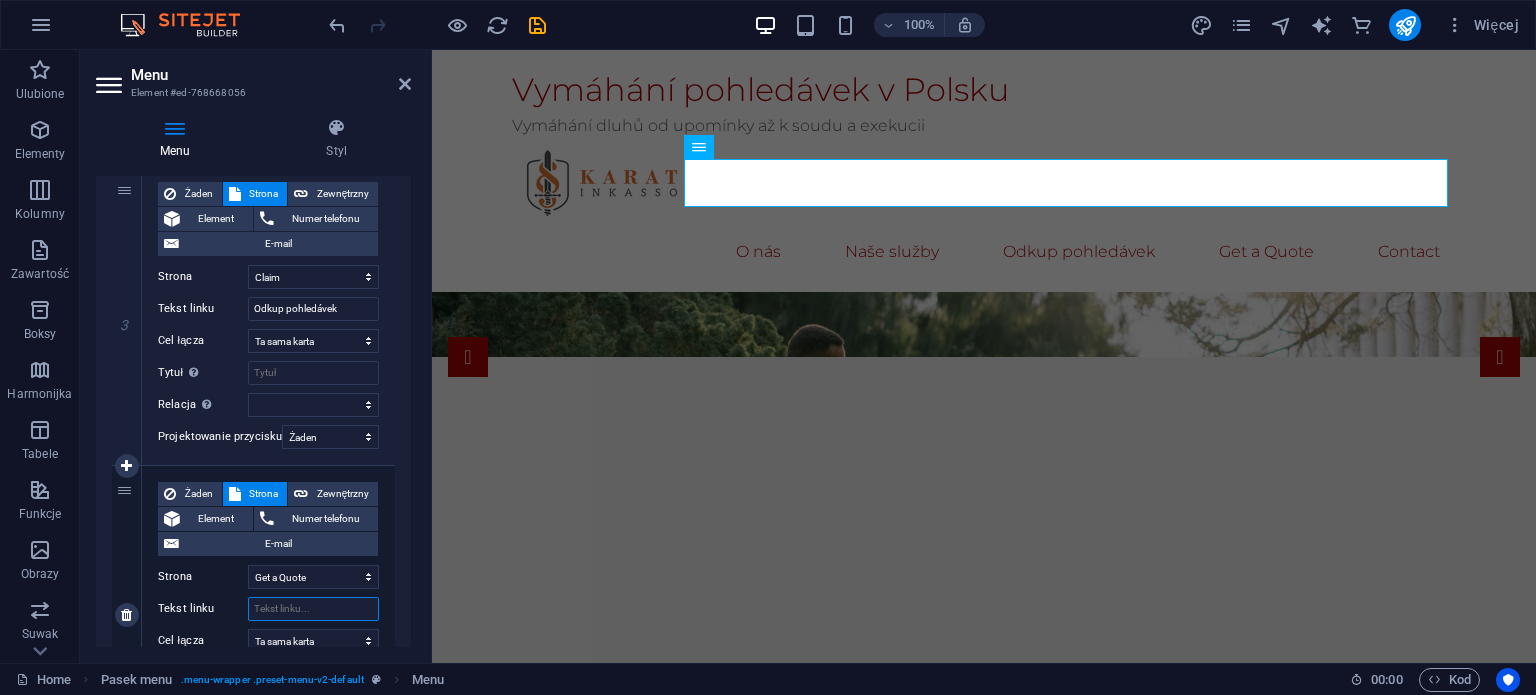 select 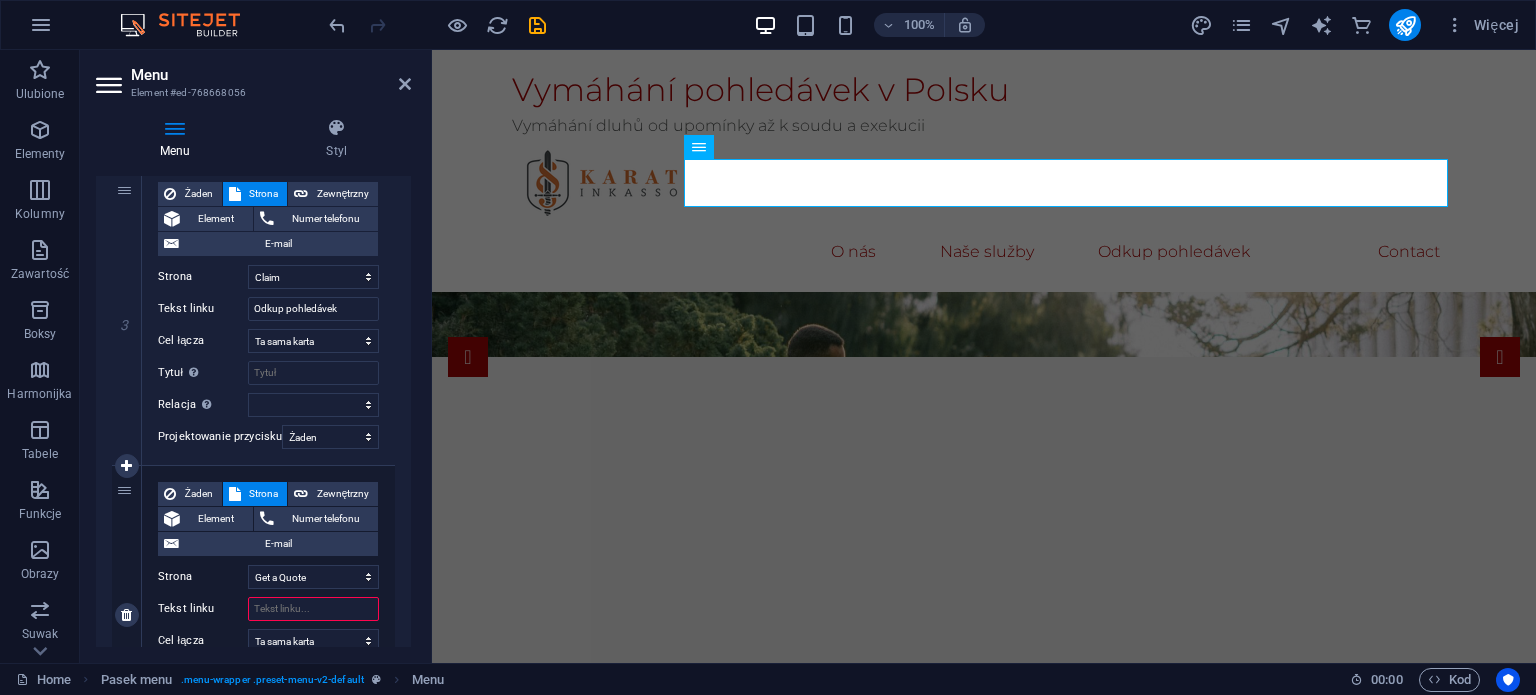type on "č" 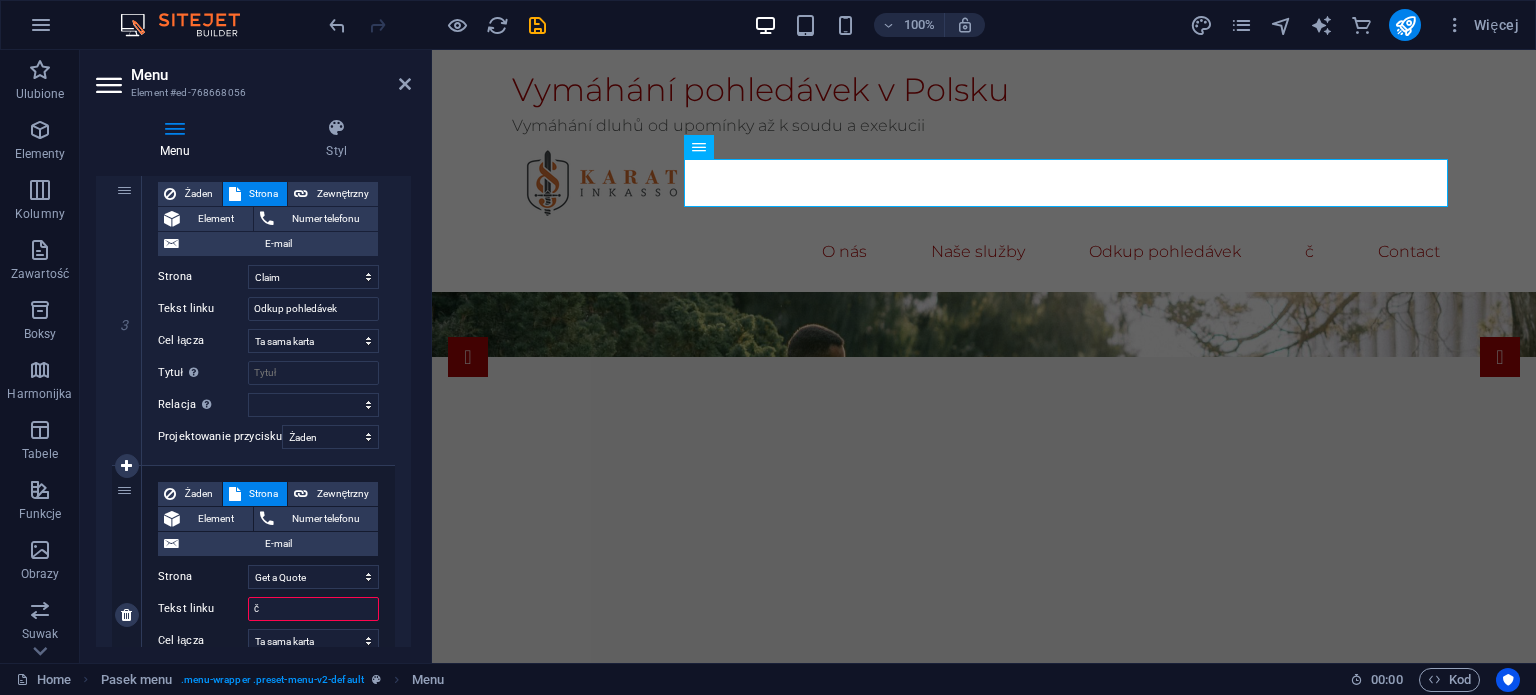 select 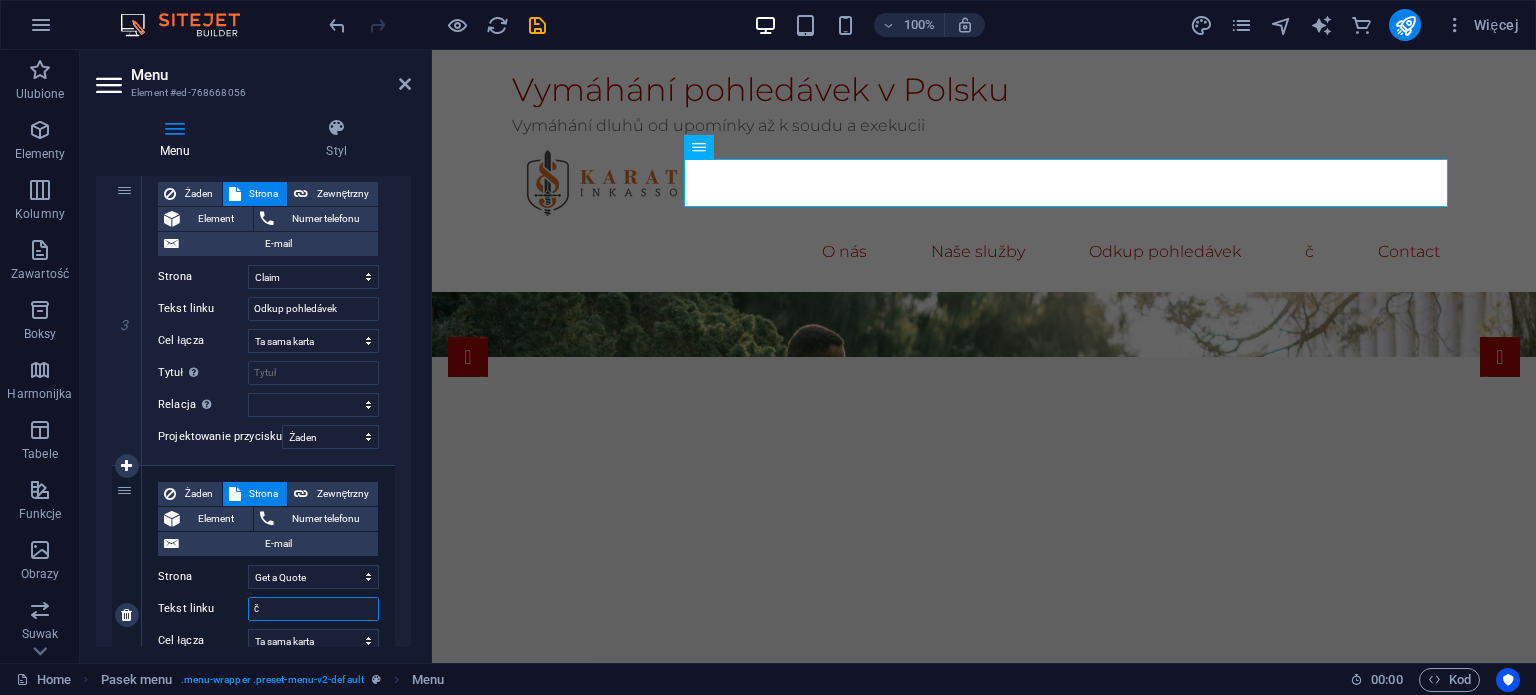 type 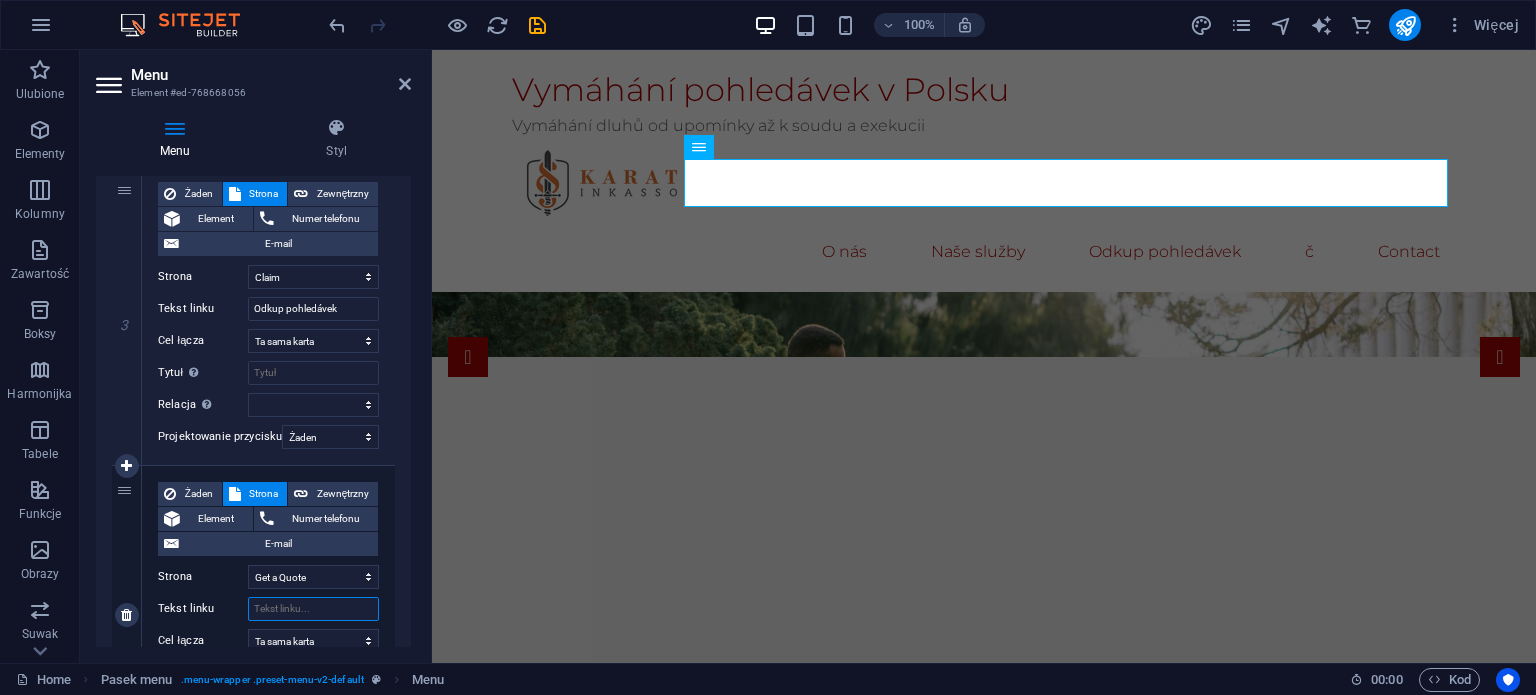 select 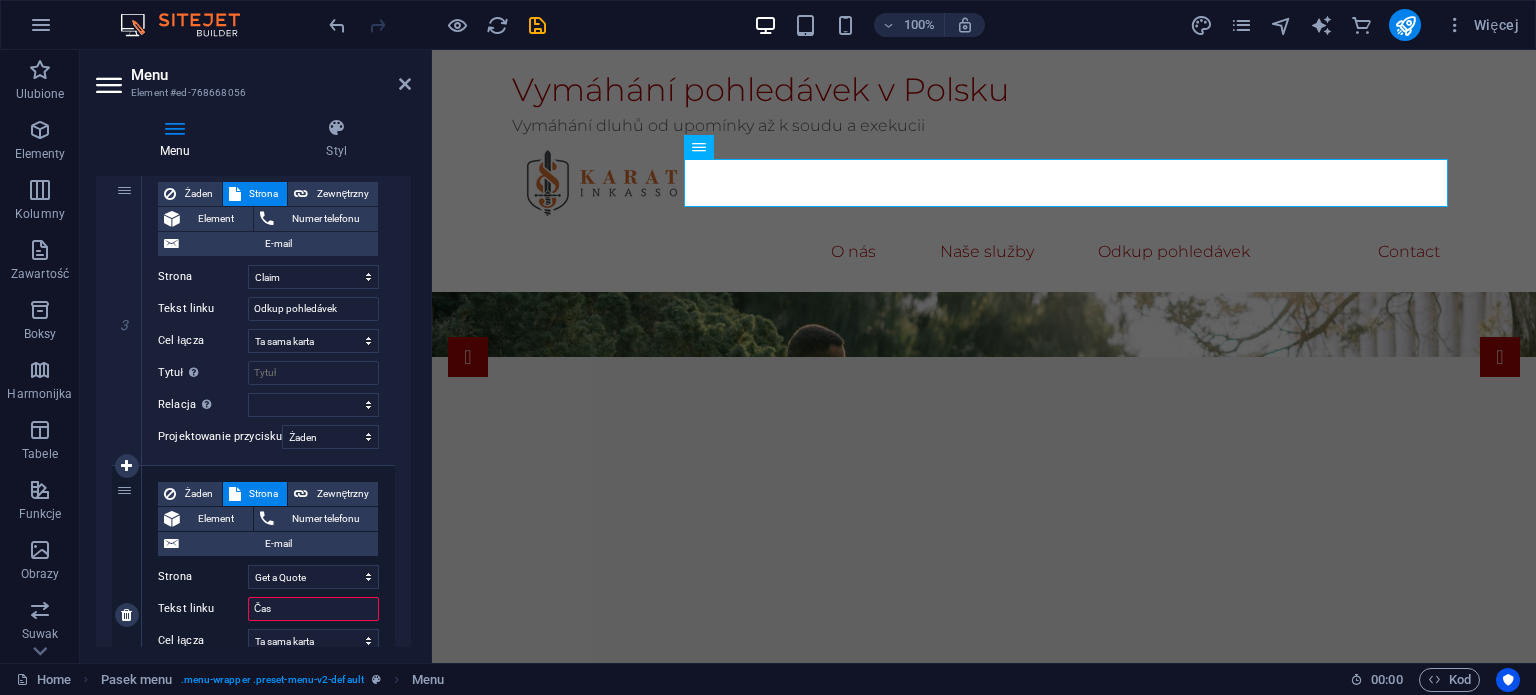 type on "Čast" 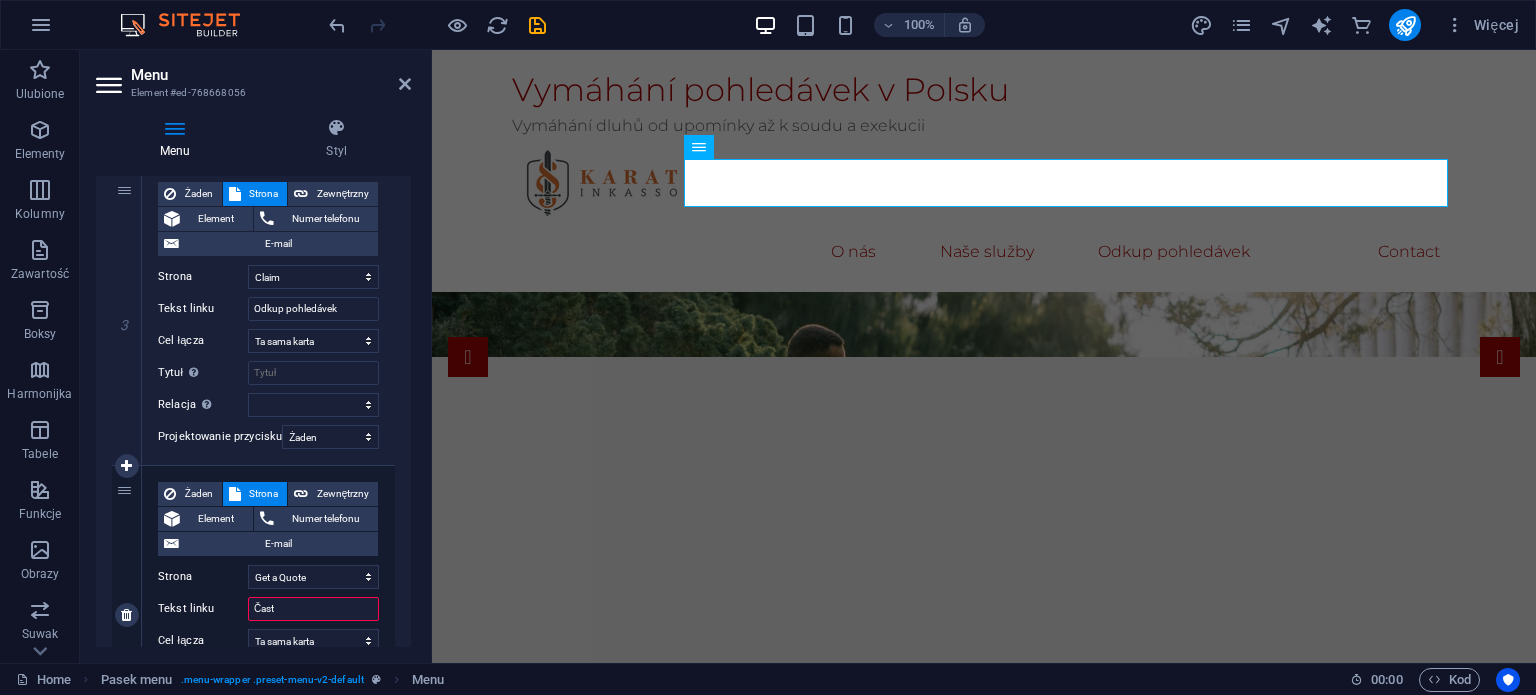 select 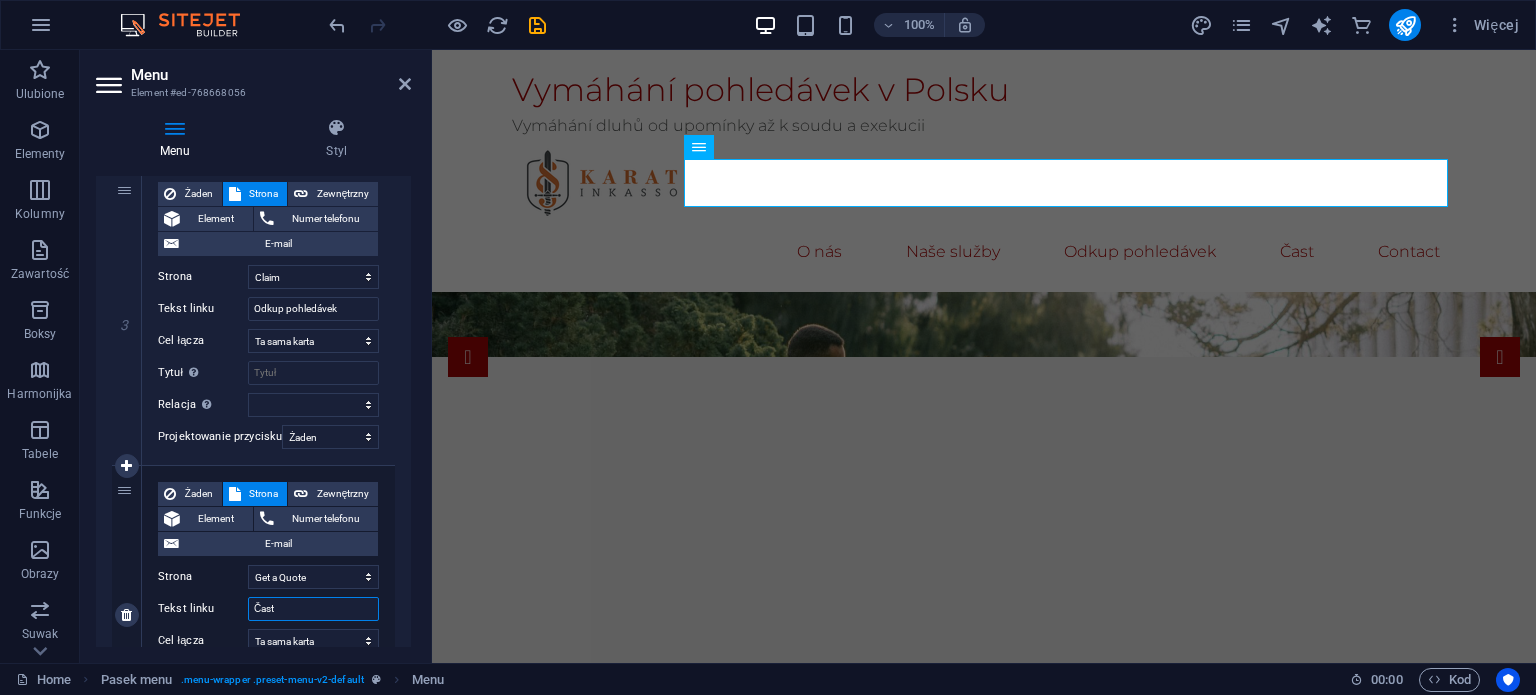 type on "Čast=" 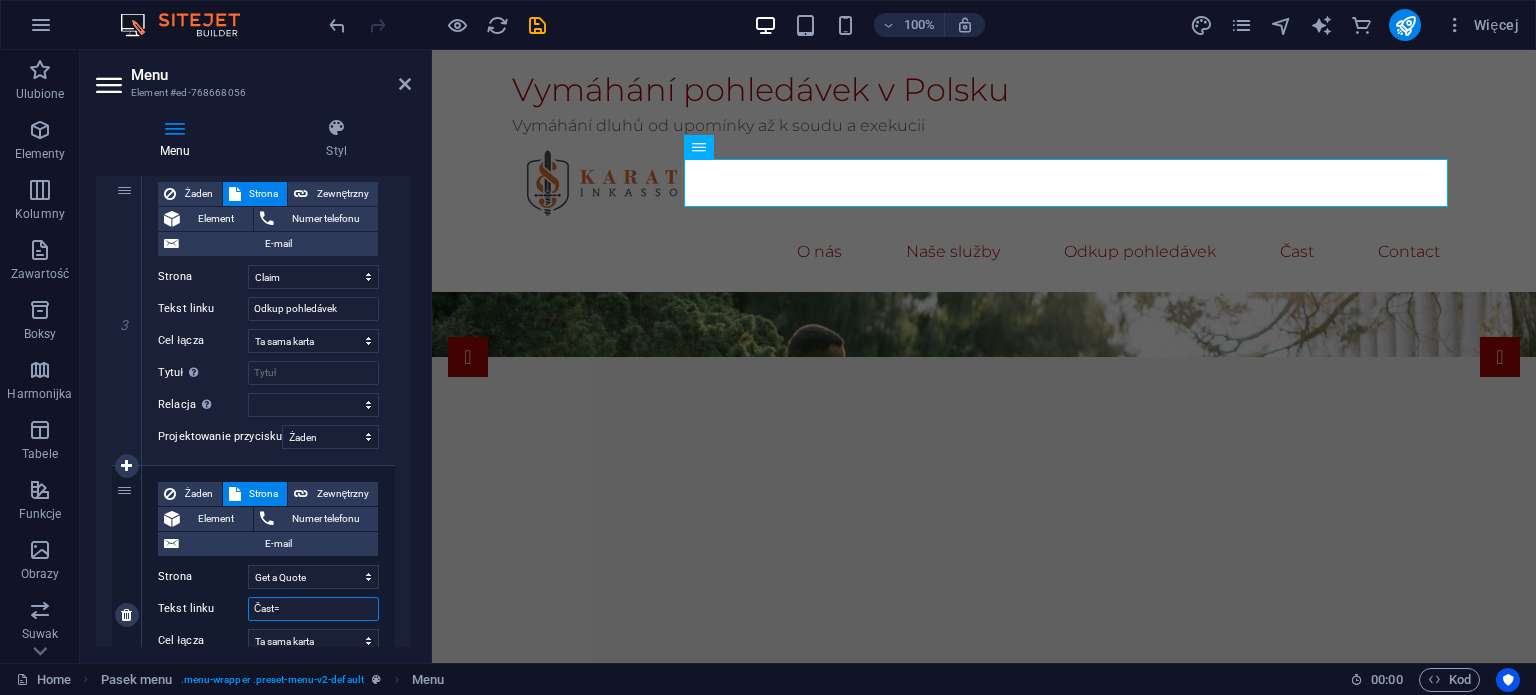 select 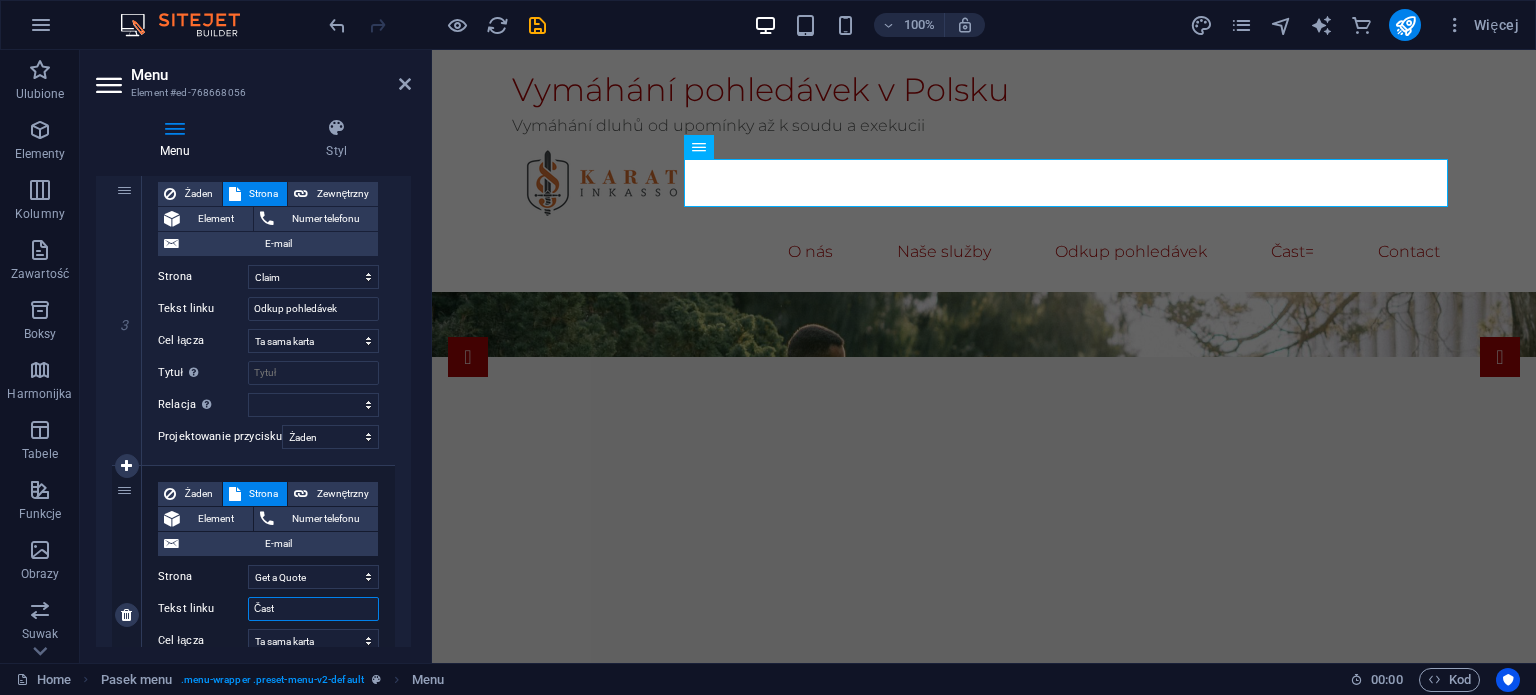 type on "Časté" 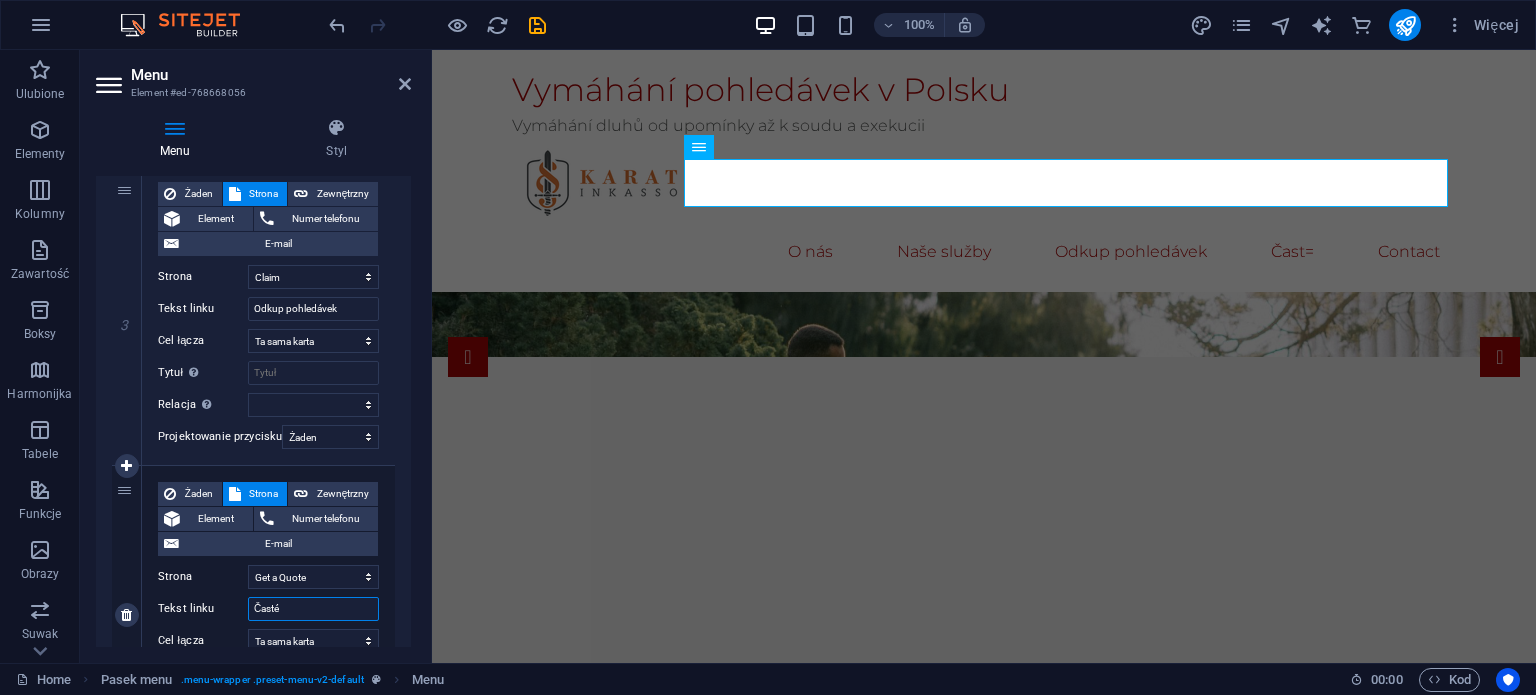 select 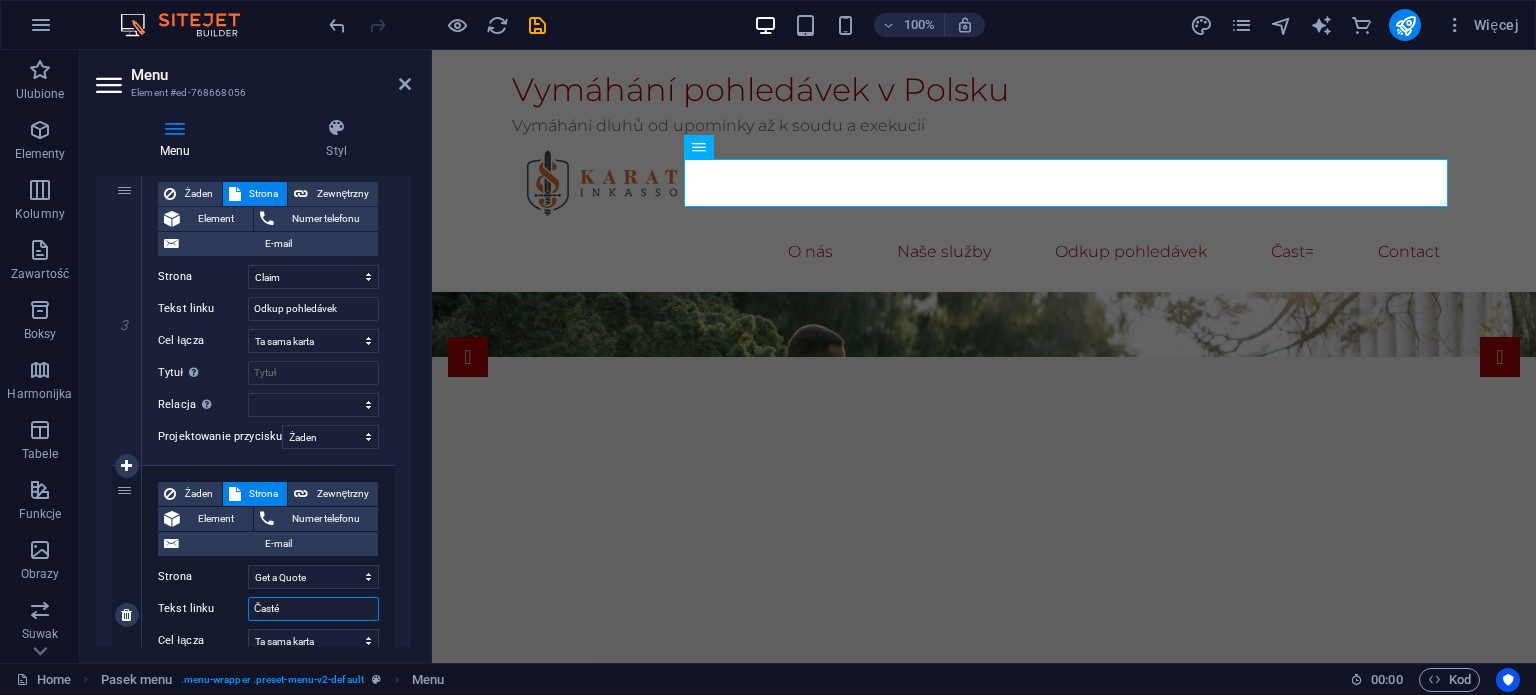 select 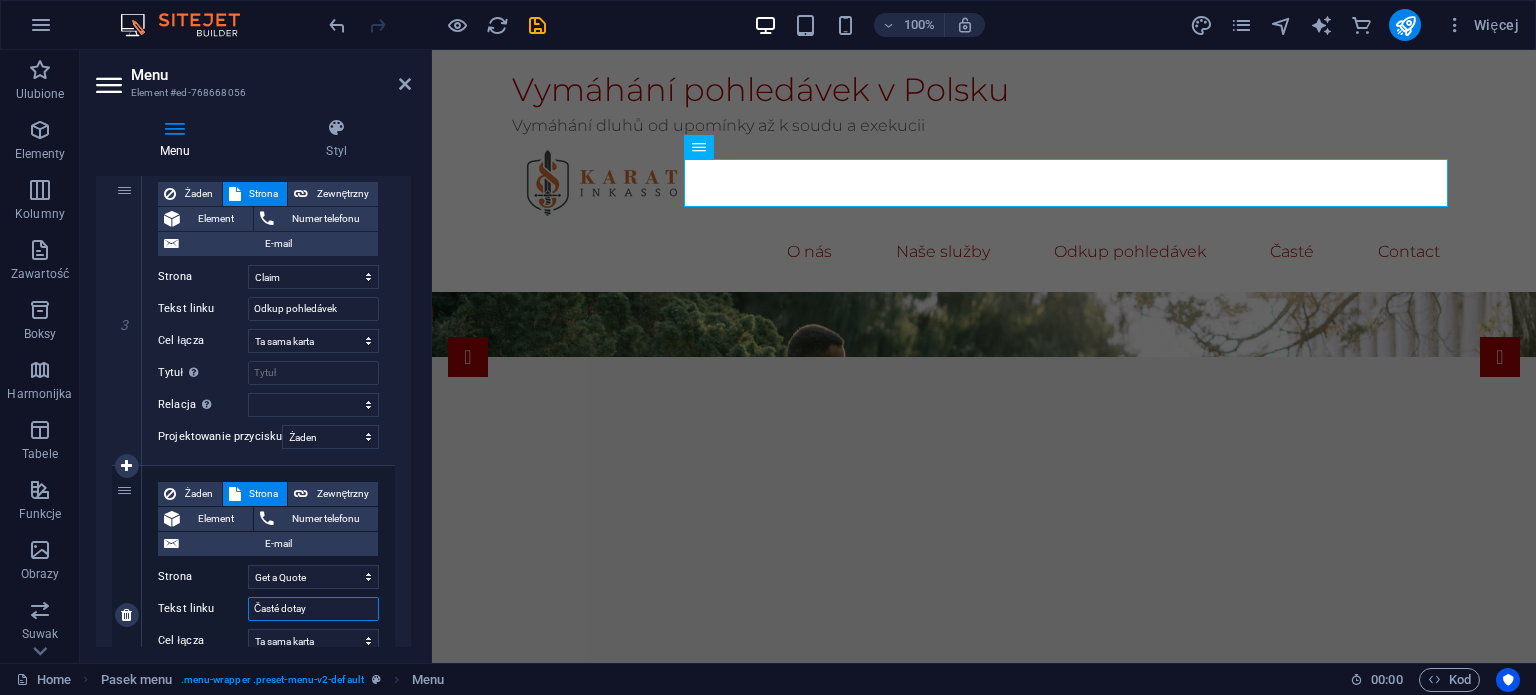 type on "Časté dotayz" 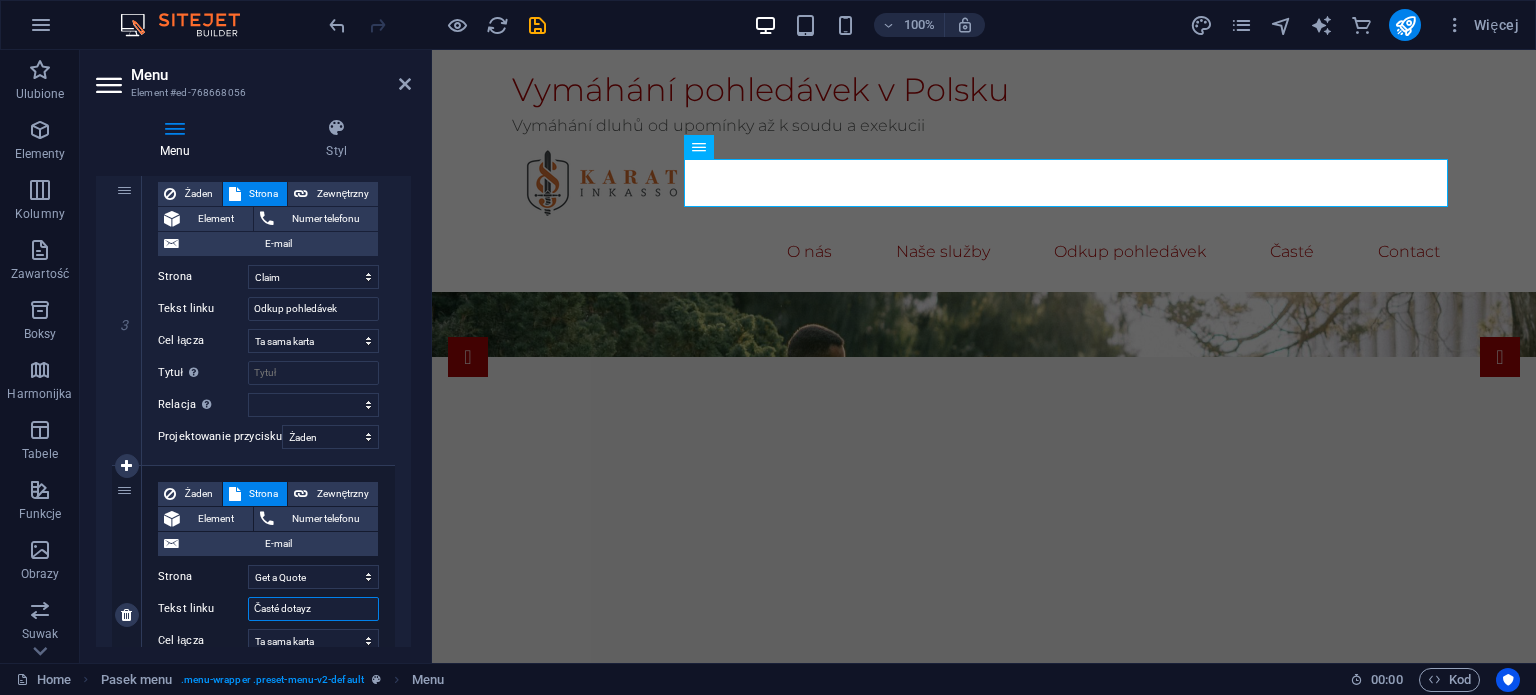 select 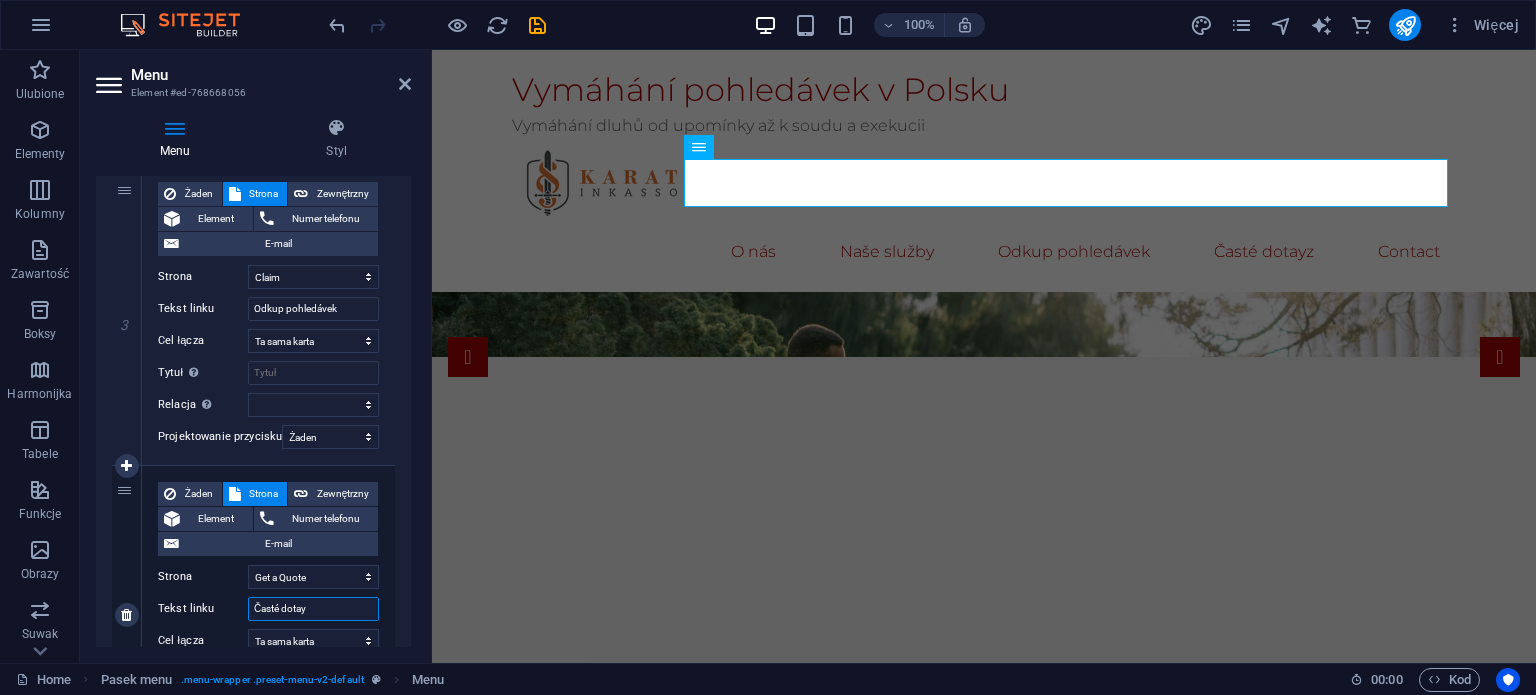 type on "Časté dota" 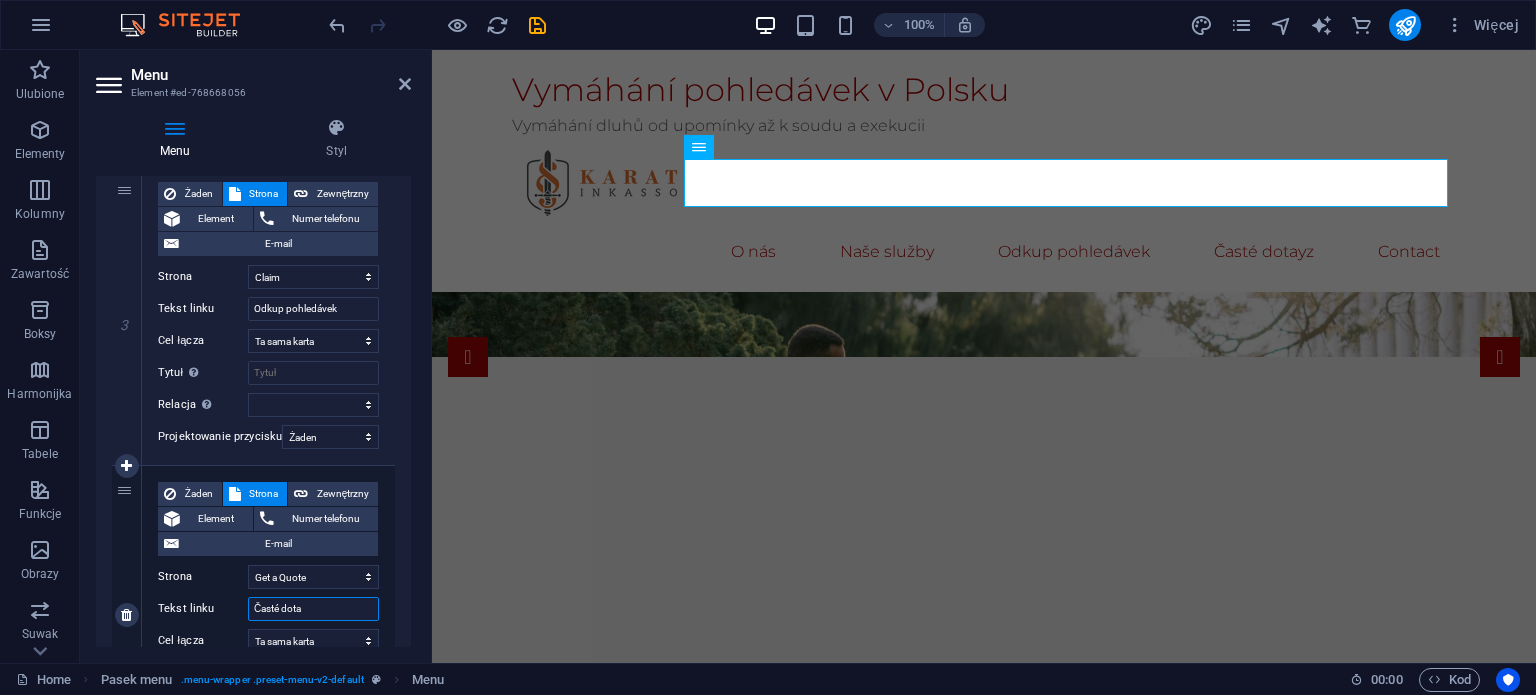 select 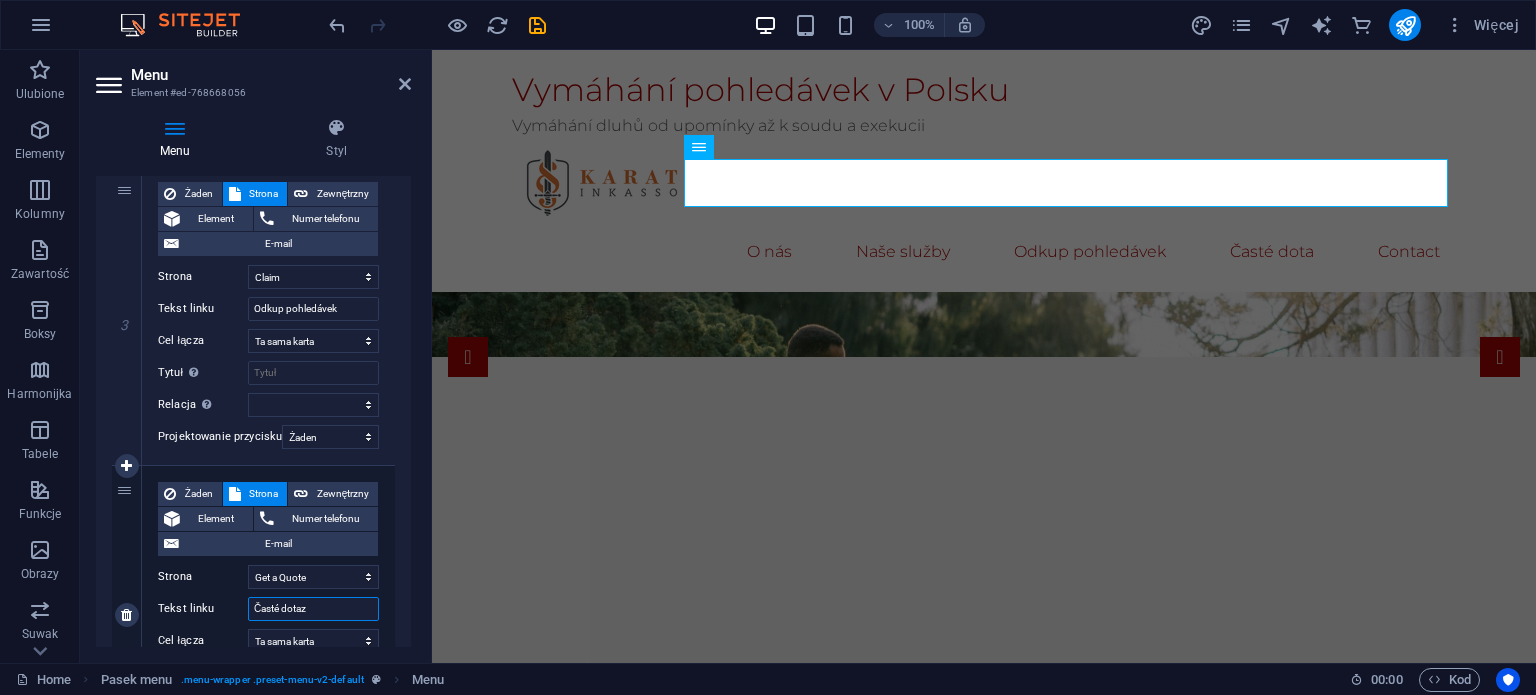 type on "Časté dotazy" 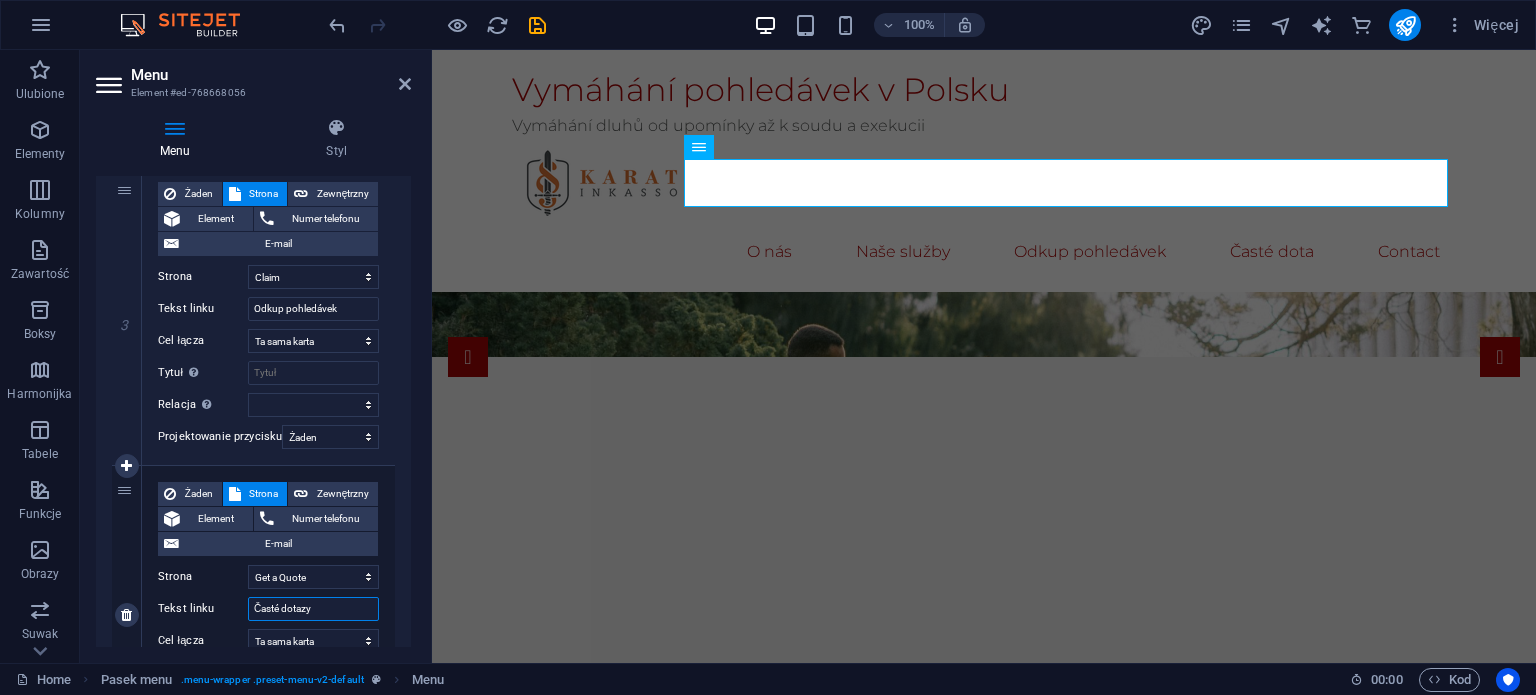 select 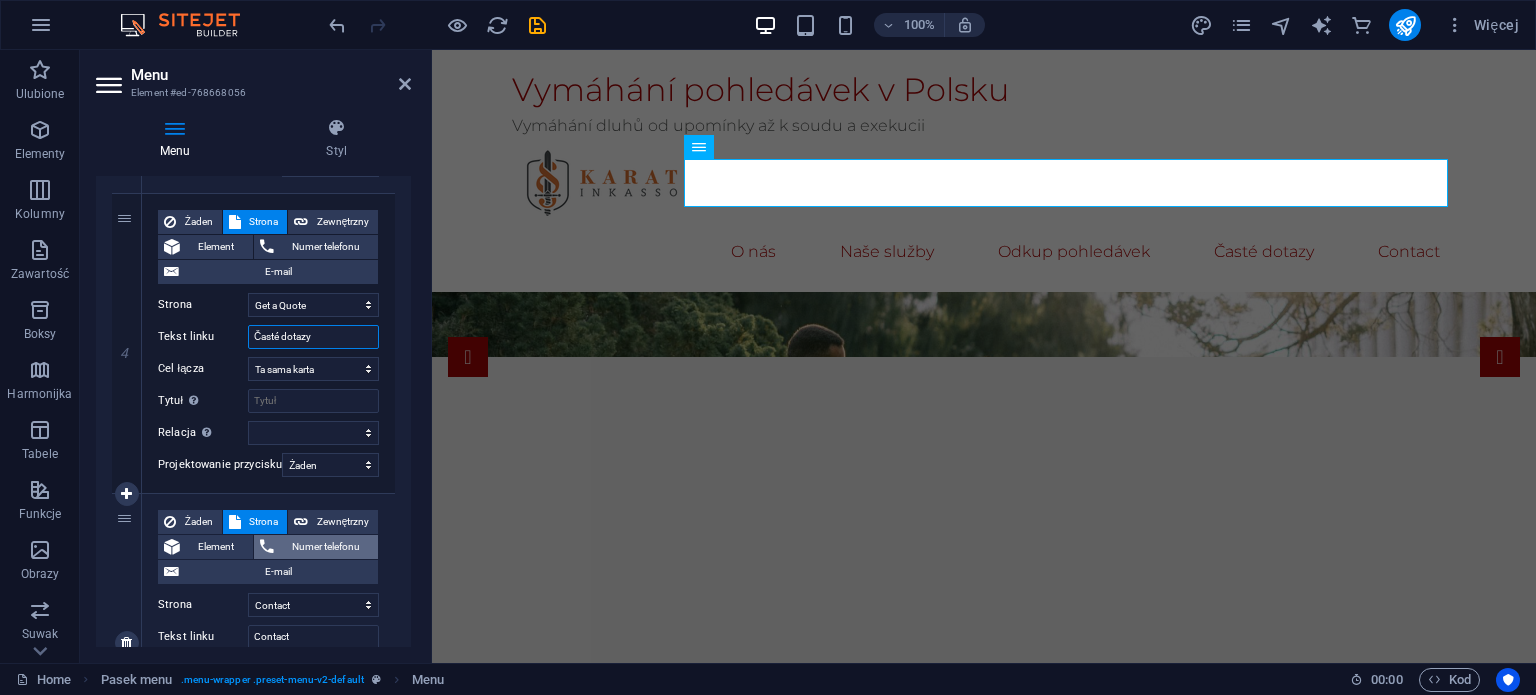 scroll, scrollTop: 1100, scrollLeft: 0, axis: vertical 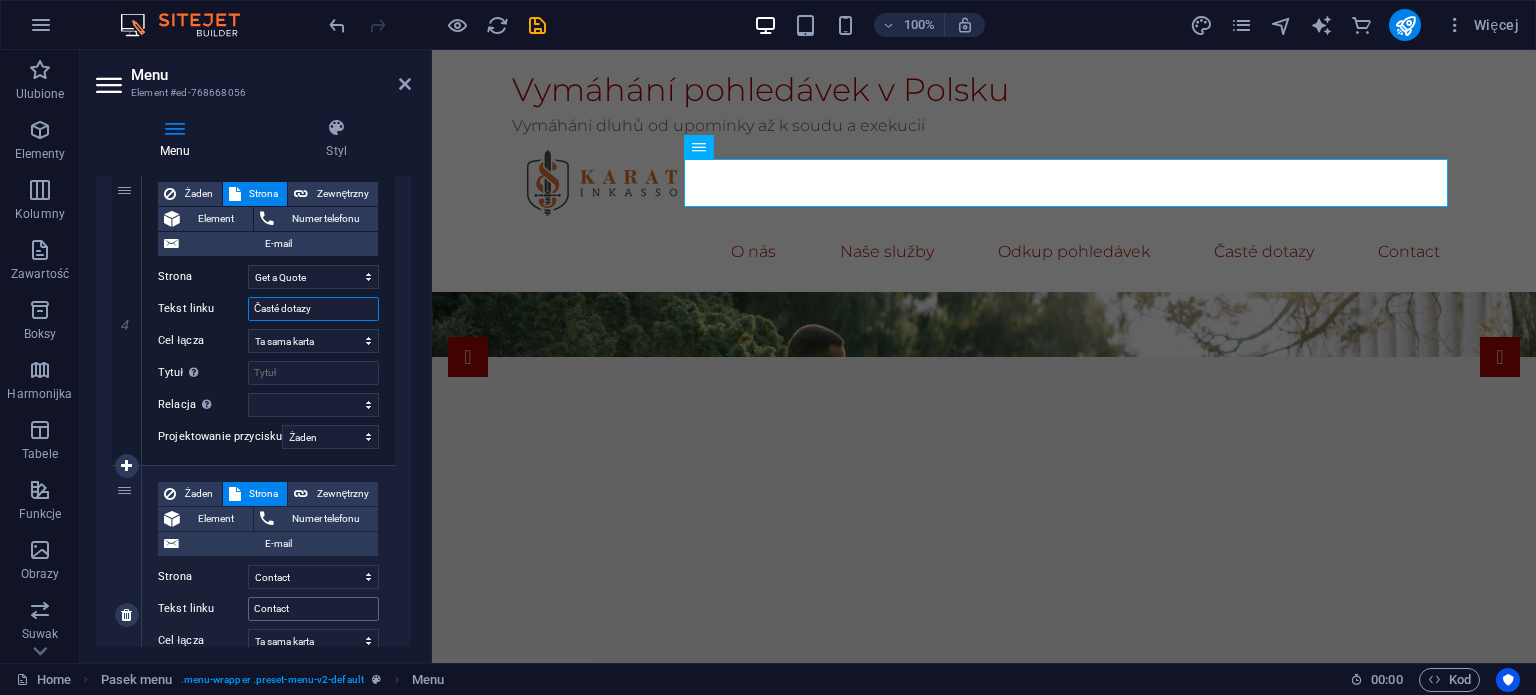 type on "Časté dotazy" 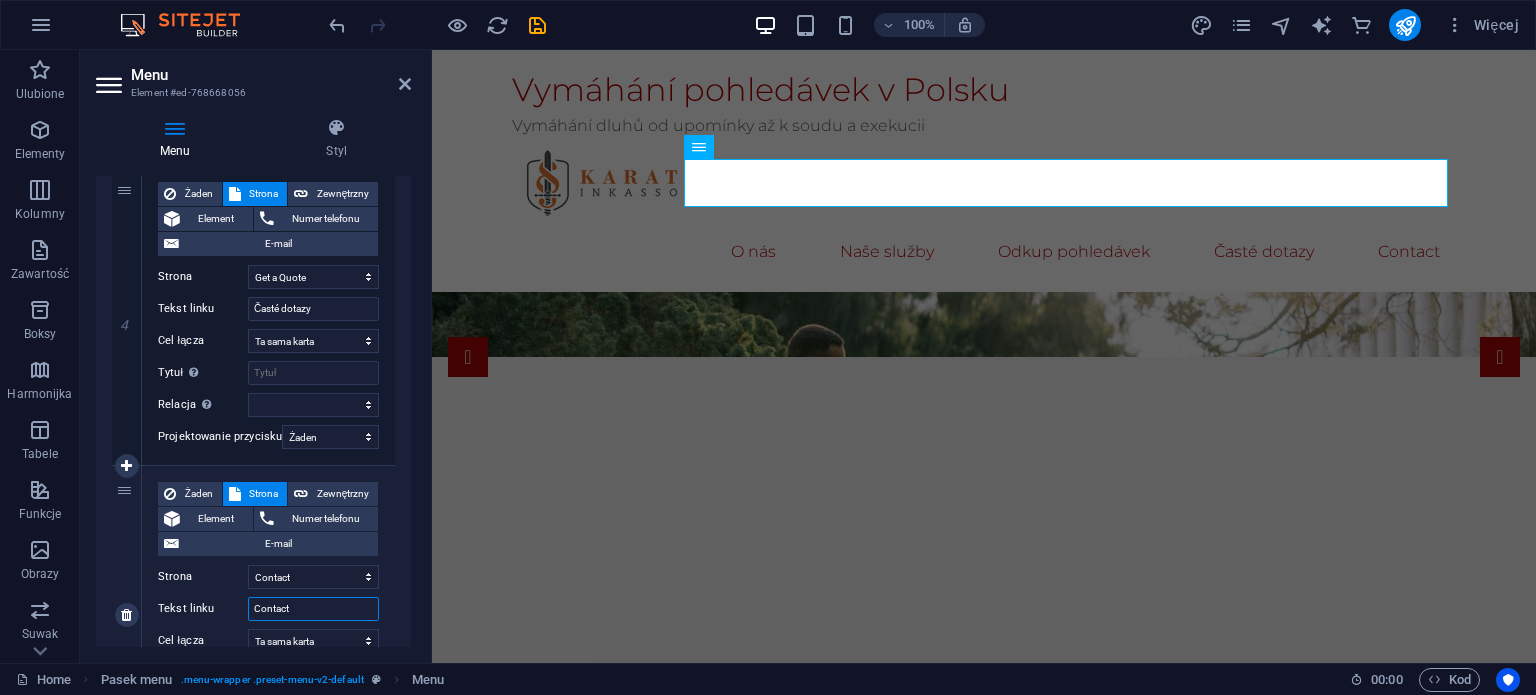 click on "Contact" at bounding box center [313, 609] 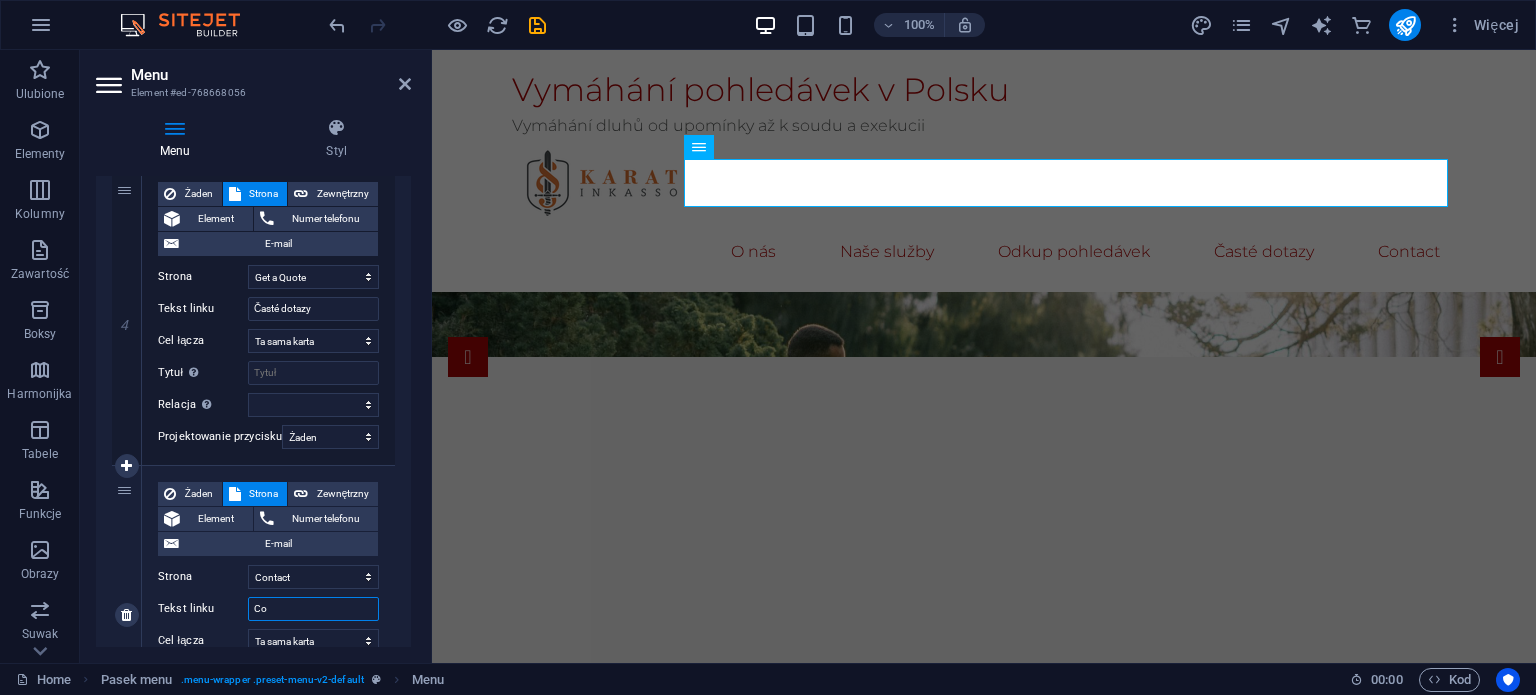 type on "C" 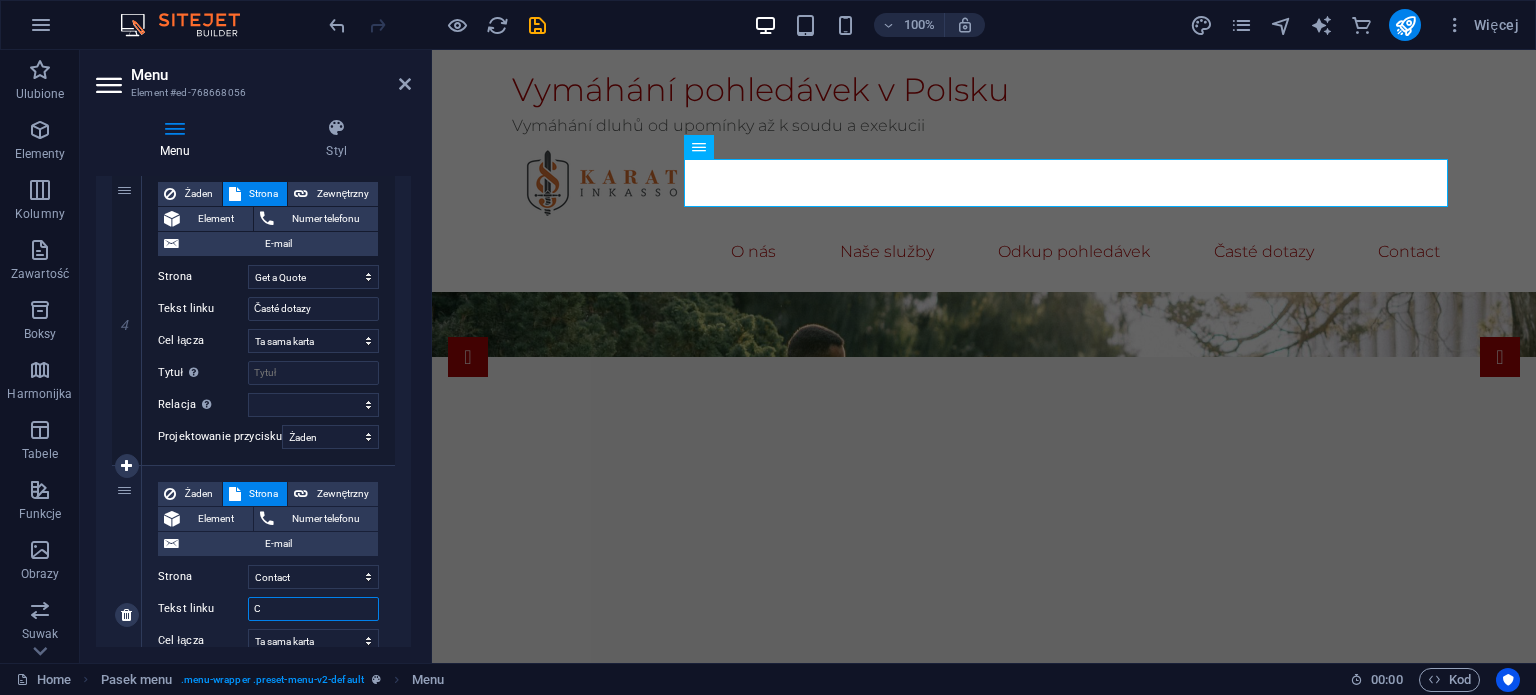 type 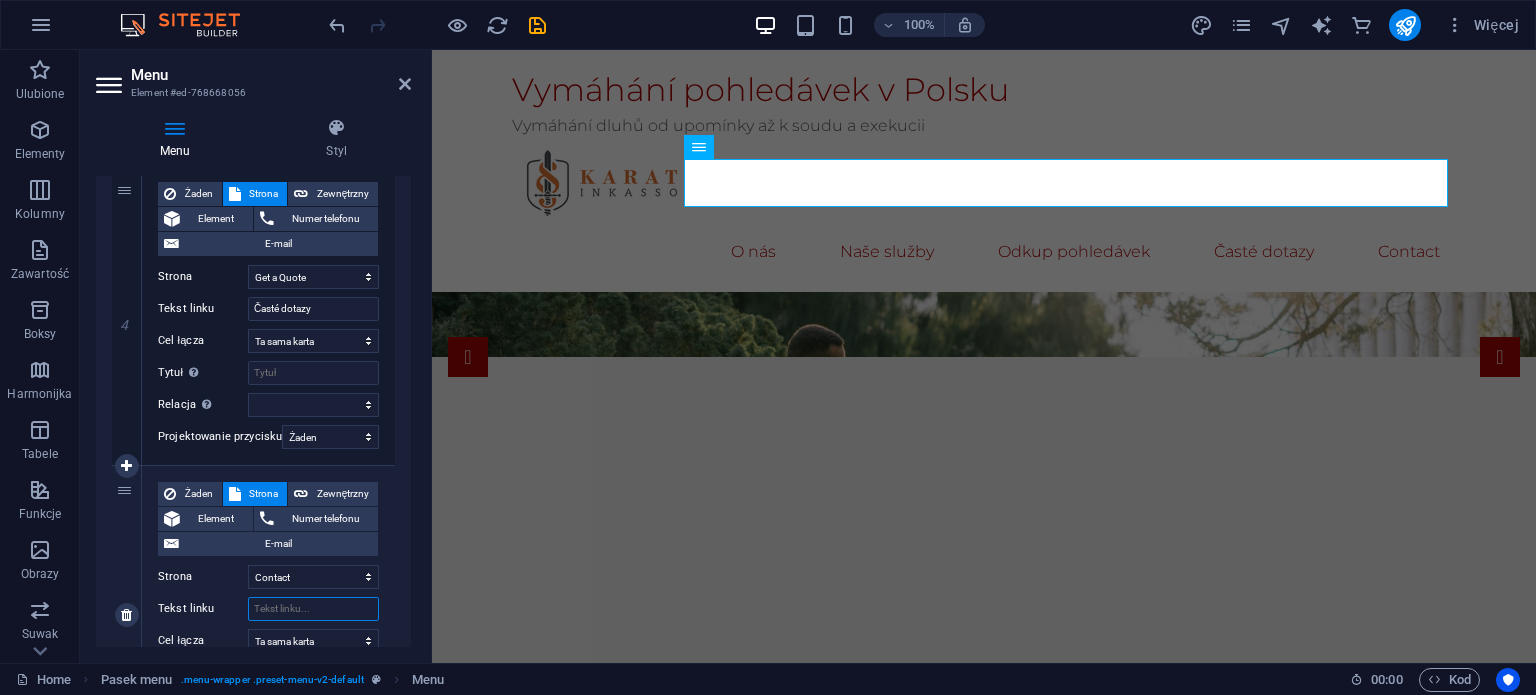 select 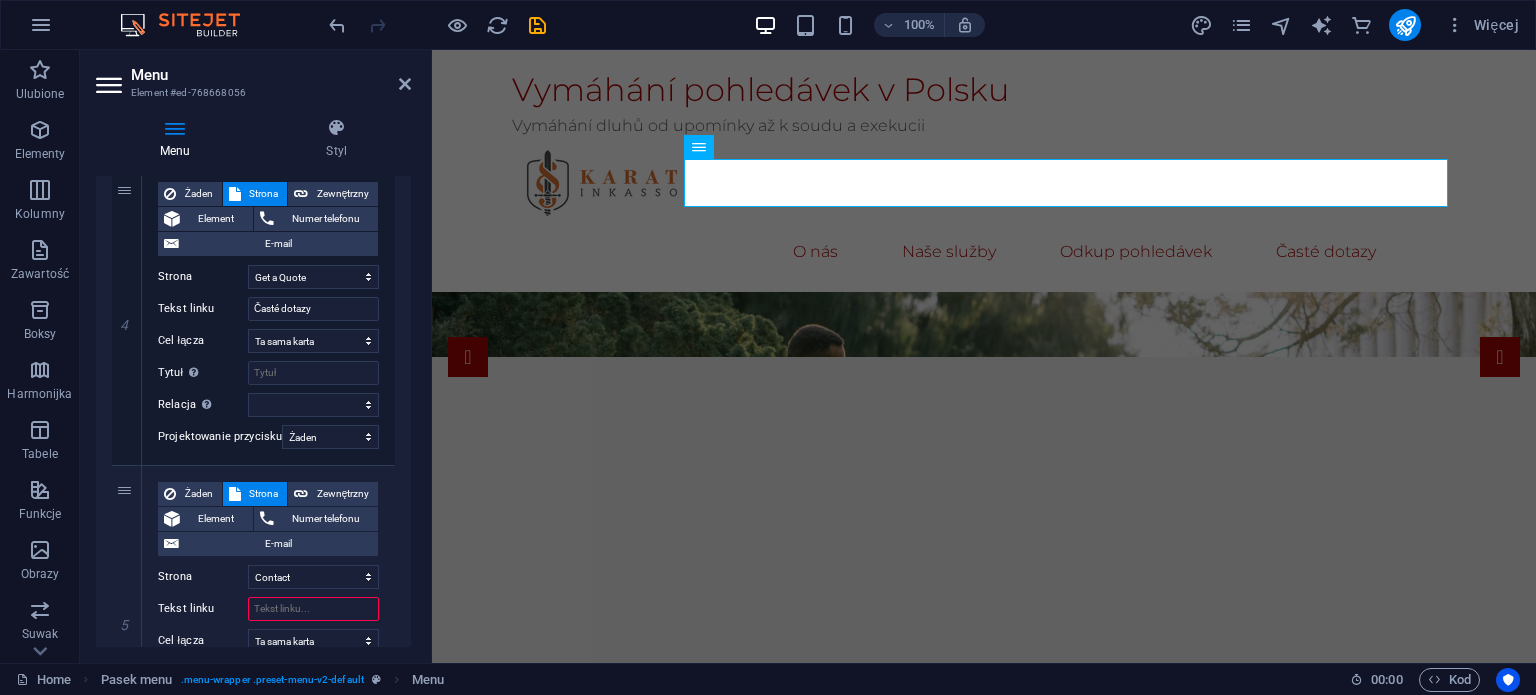 type 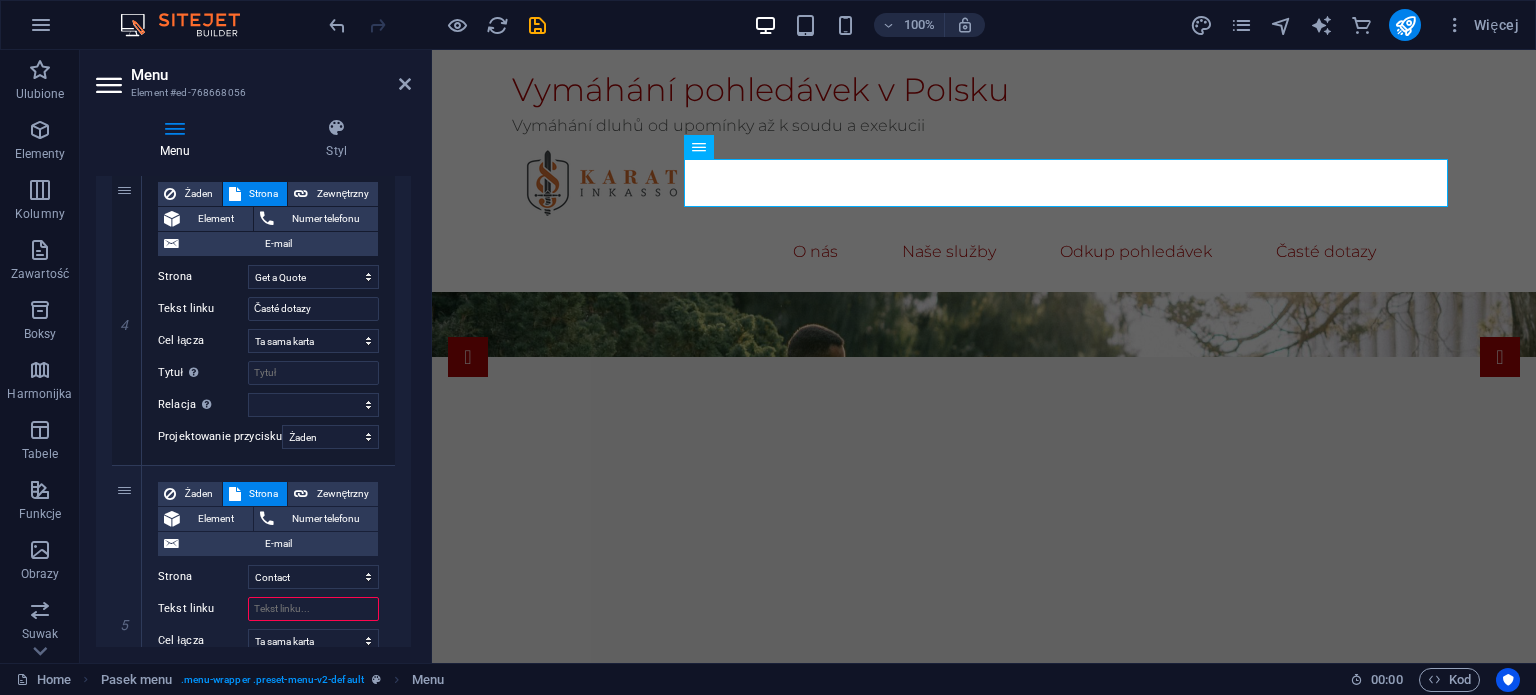 select 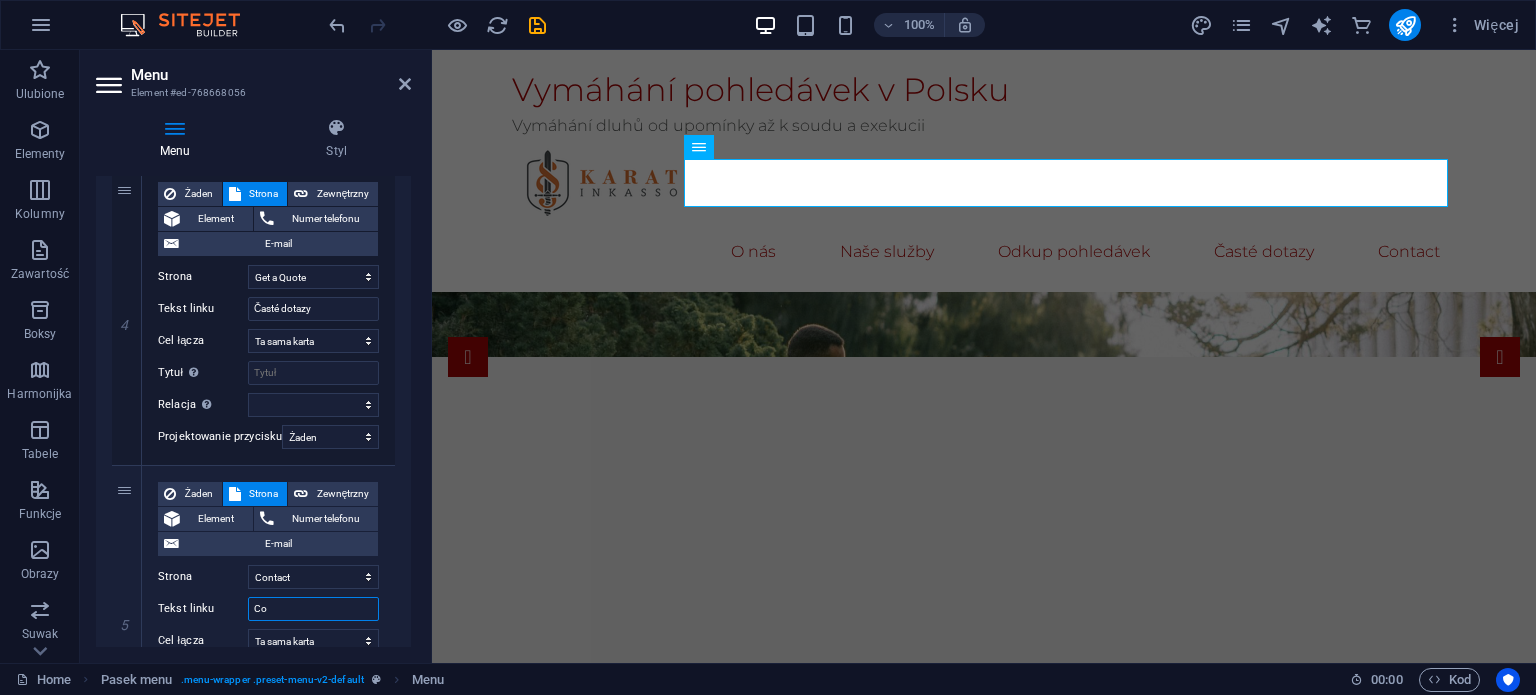 type on "C" 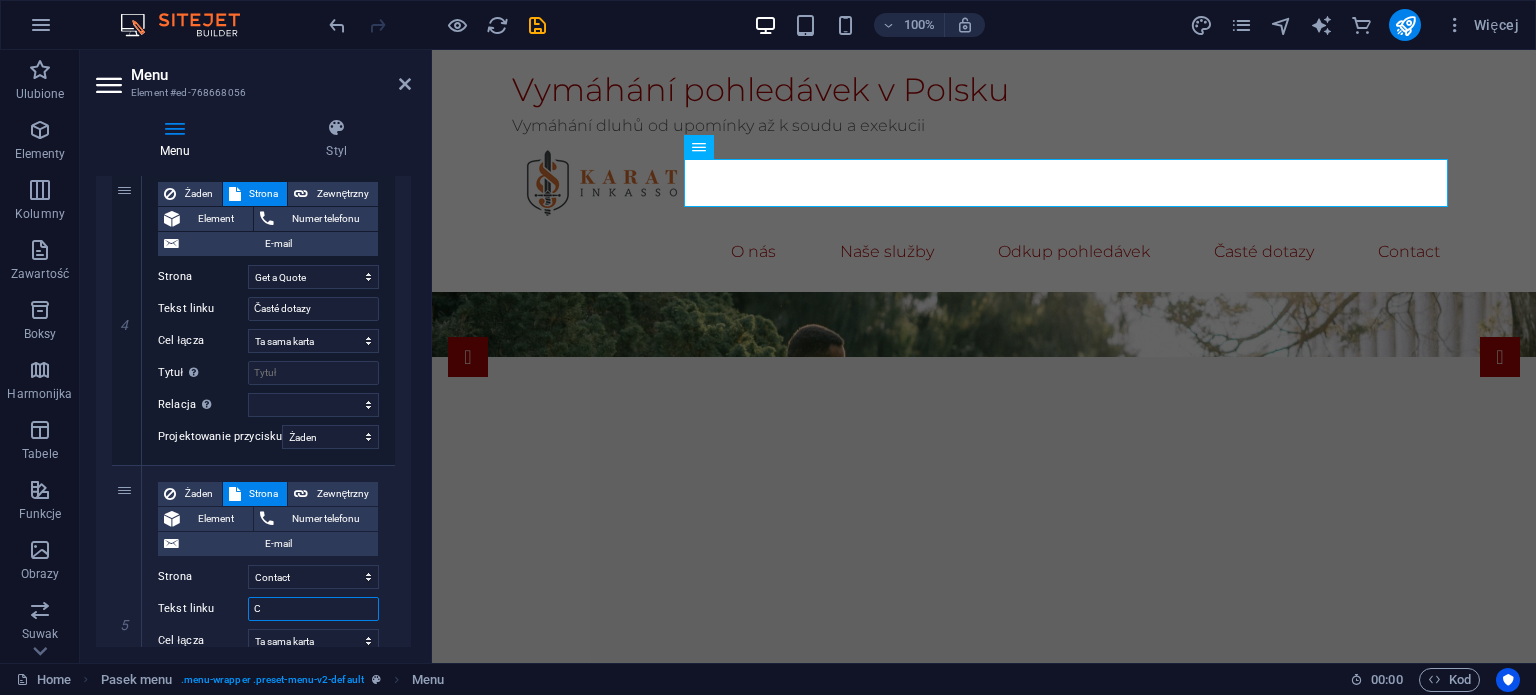 type 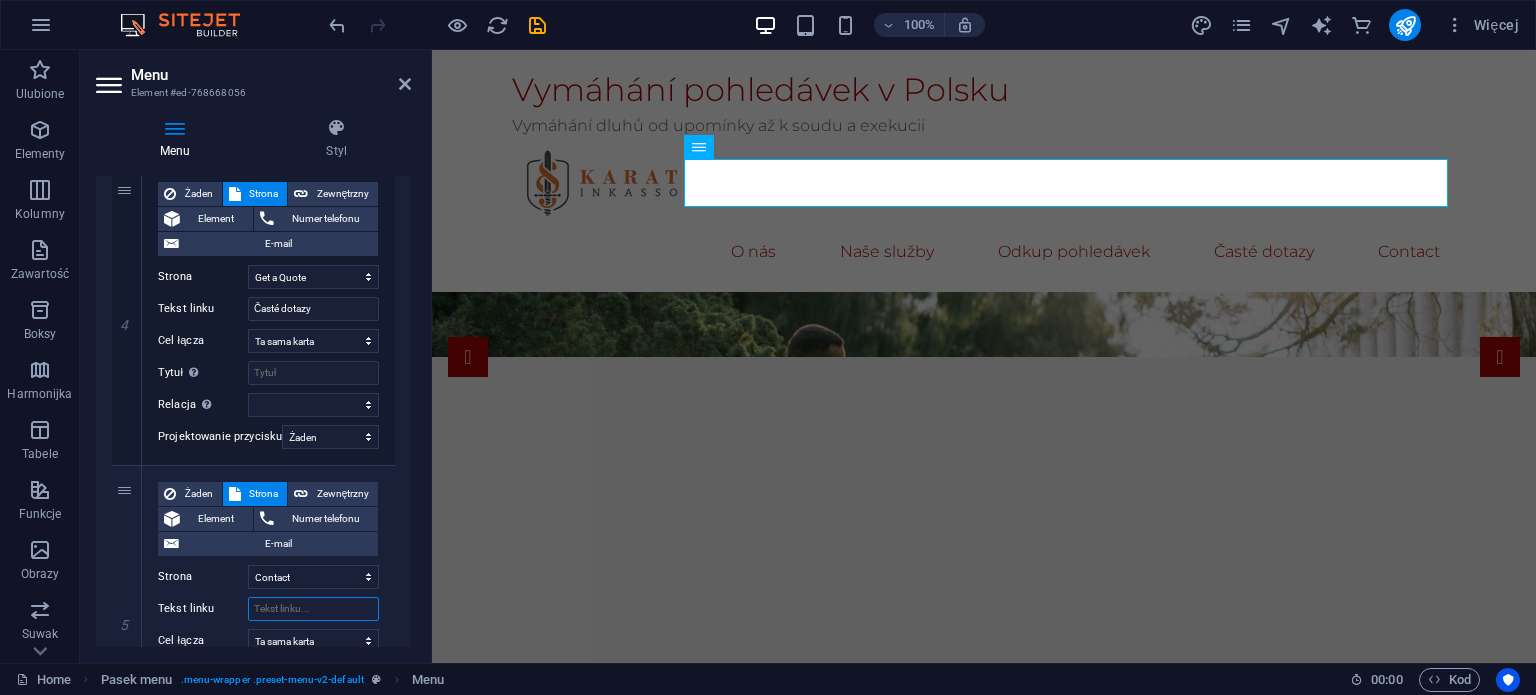 select 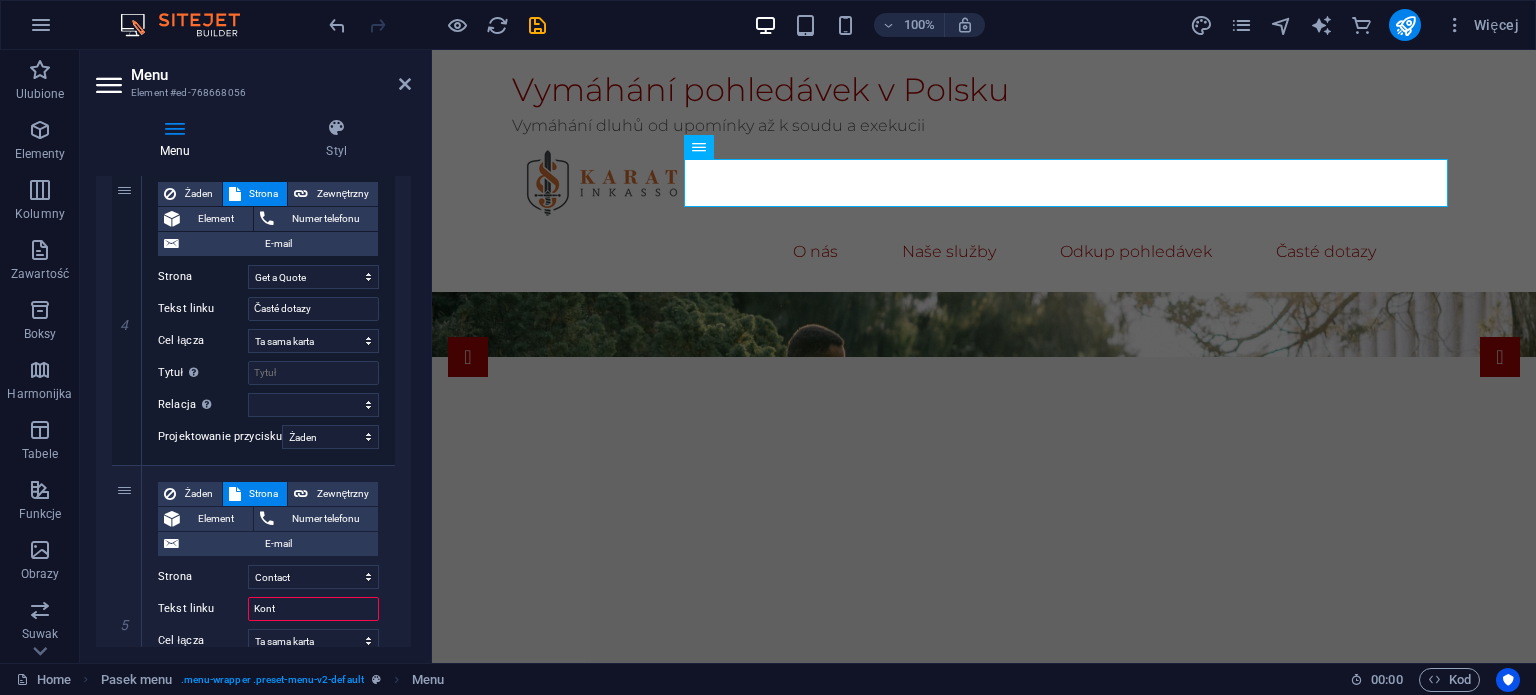 type on "Konta" 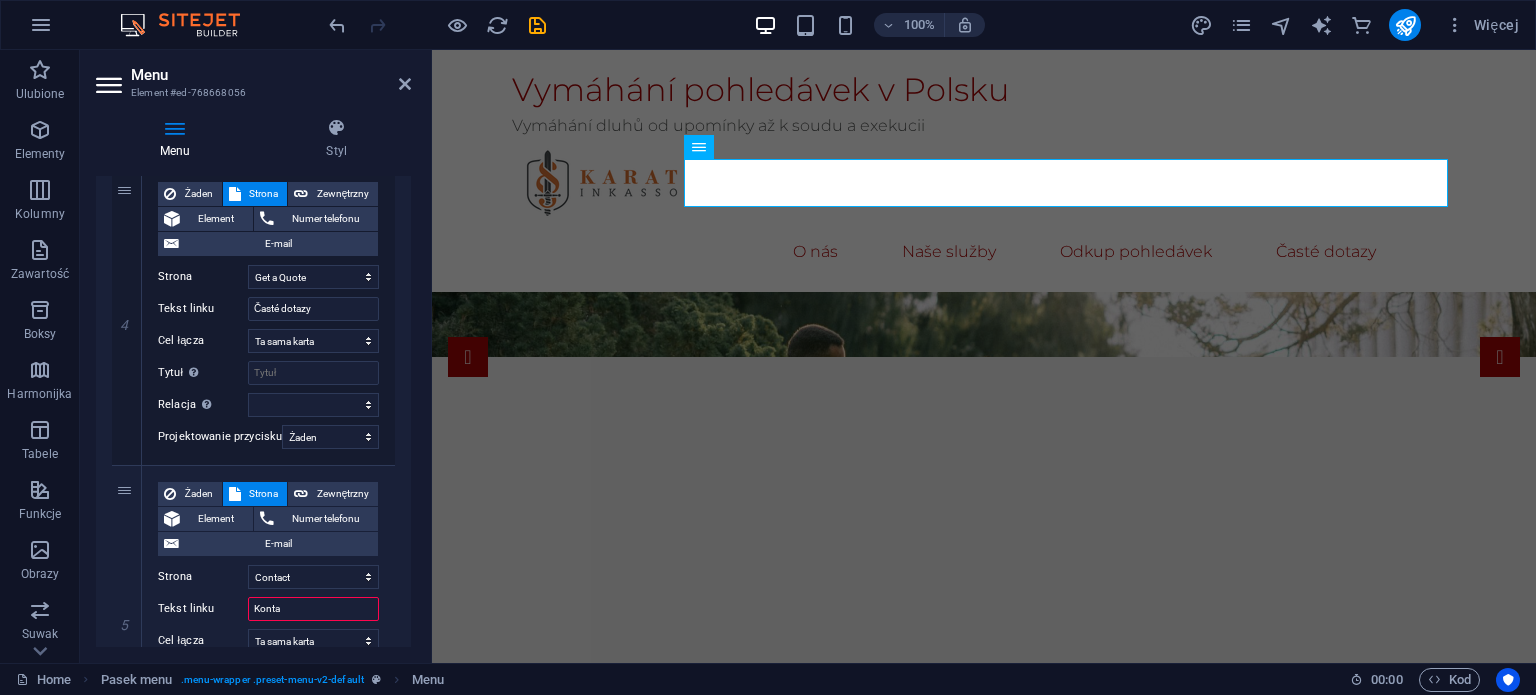 select 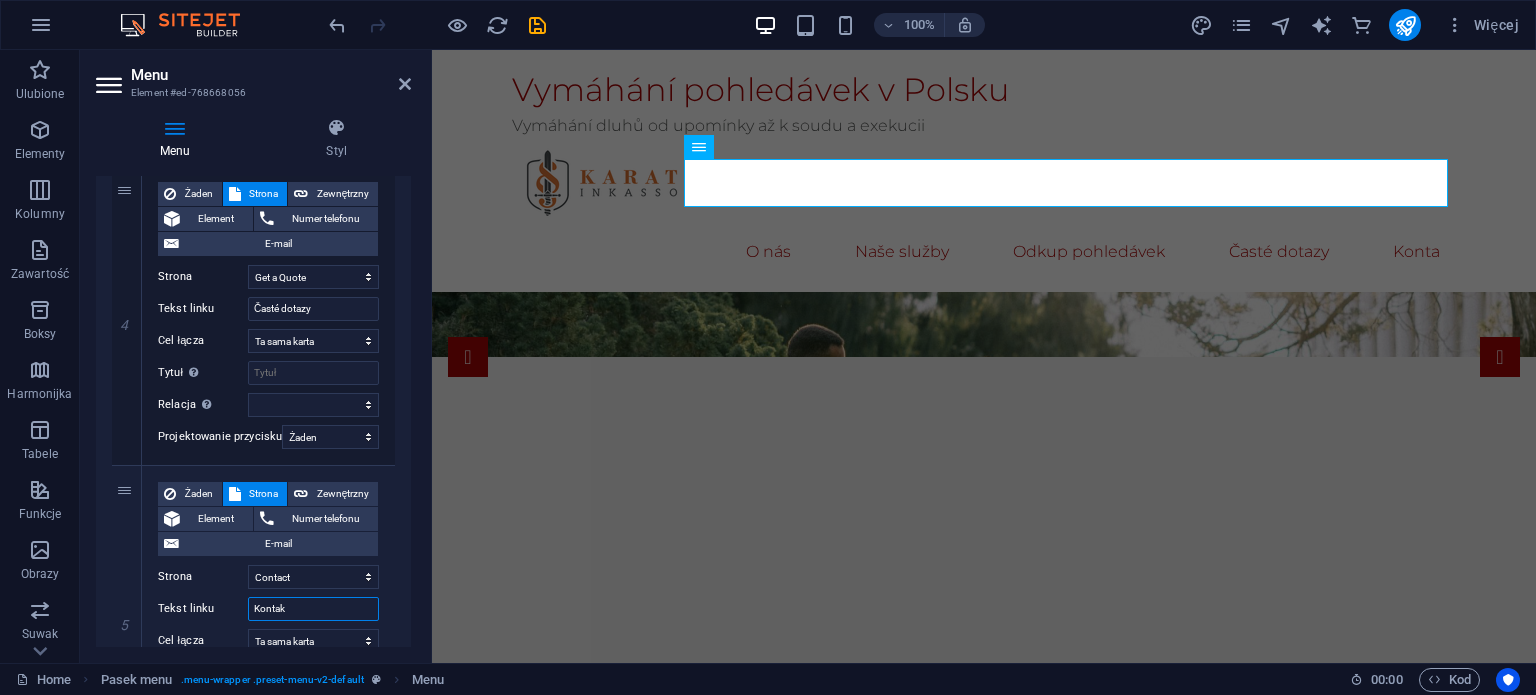 type on "Kontakt" 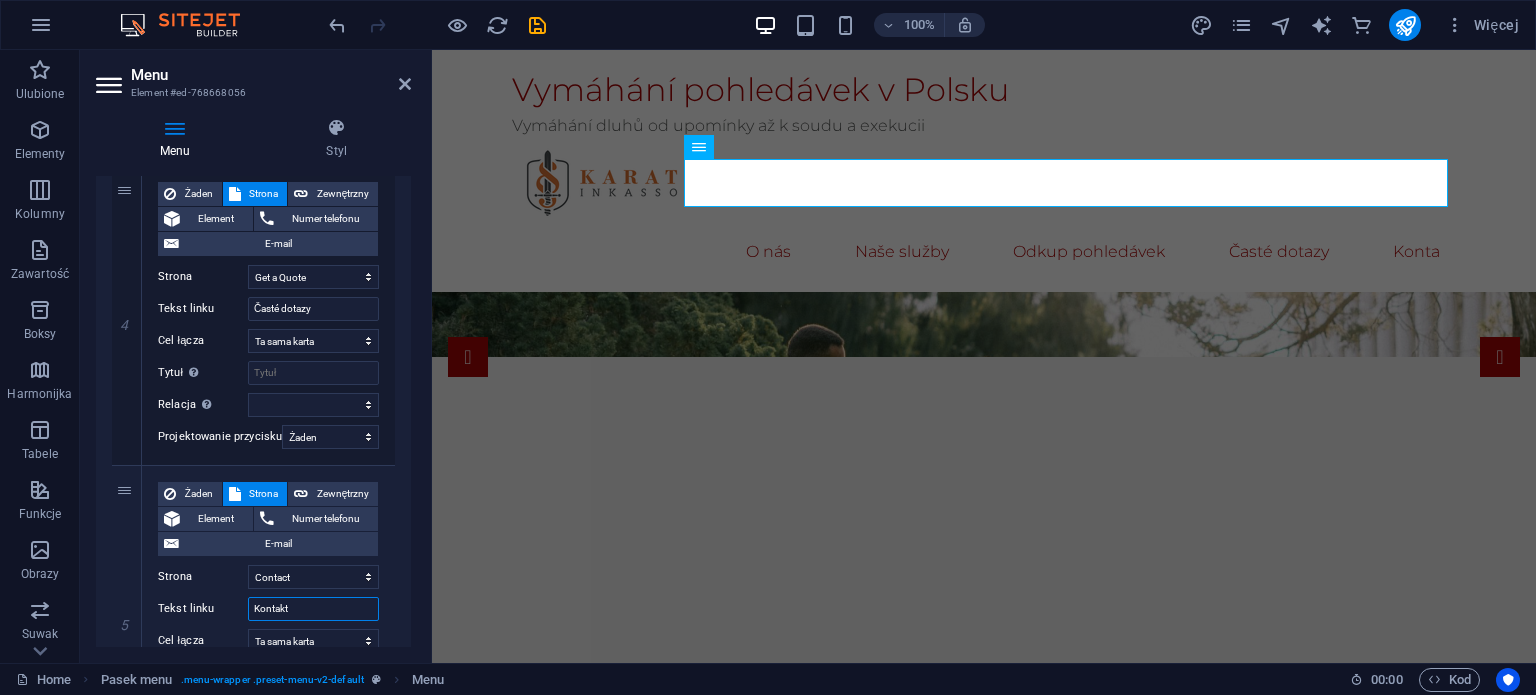 type 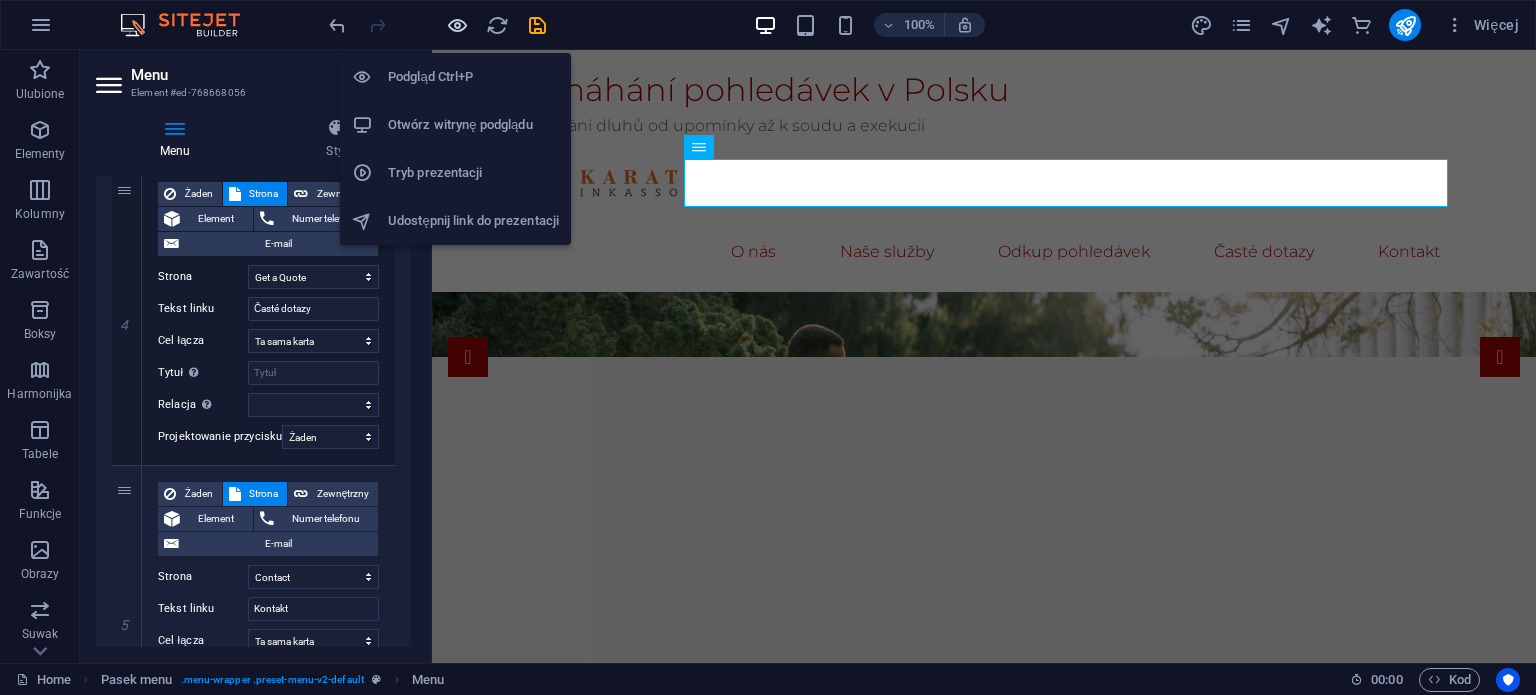 click at bounding box center [457, 25] 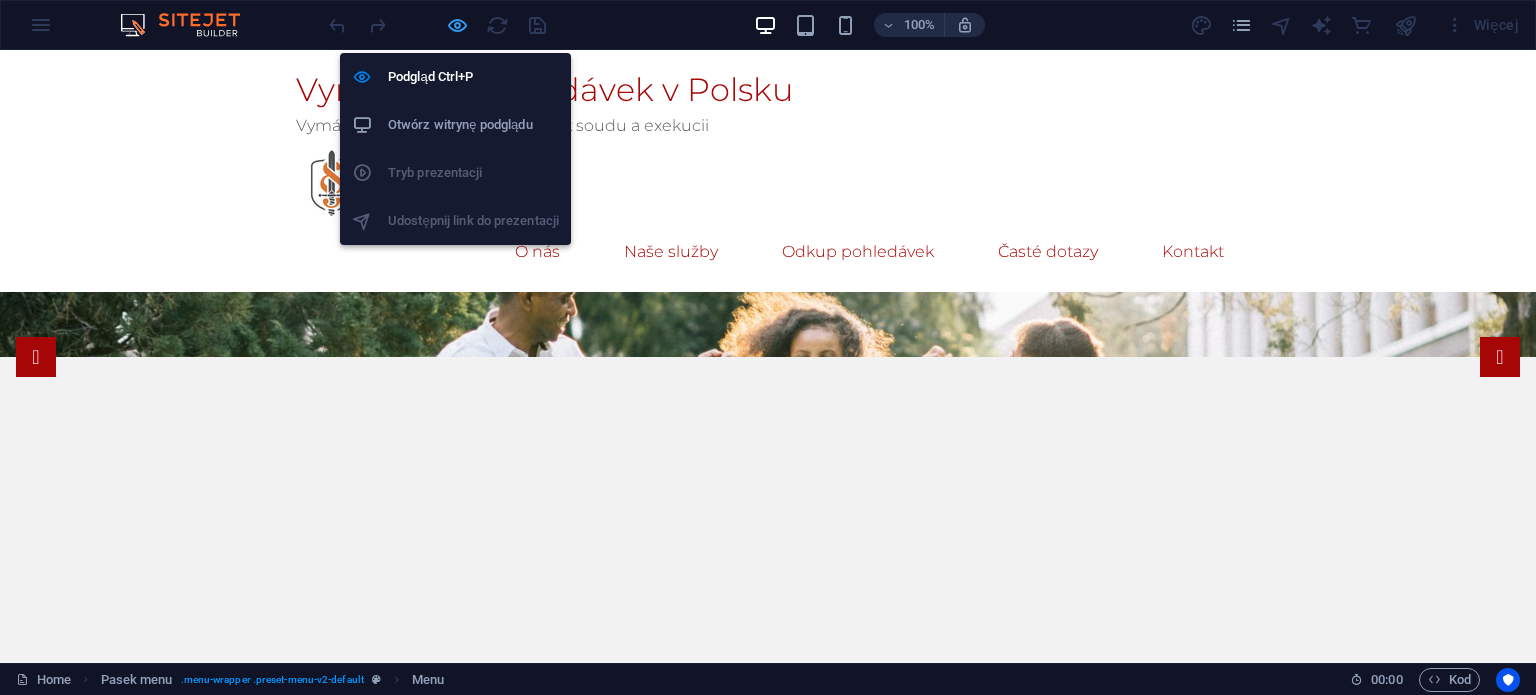click at bounding box center [457, 25] 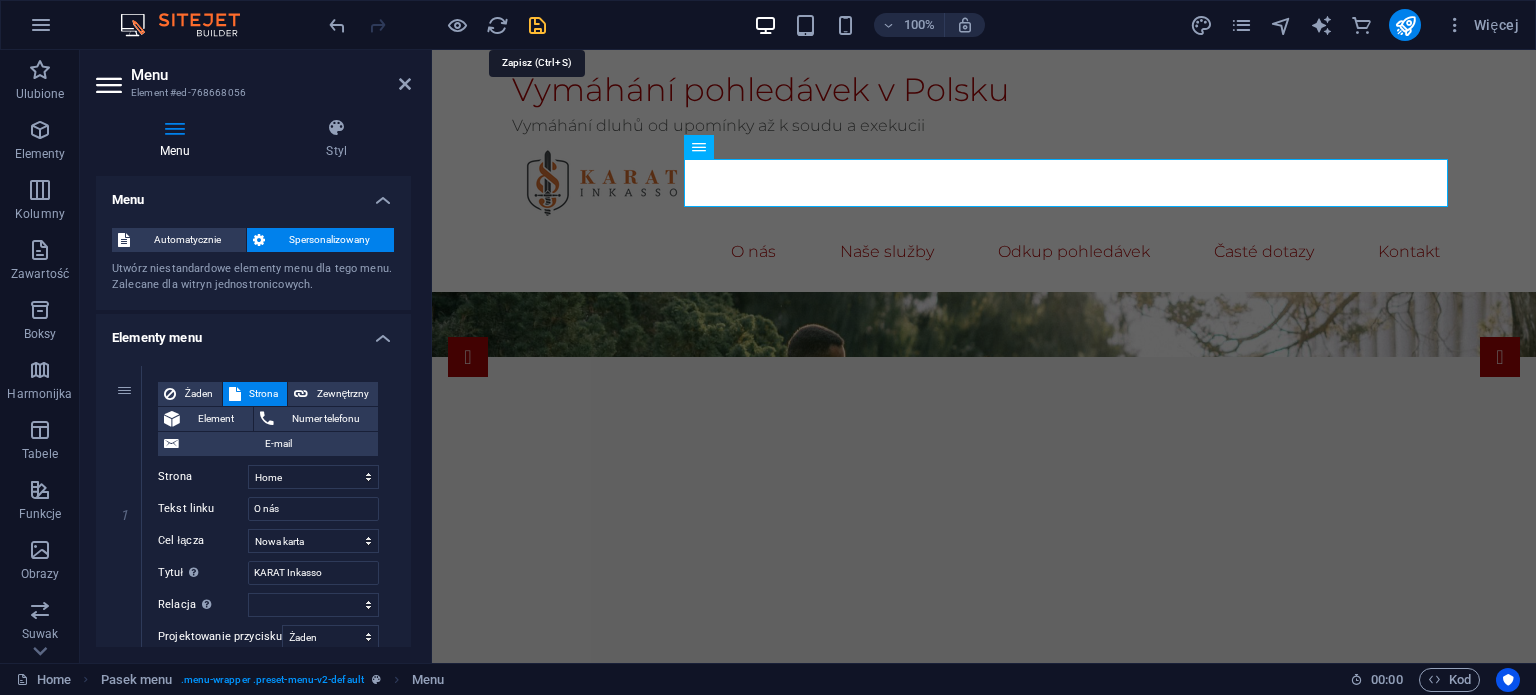 click at bounding box center (537, 25) 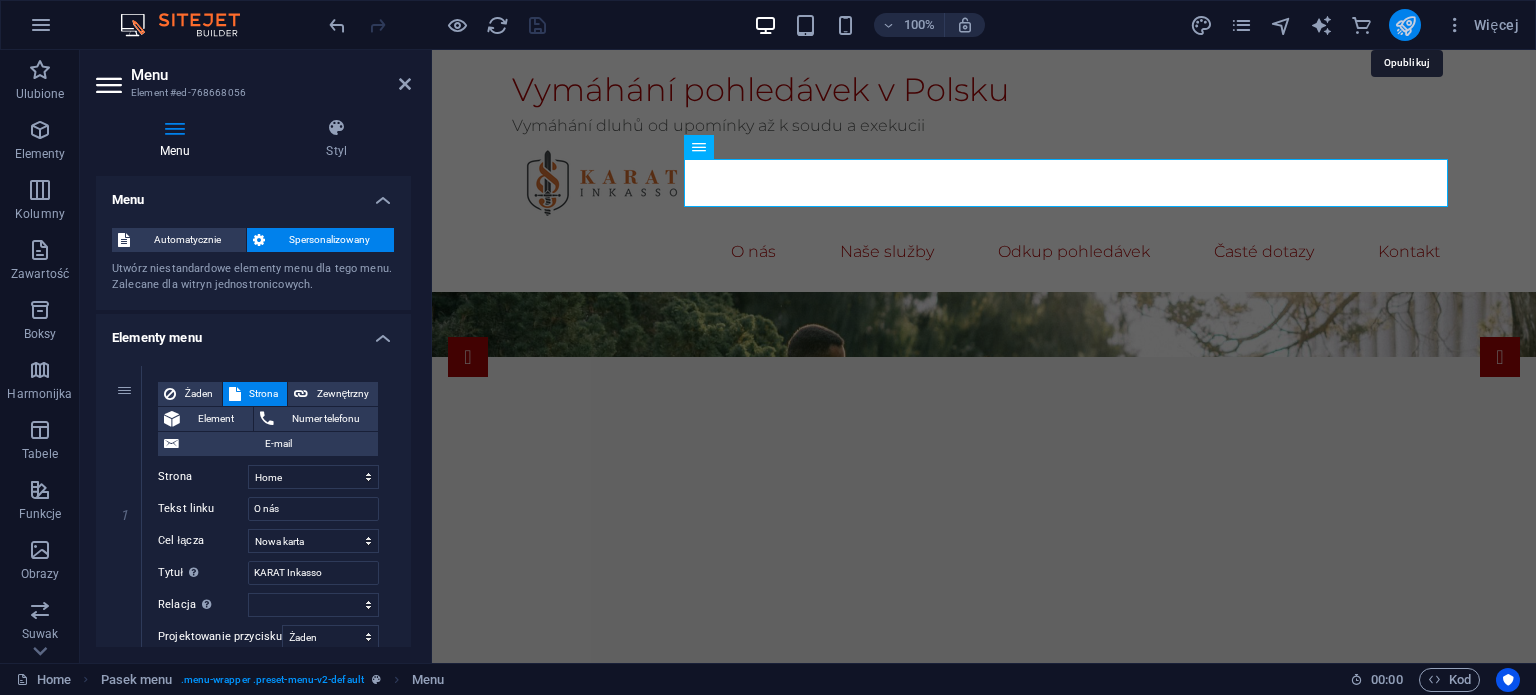 click at bounding box center (1405, 25) 